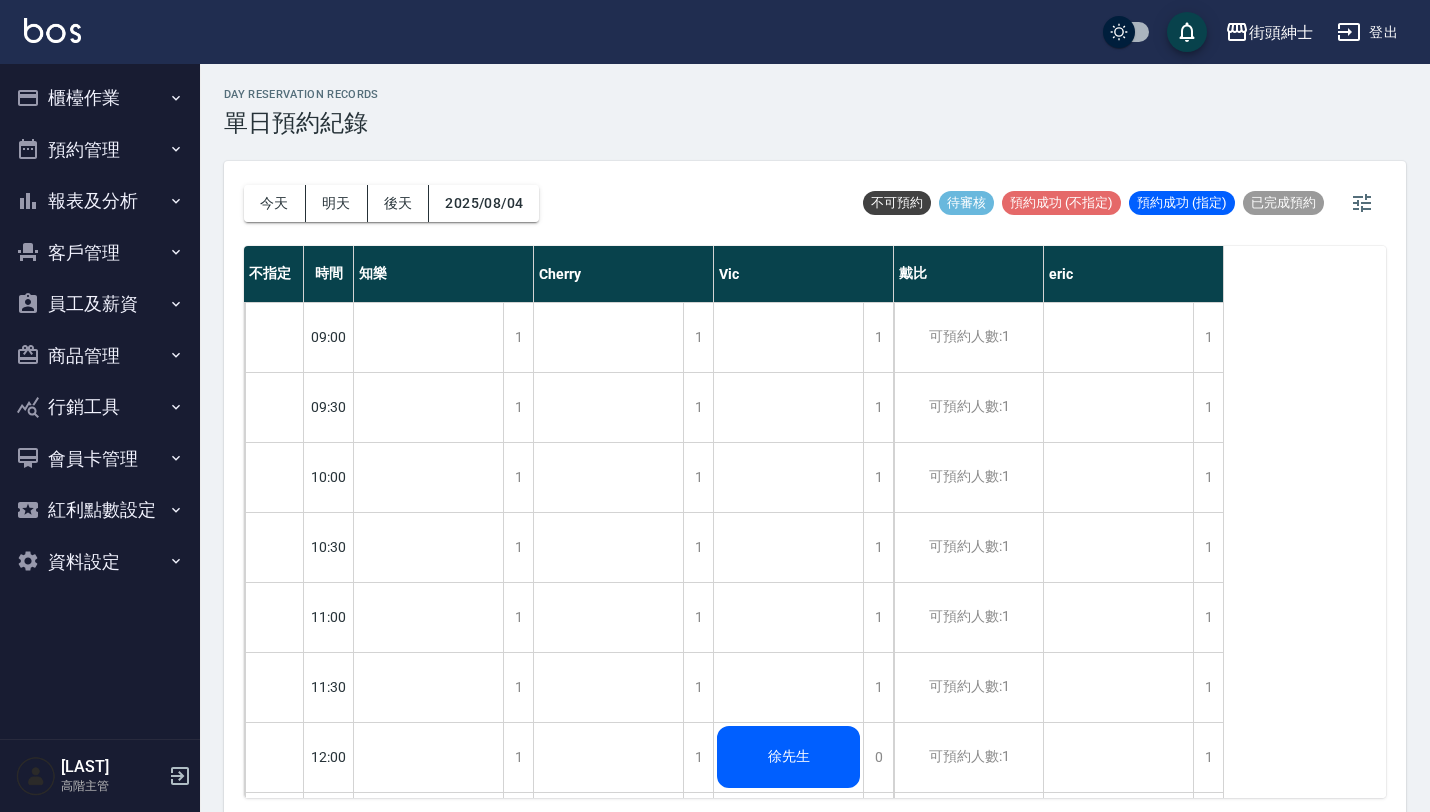 scroll, scrollTop: 0, scrollLeft: 0, axis: both 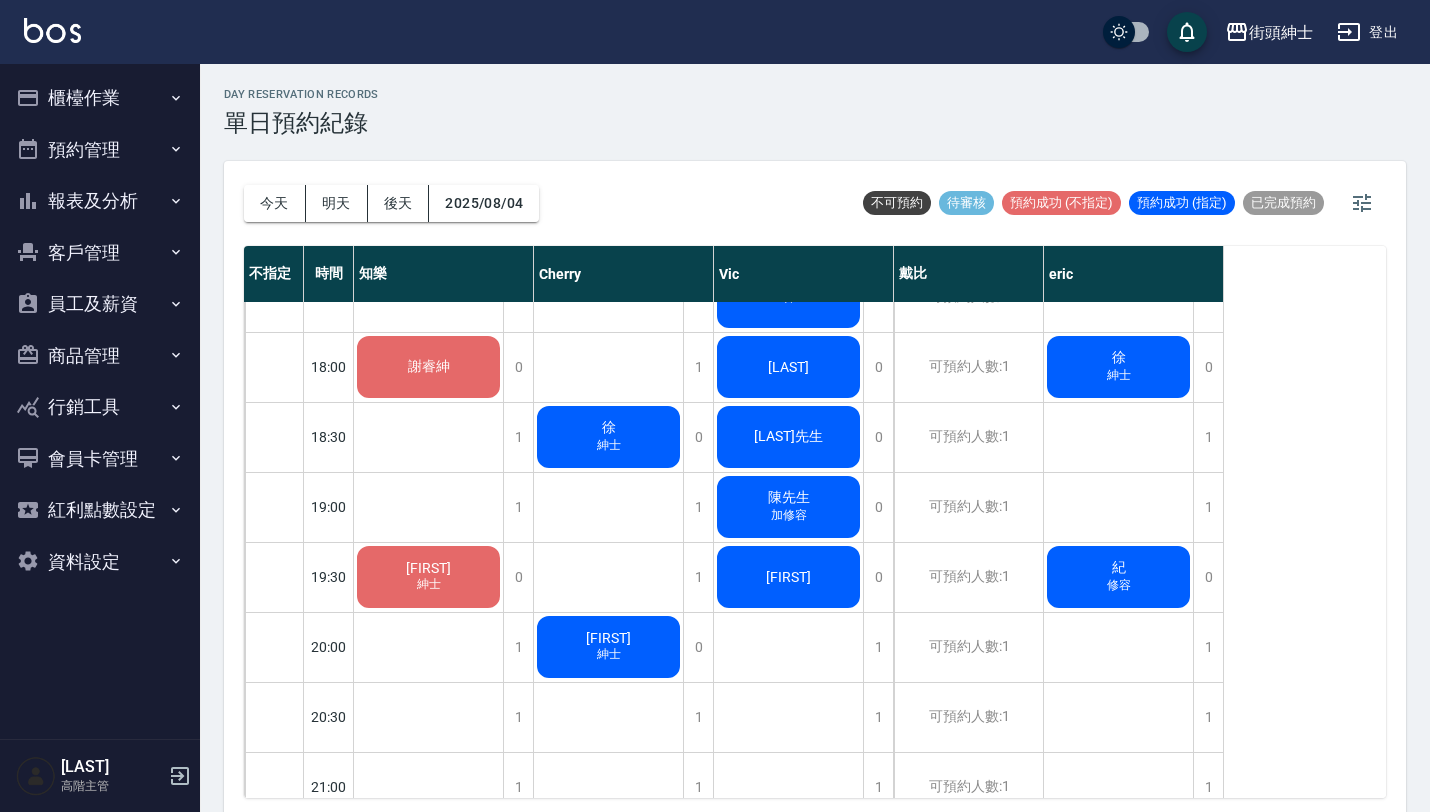 click on "[LAST] 紳士" at bounding box center [428, -333] 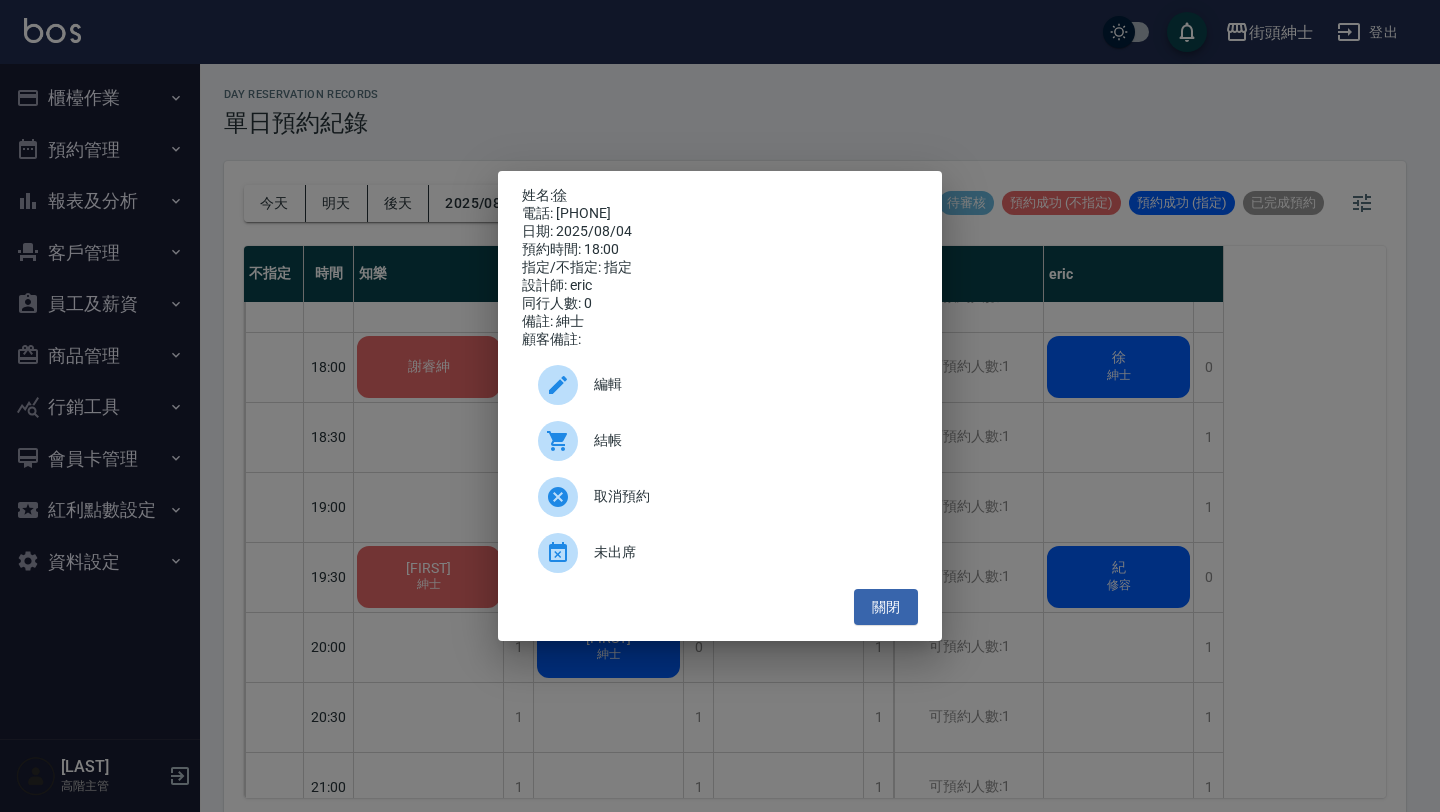 click on "電話: [PHONE]" at bounding box center (720, 214) 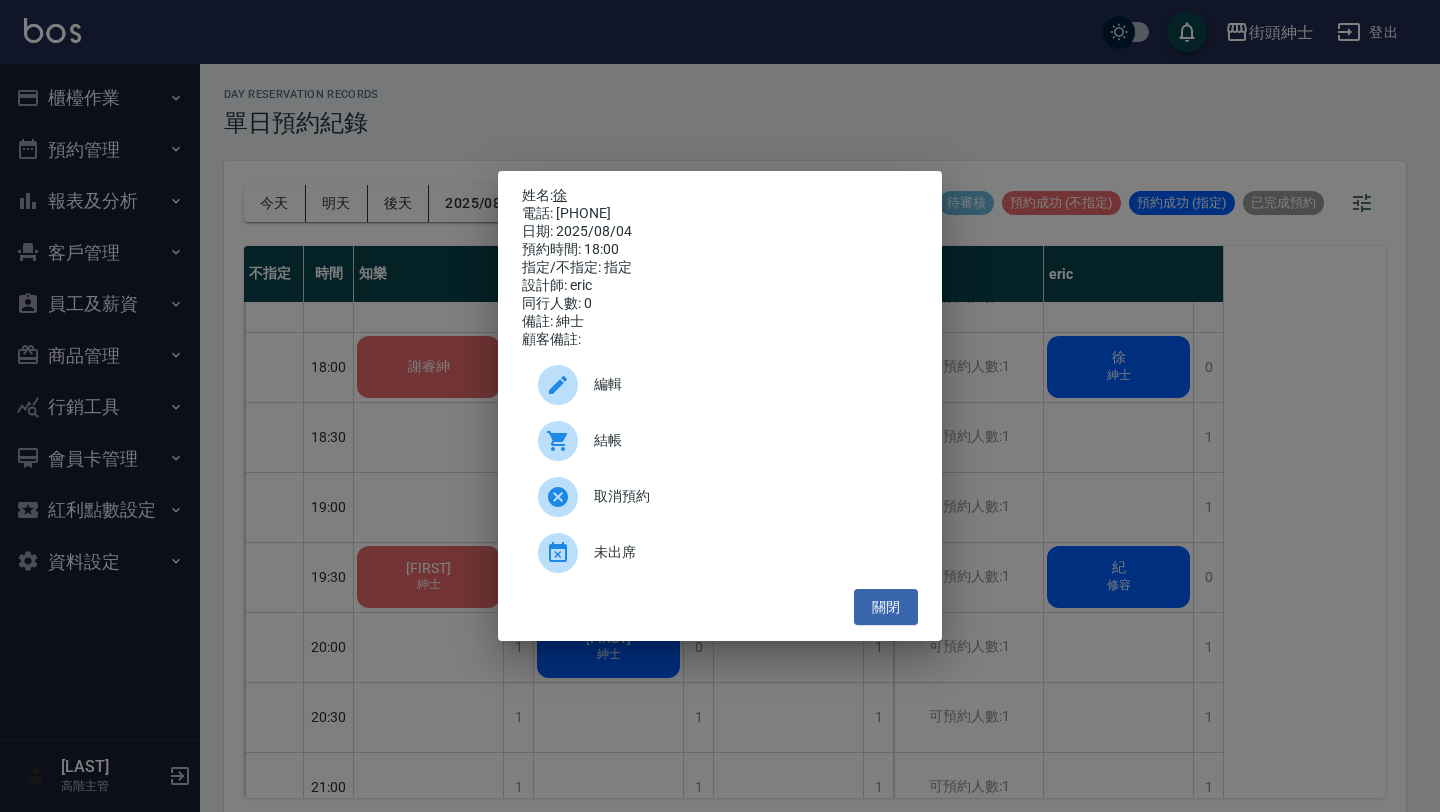 click on "徐" at bounding box center (560, 195) 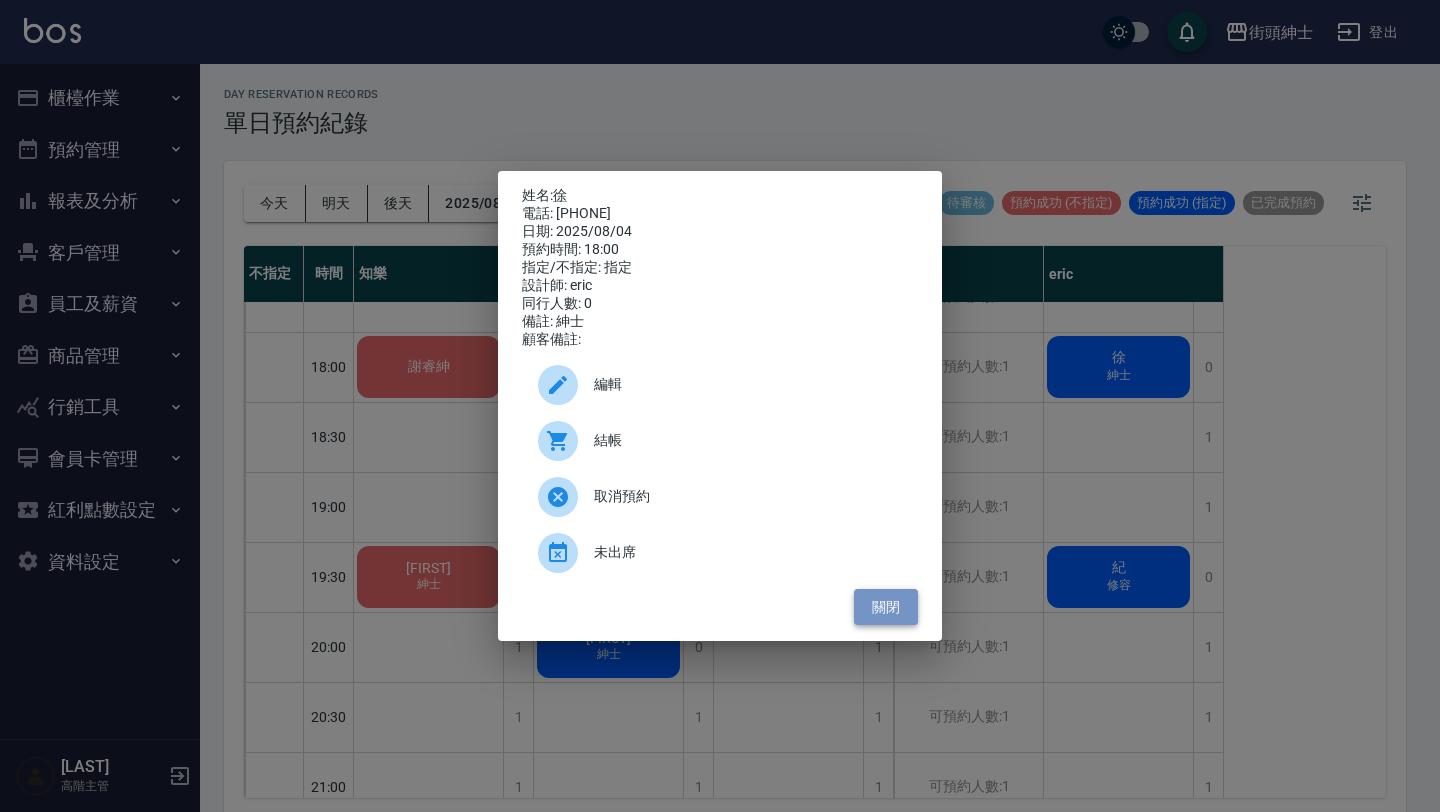 click on "關閉" at bounding box center (886, 607) 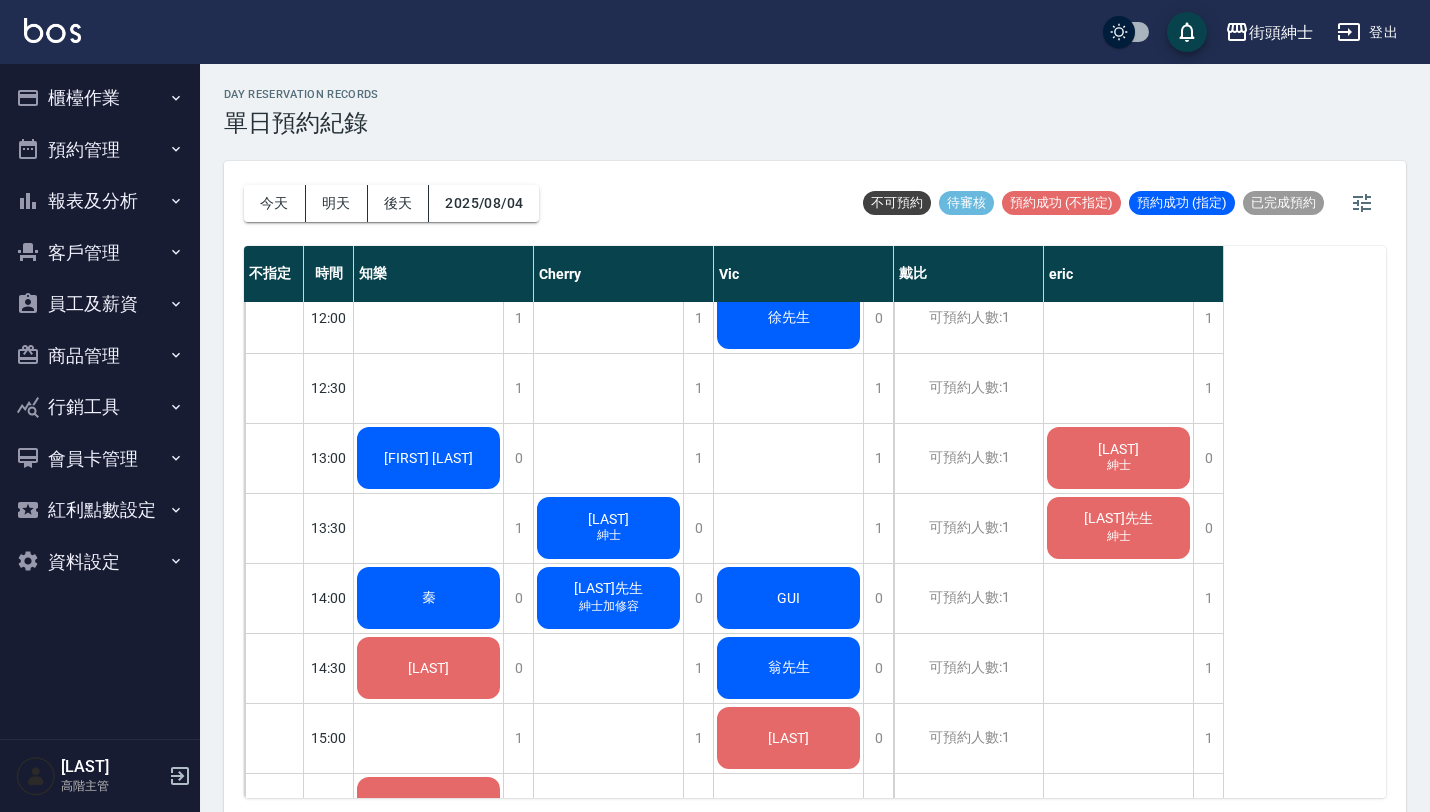 scroll, scrollTop: 567, scrollLeft: 0, axis: vertical 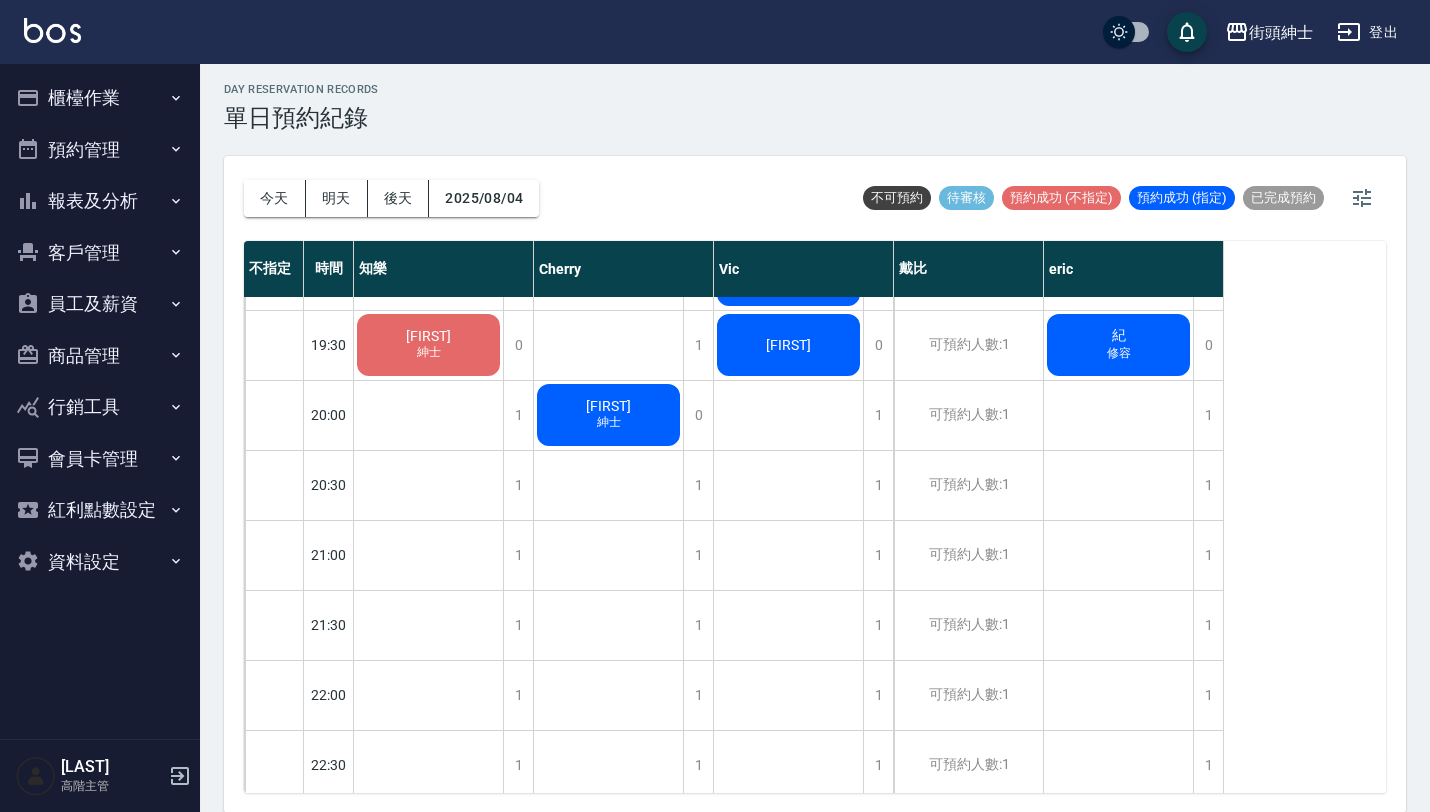 click on "明天" at bounding box center [337, 198] 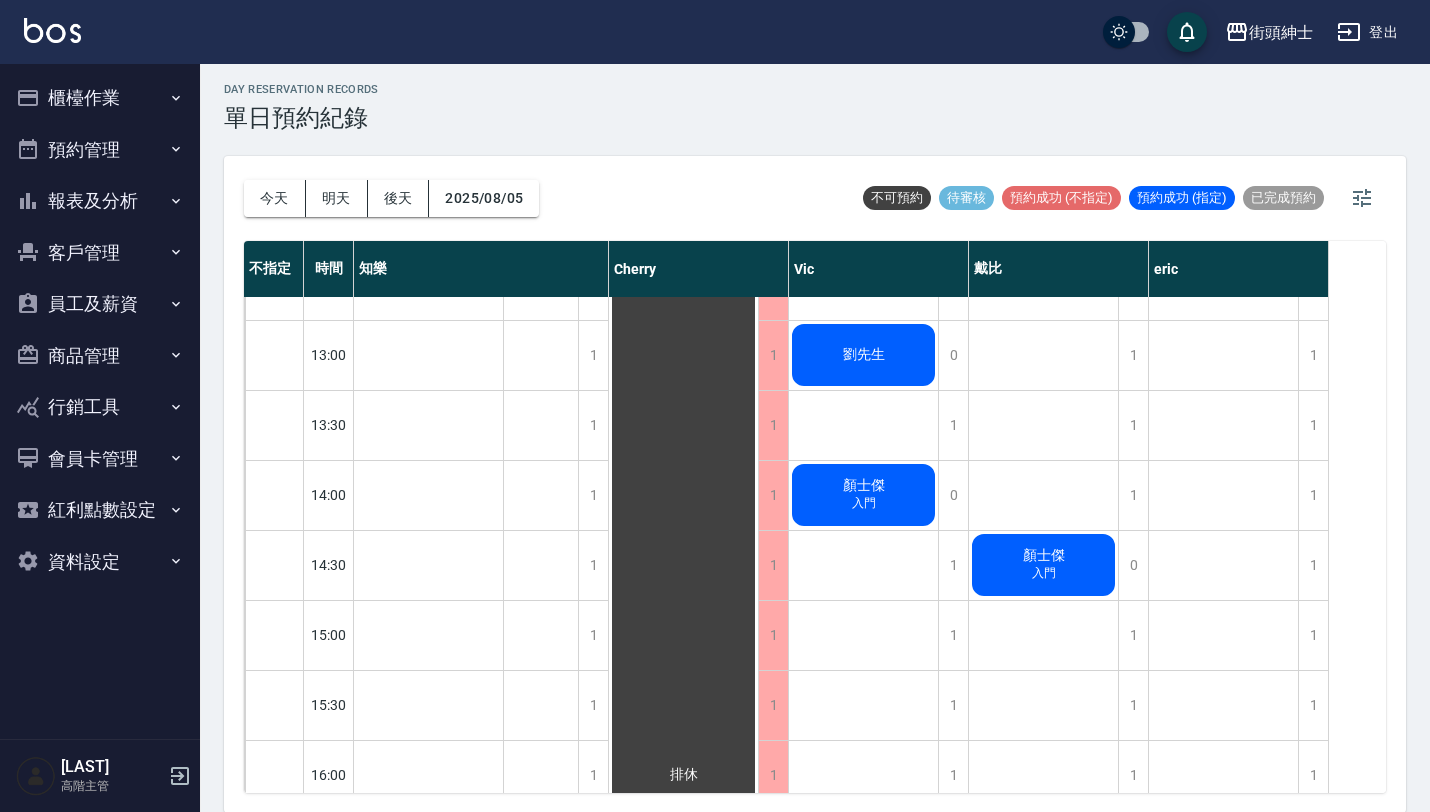 scroll, scrollTop: 545, scrollLeft: 0, axis: vertical 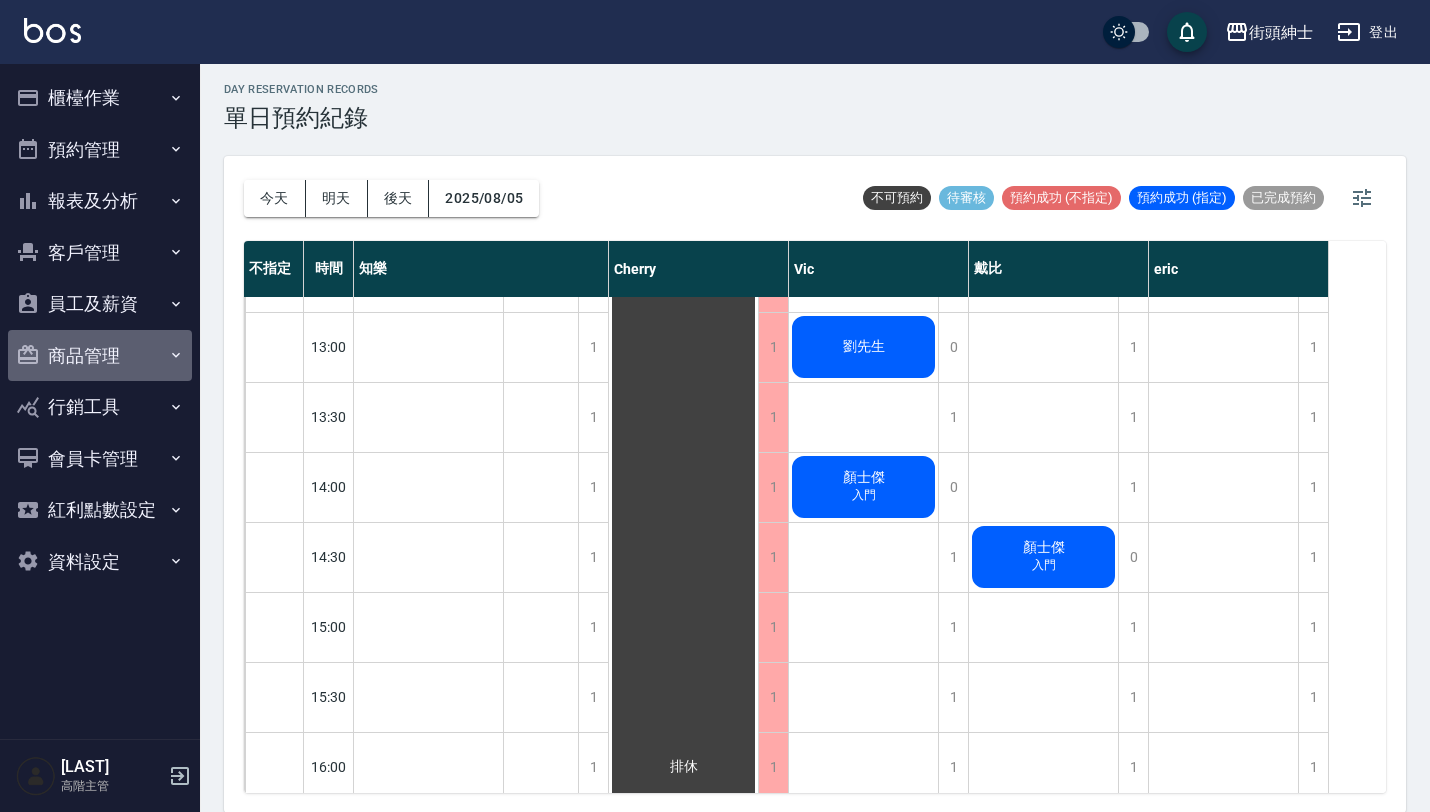 click on "商品管理" at bounding box center (100, 356) 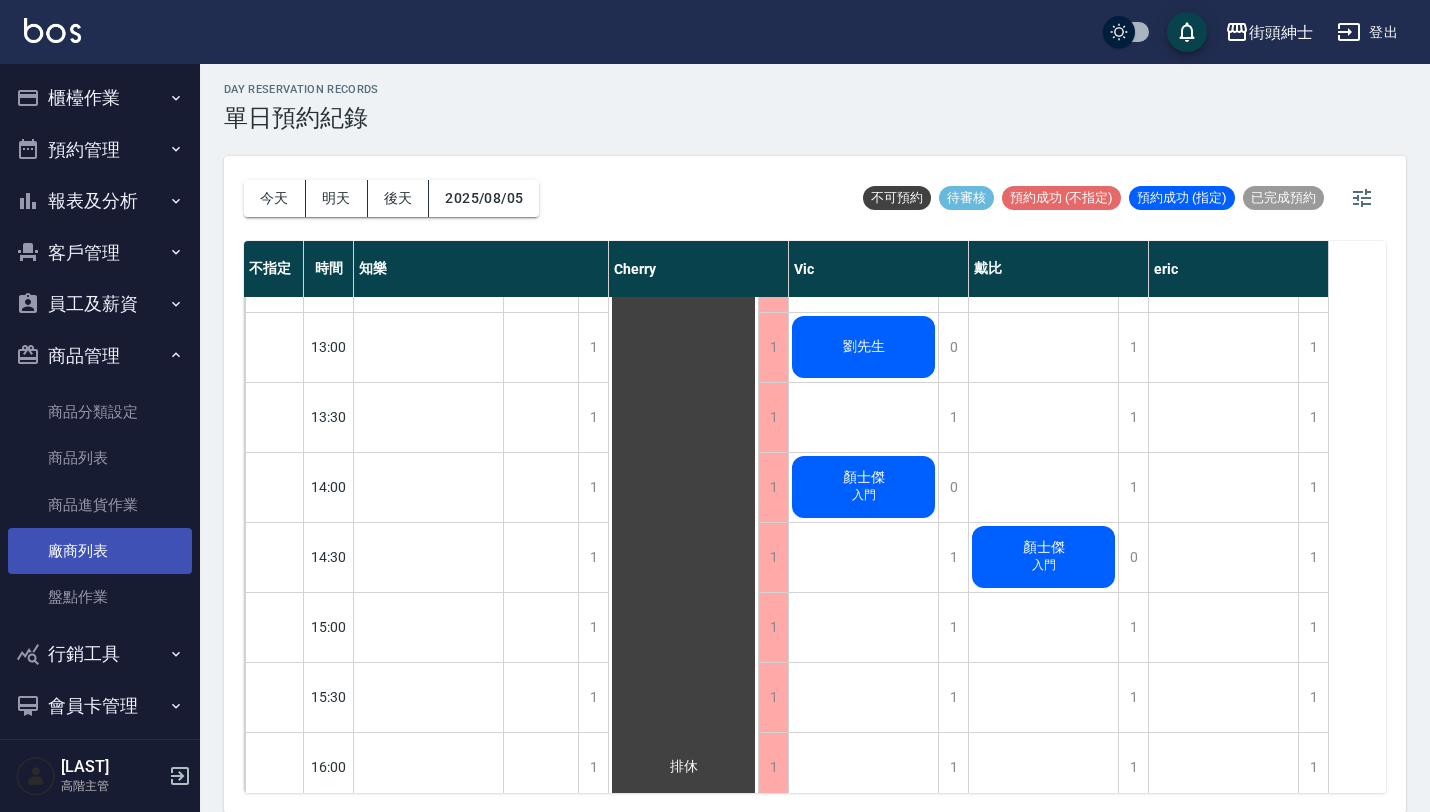 click on "廠商列表" at bounding box center (100, 551) 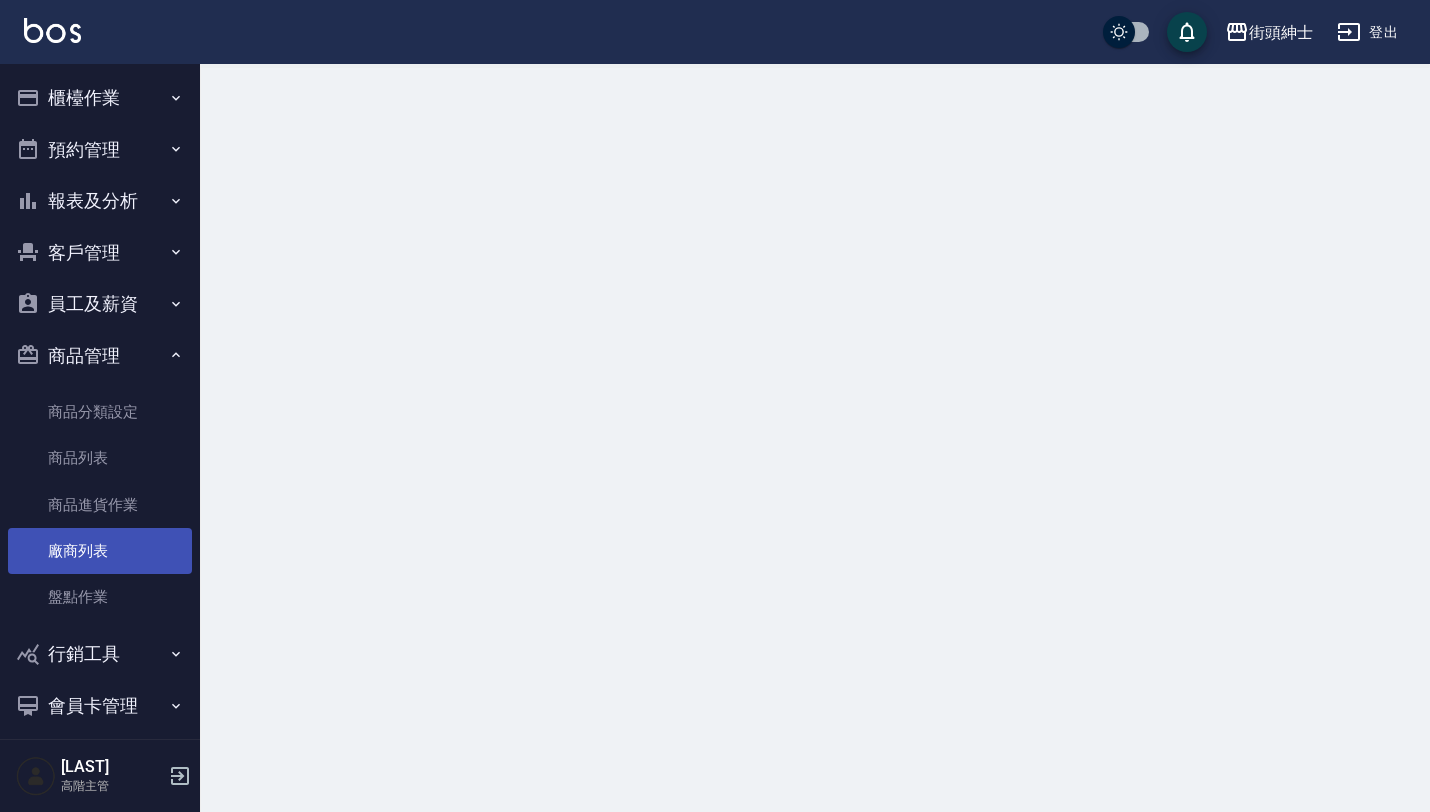 scroll, scrollTop: 0, scrollLeft: 0, axis: both 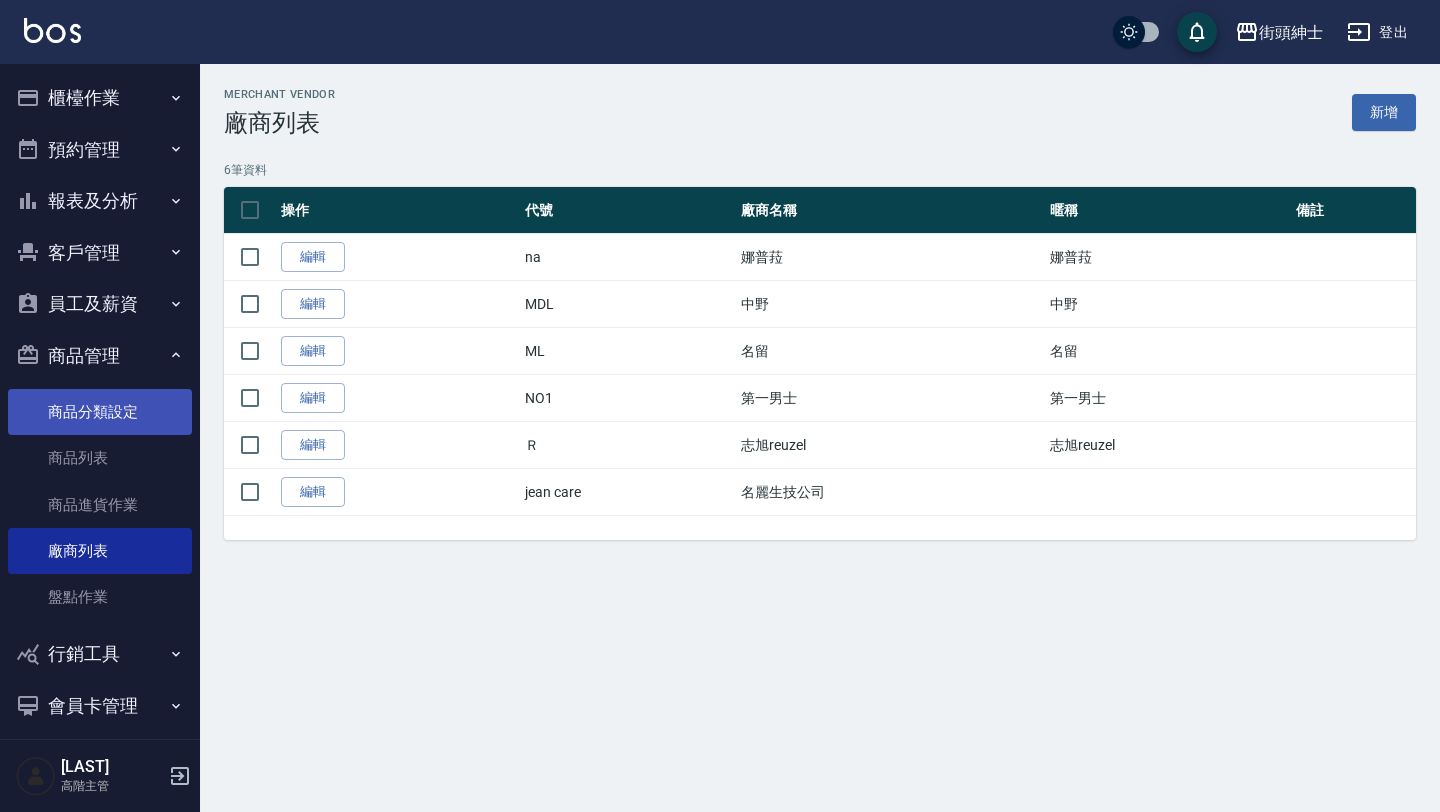 click on "商品分類設定" at bounding box center (100, 412) 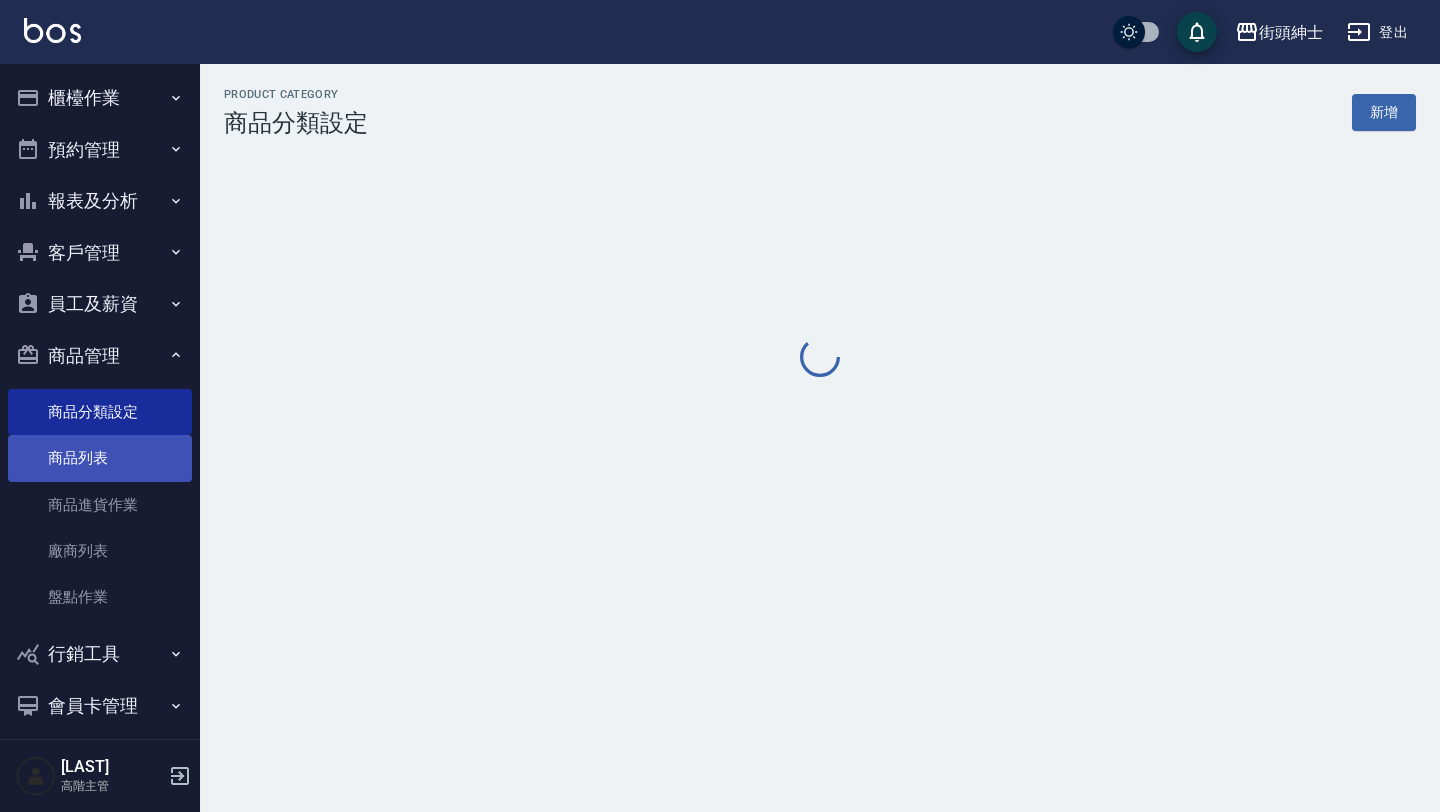 click on "商品列表" at bounding box center (100, 458) 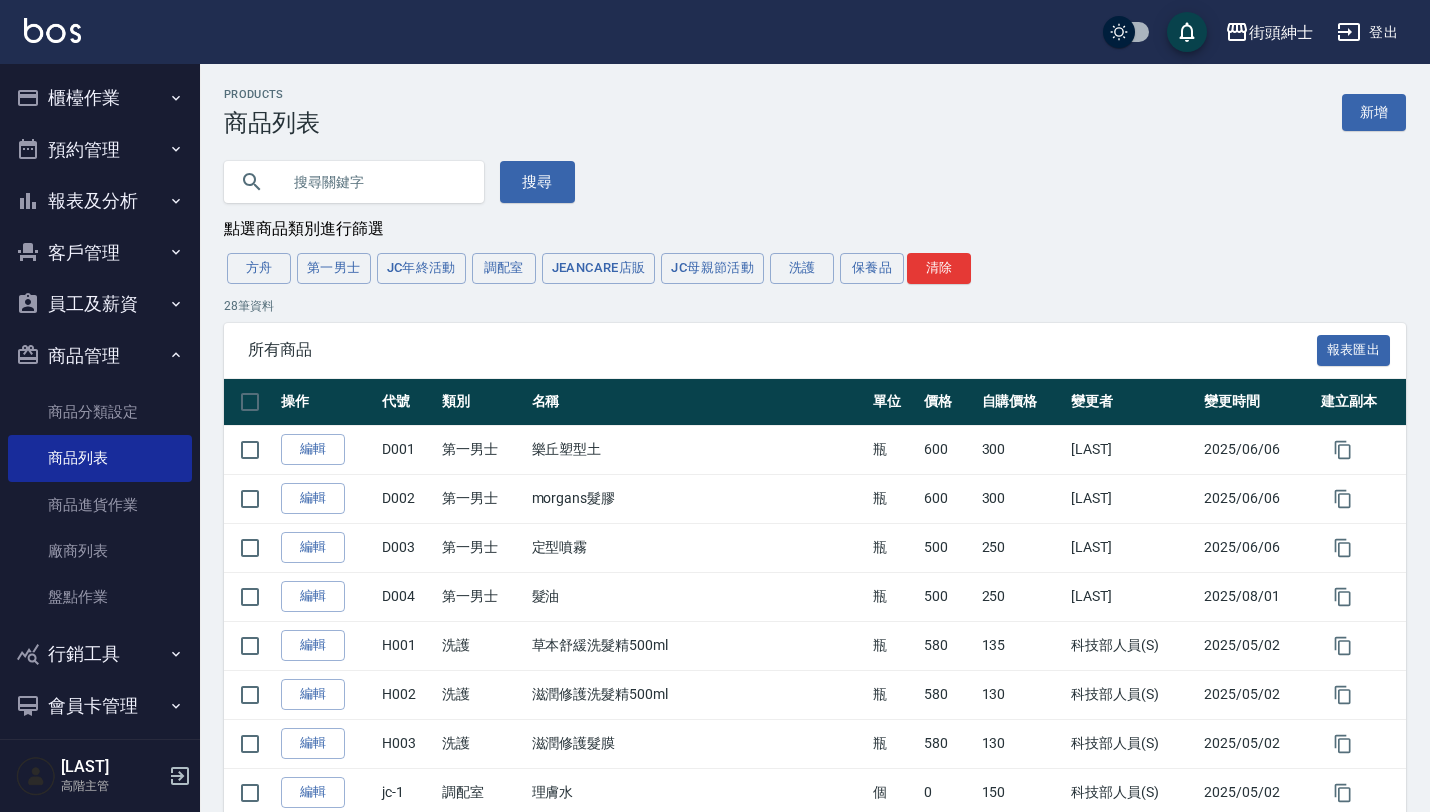 click on "商品管理" at bounding box center (100, 356) 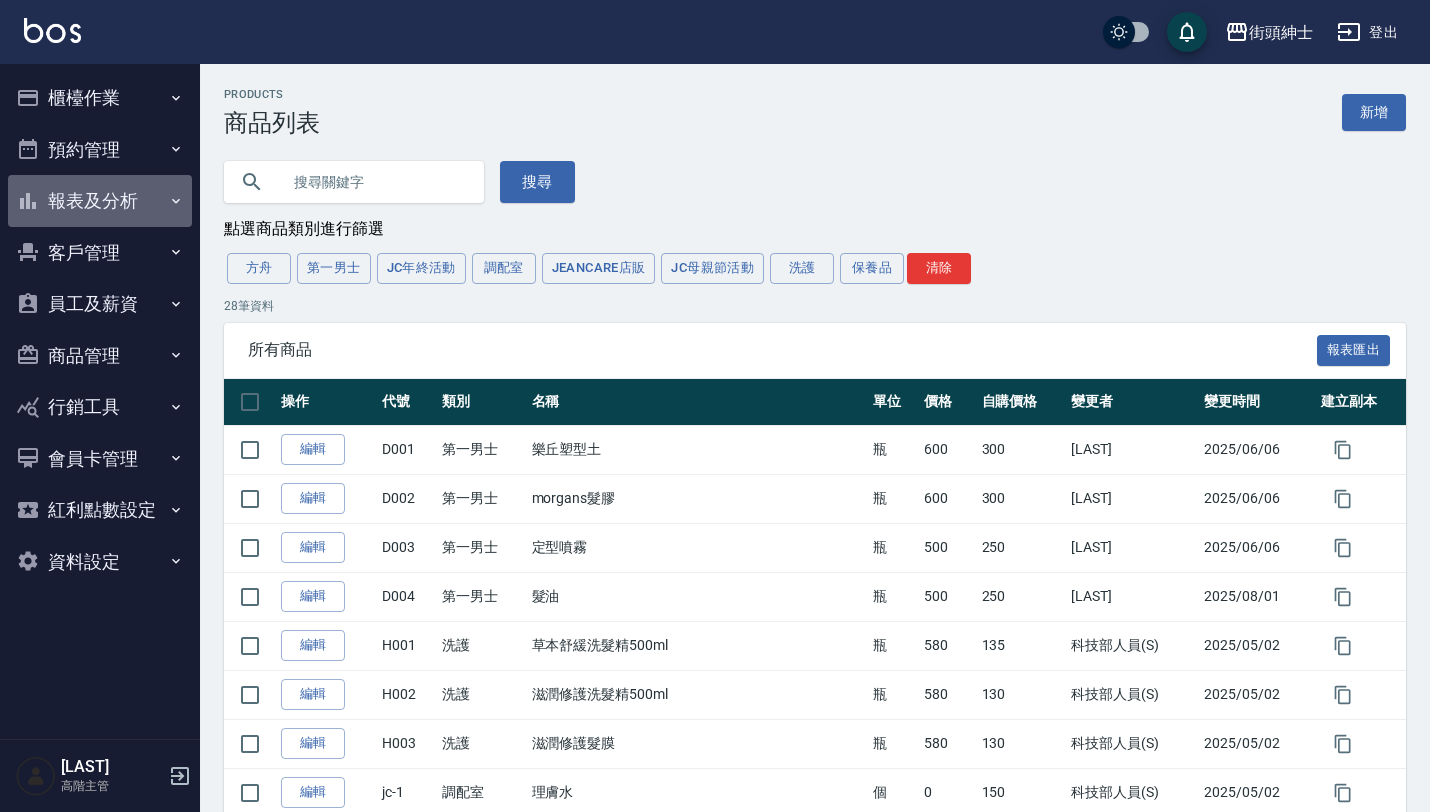 click on "報表及分析" at bounding box center [100, 201] 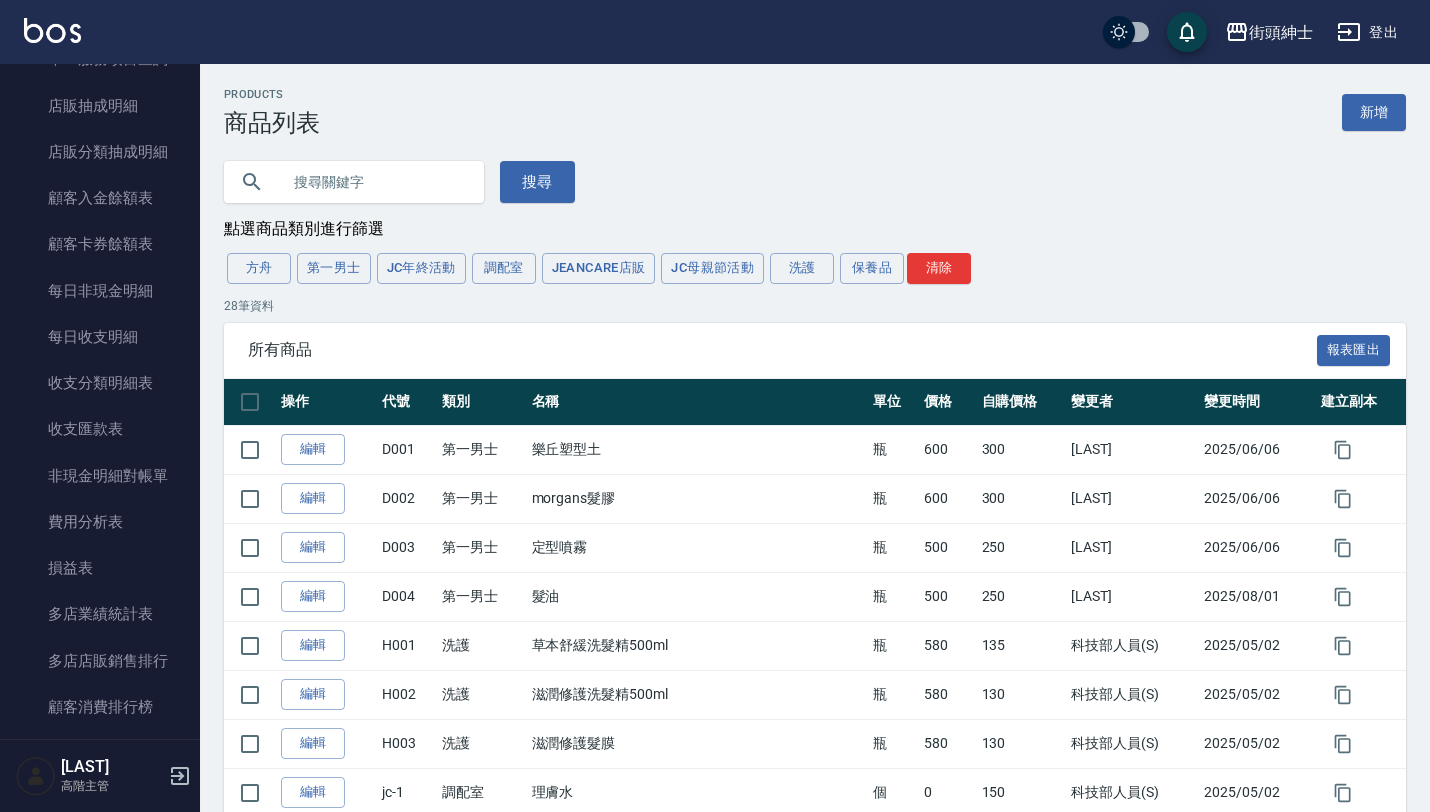 scroll, scrollTop: 1448, scrollLeft: 0, axis: vertical 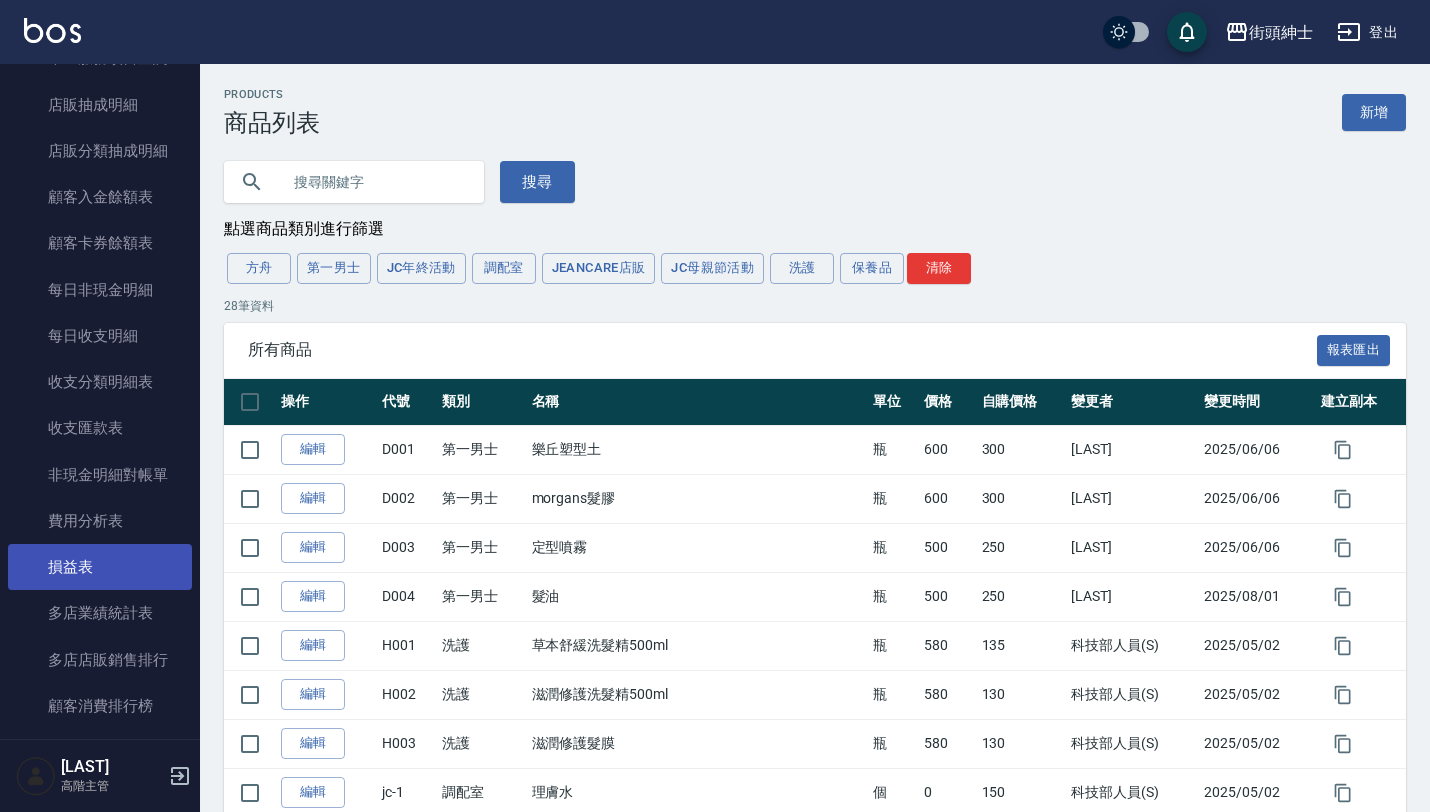 click on "損益表" at bounding box center [100, 567] 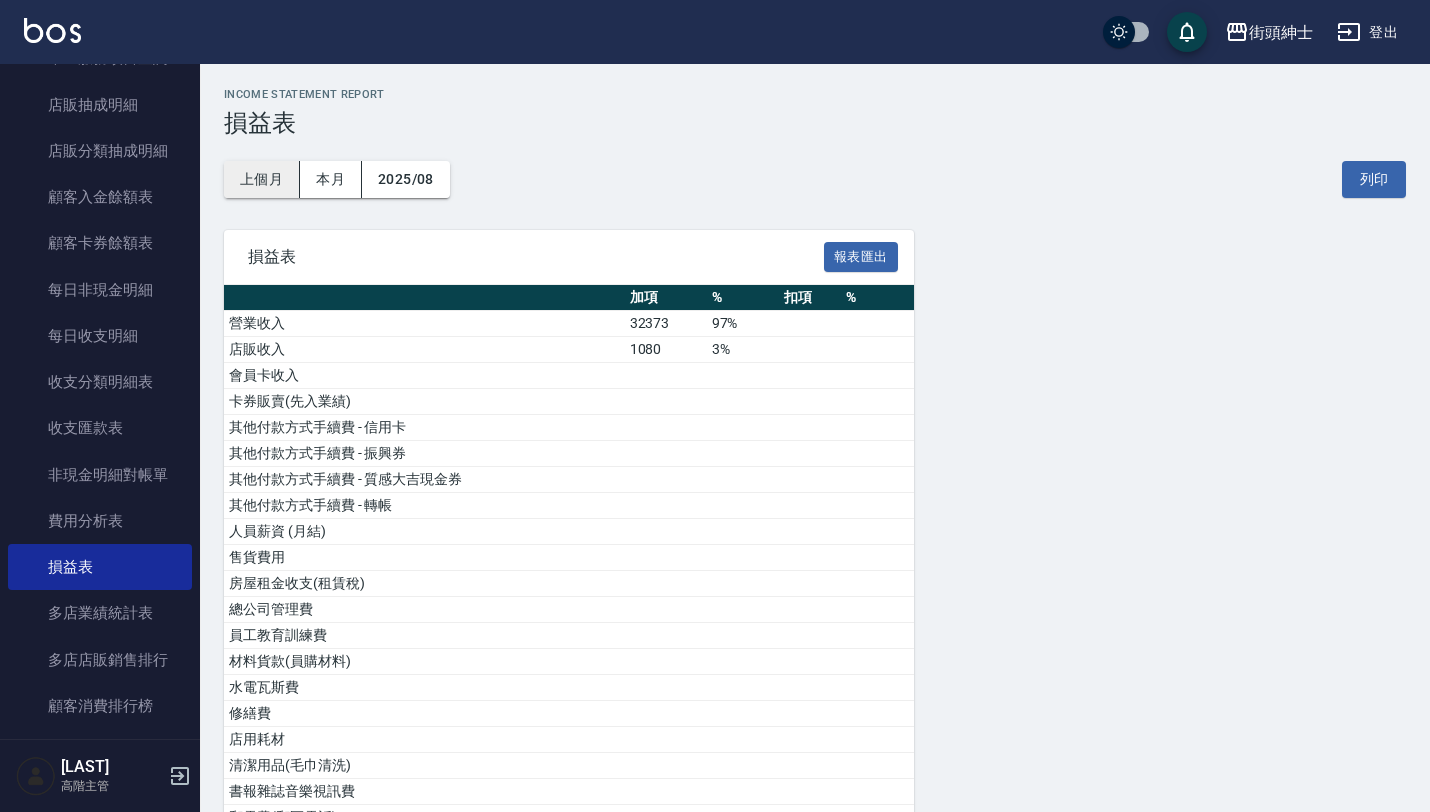 click on "上個月" at bounding box center (262, 179) 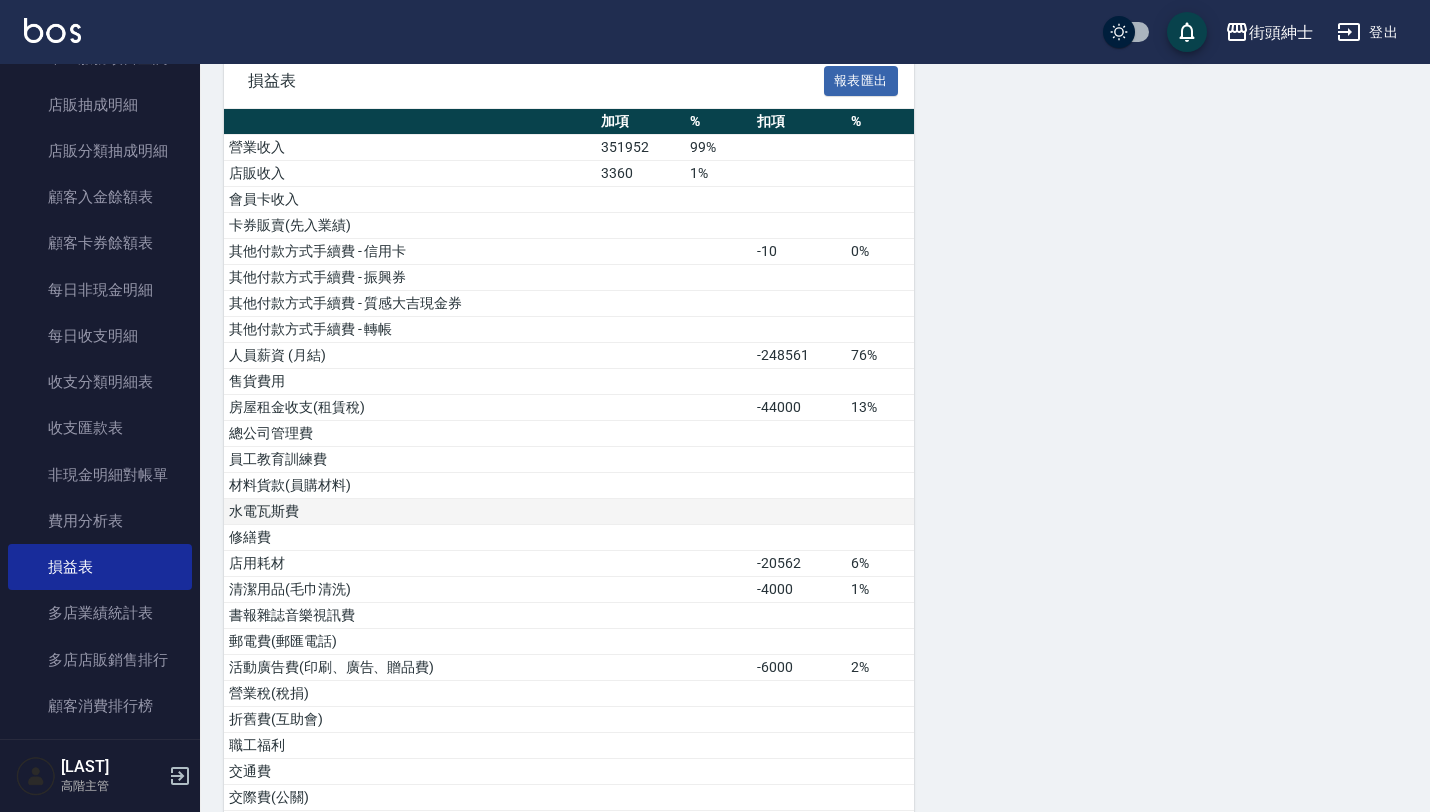 scroll, scrollTop: 181, scrollLeft: 0, axis: vertical 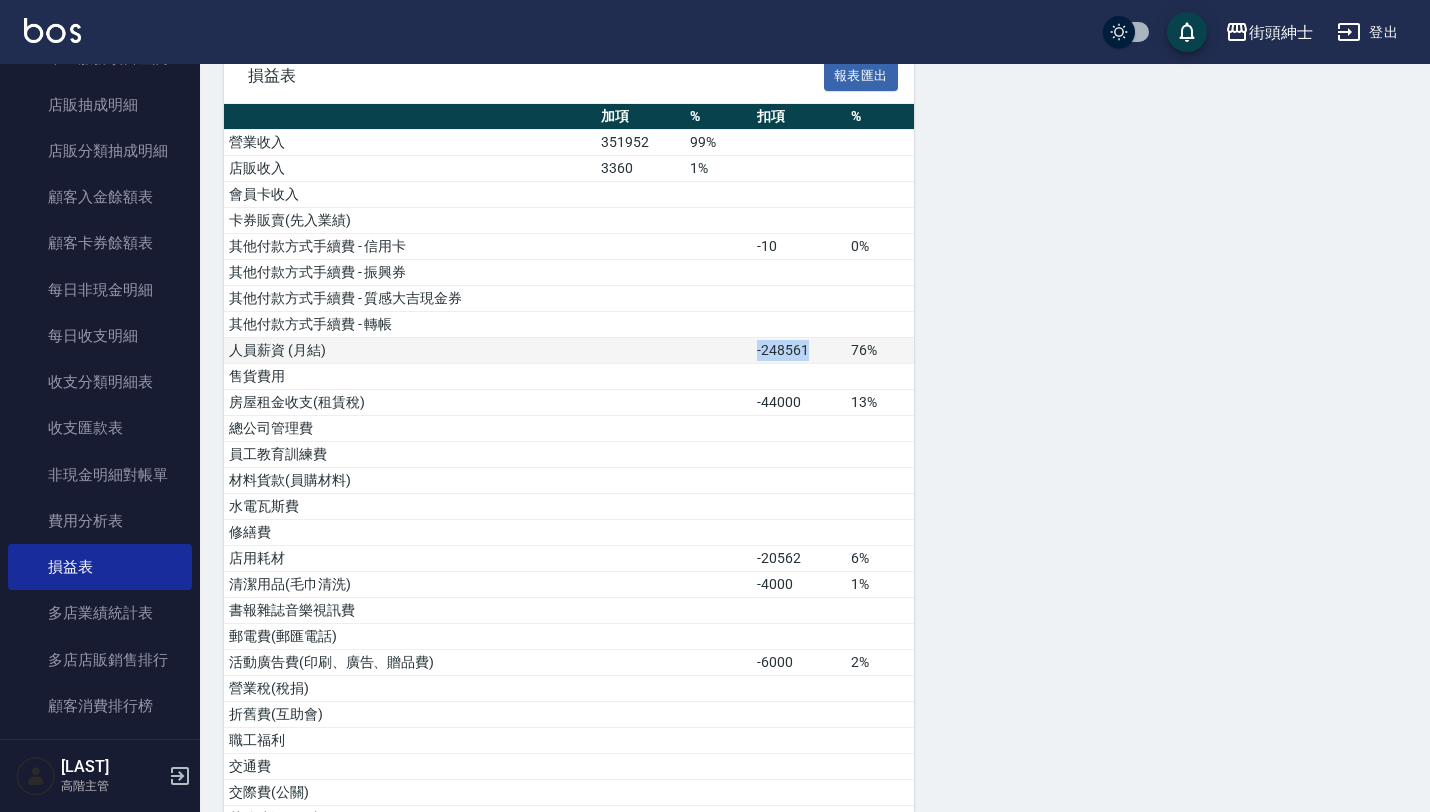 drag, startPoint x: 758, startPoint y: 349, endPoint x: 822, endPoint y: 349, distance: 64 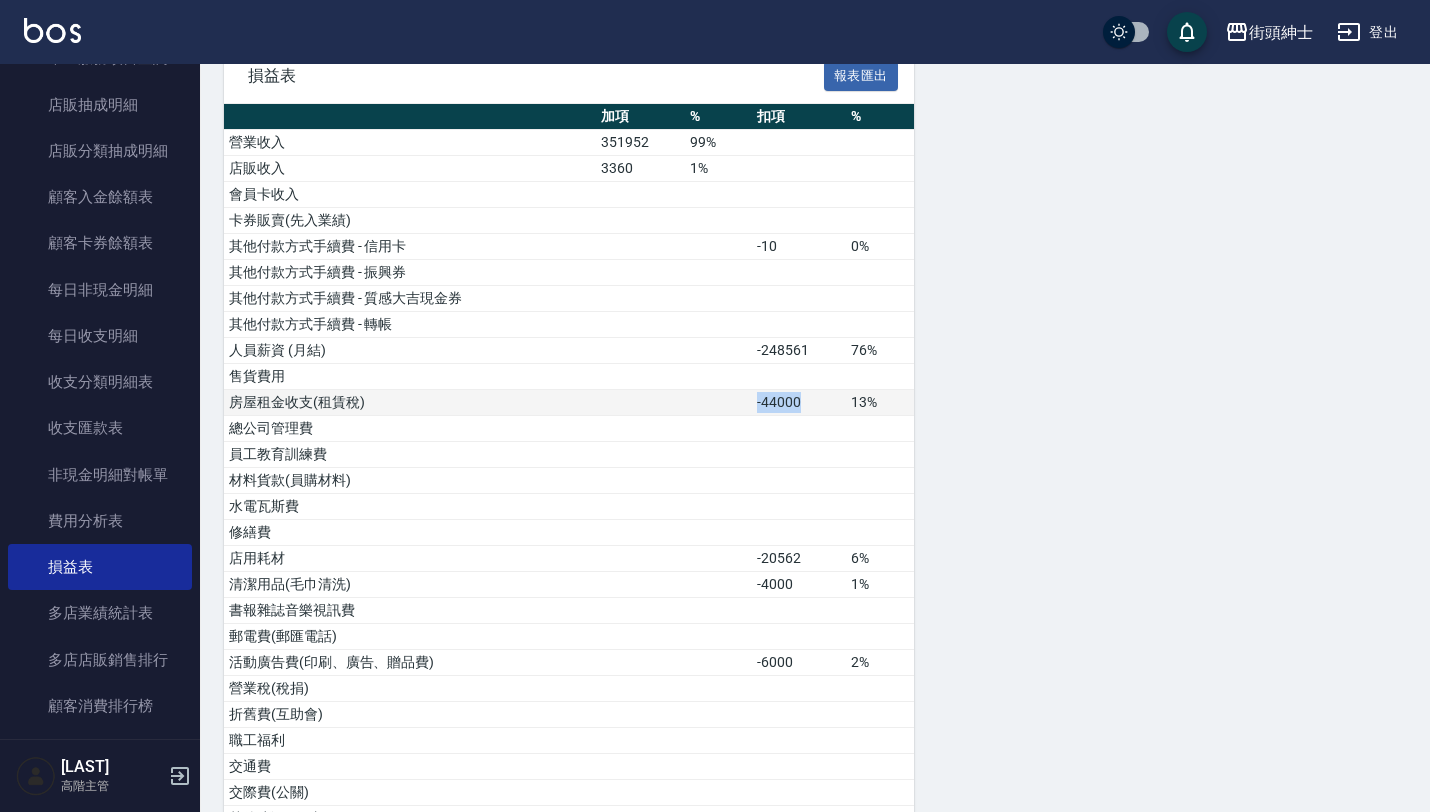 drag, startPoint x: 799, startPoint y: 400, endPoint x: 743, endPoint y: 401, distance: 56.008926 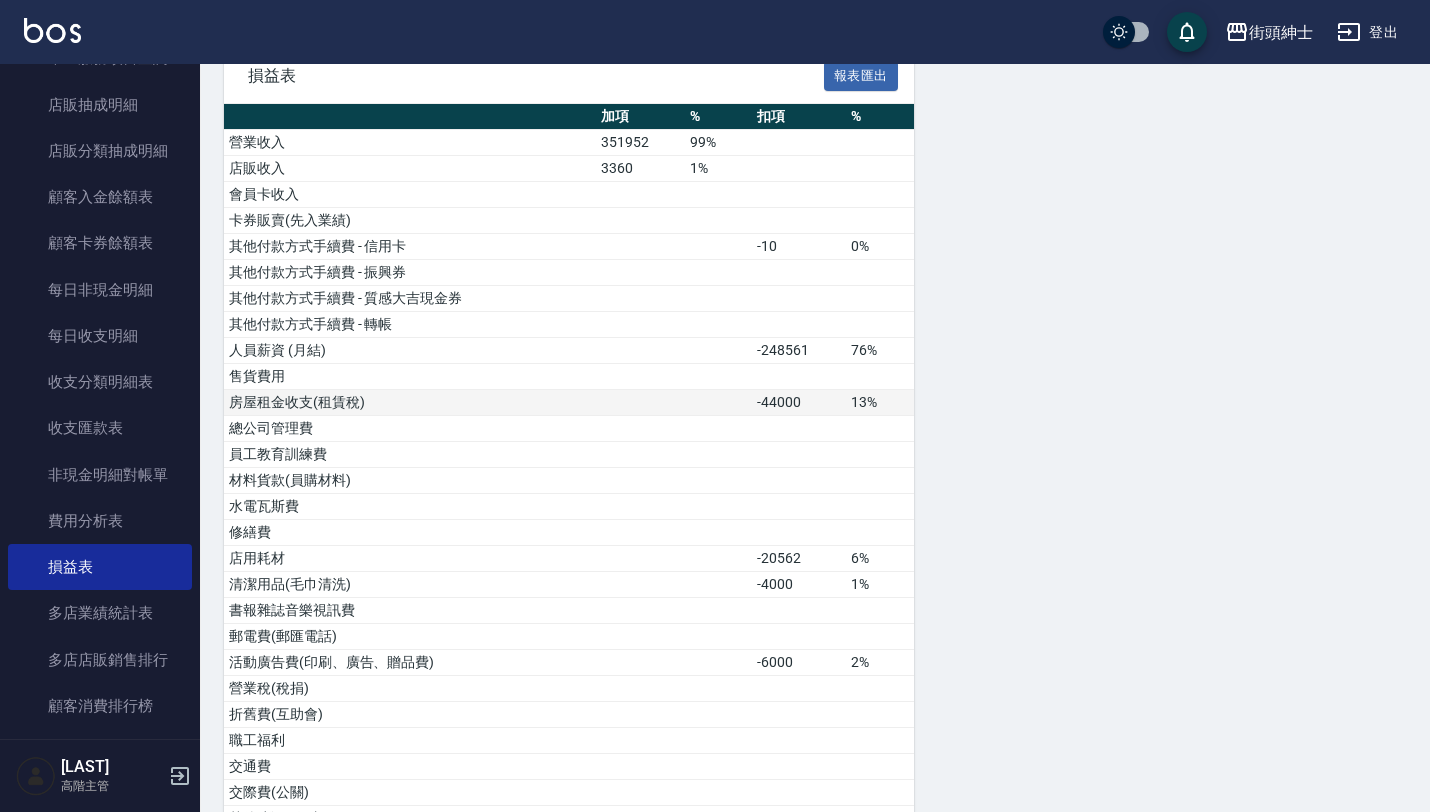click on "[NUMBER]" at bounding box center (799, 403) 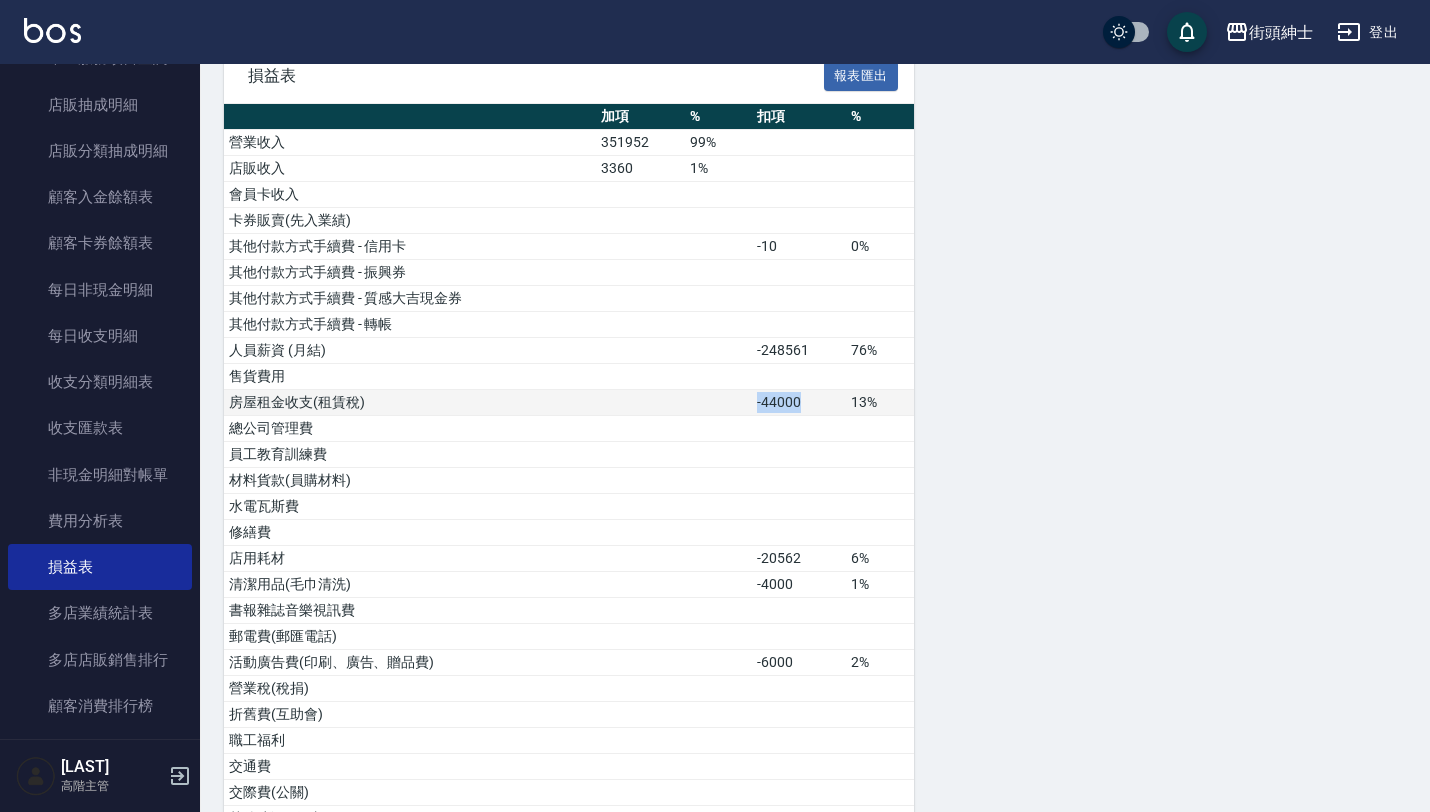 drag, startPoint x: 758, startPoint y: 399, endPoint x: 803, endPoint y: 399, distance: 45 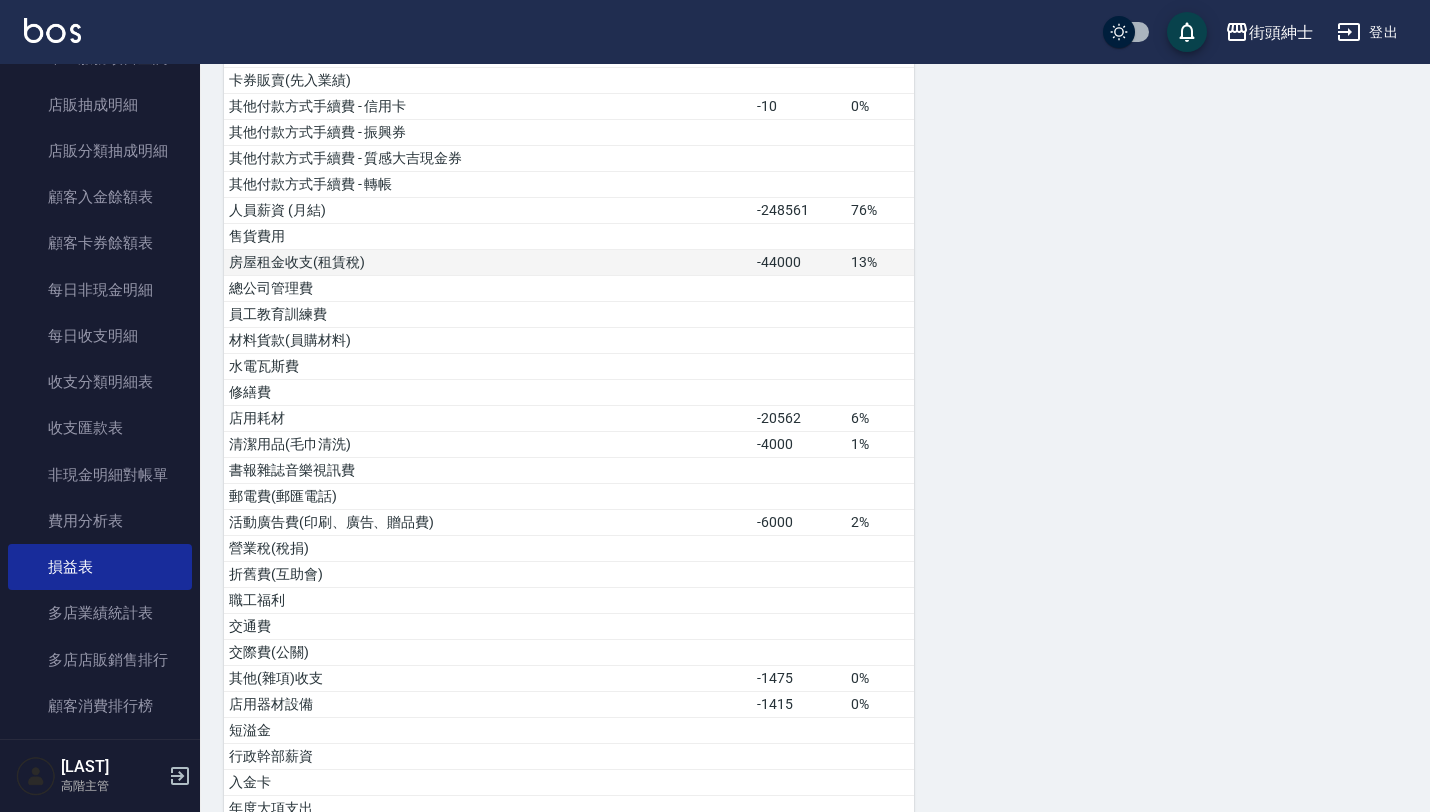 scroll, scrollTop: 324, scrollLeft: 0, axis: vertical 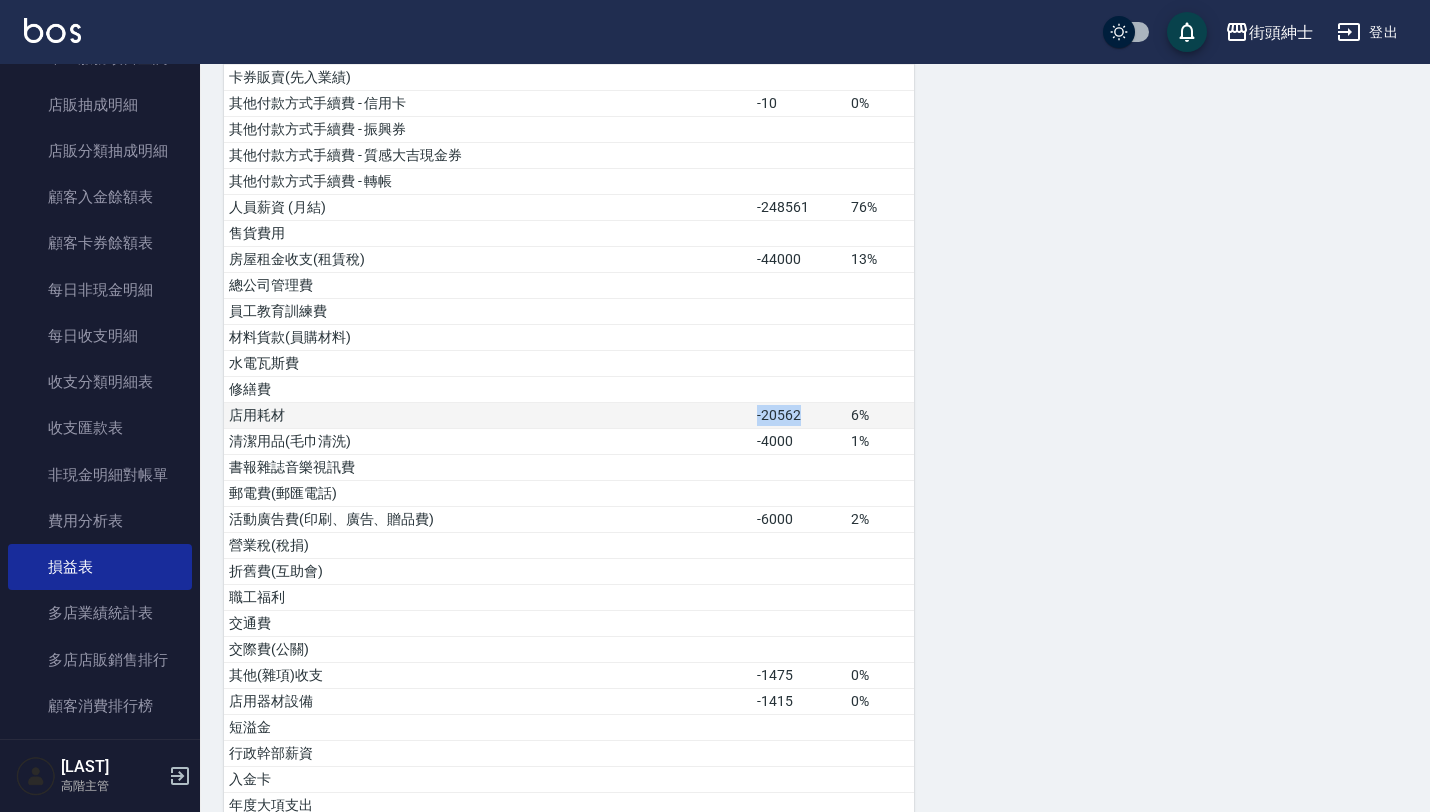 drag, startPoint x: 757, startPoint y: 414, endPoint x: 804, endPoint y: 415, distance: 47.010635 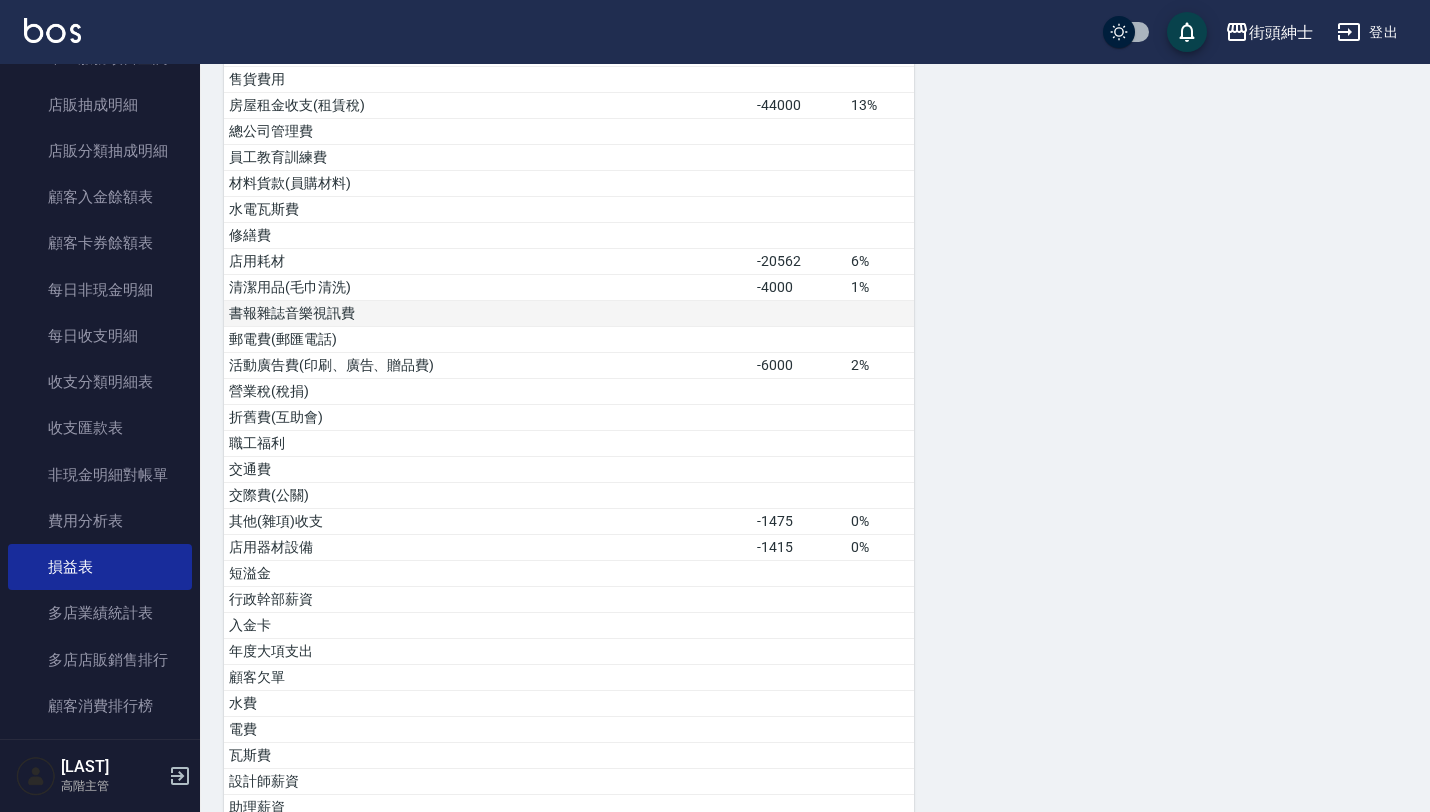 scroll, scrollTop: 479, scrollLeft: 0, axis: vertical 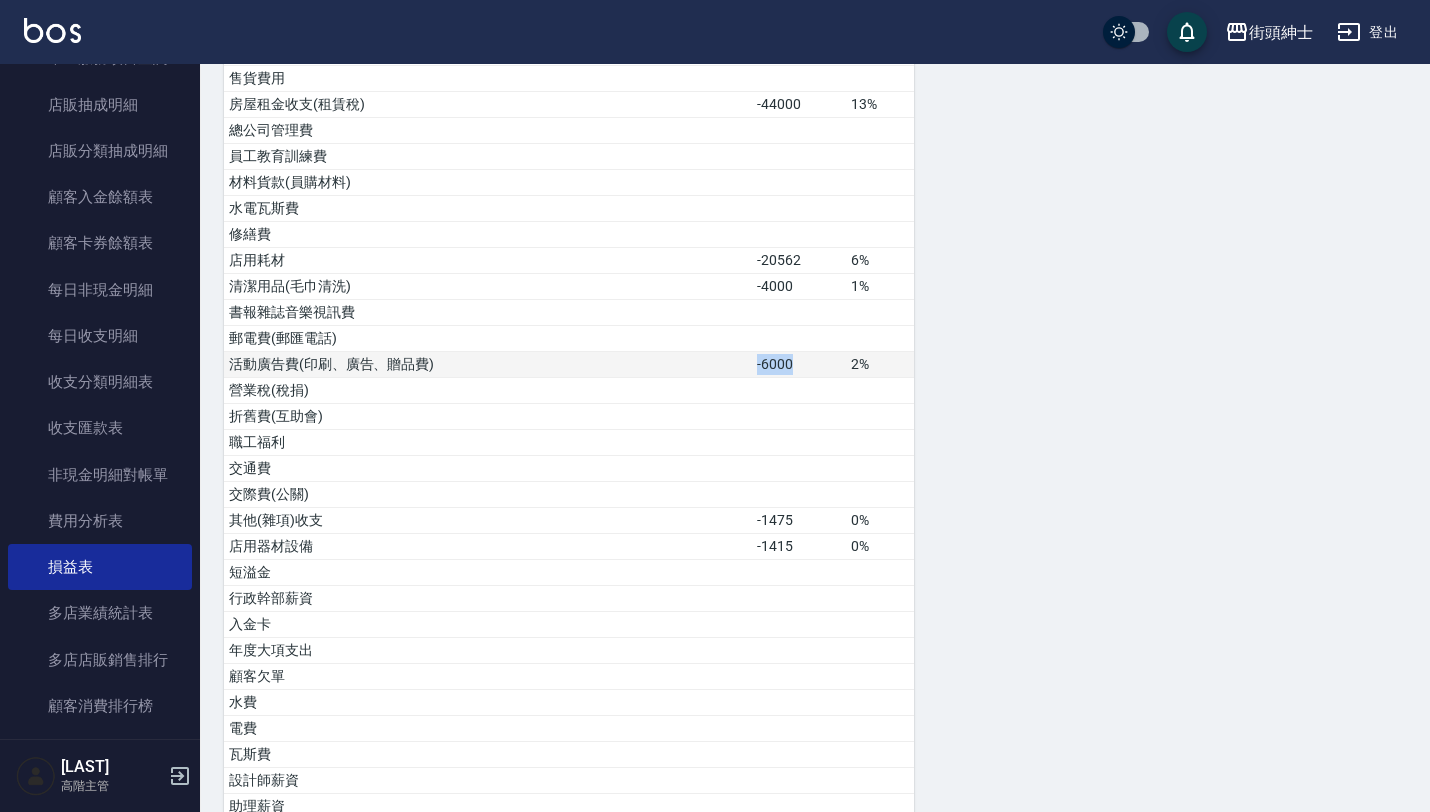 drag, startPoint x: 757, startPoint y: 364, endPoint x: 817, endPoint y: 364, distance: 60 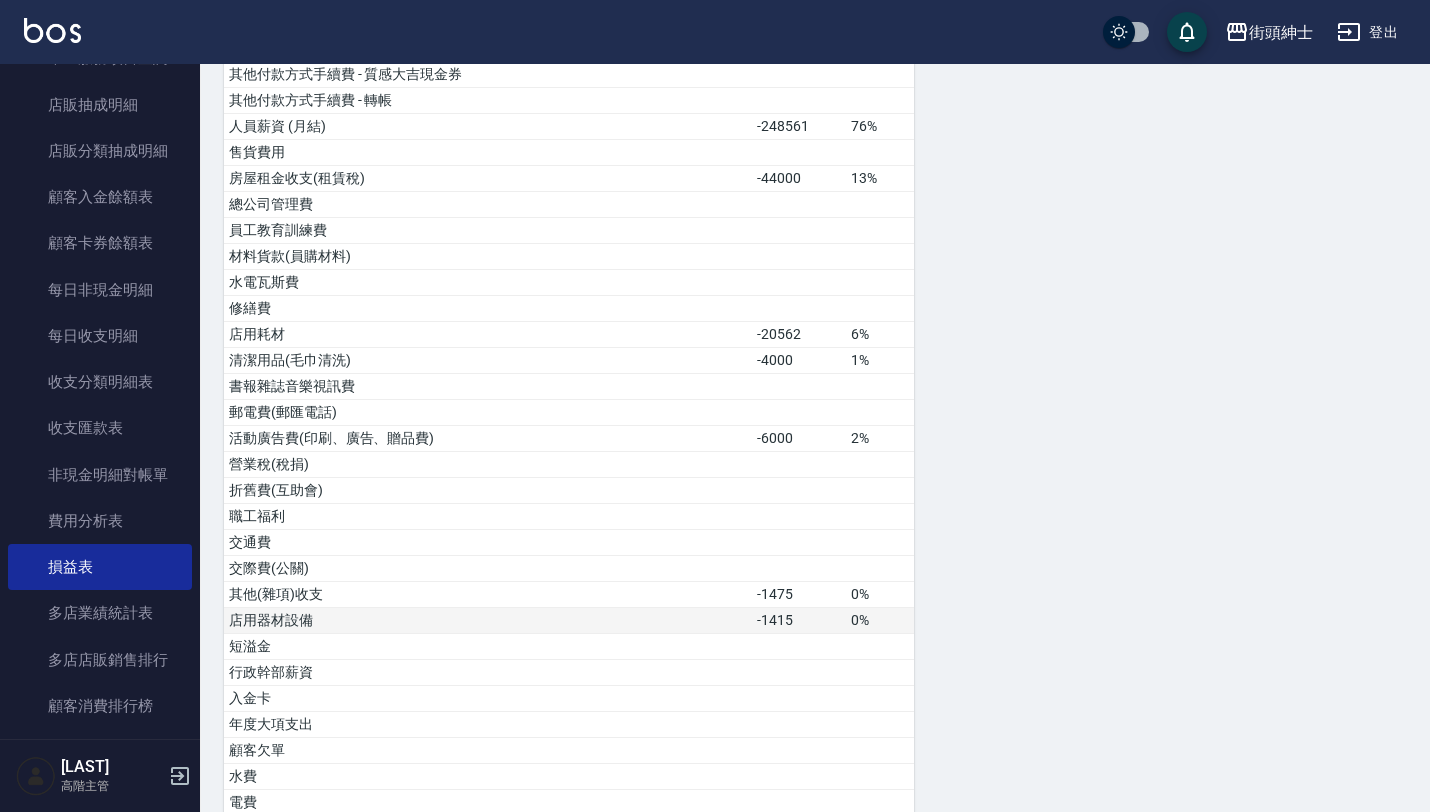 scroll, scrollTop: 398, scrollLeft: 0, axis: vertical 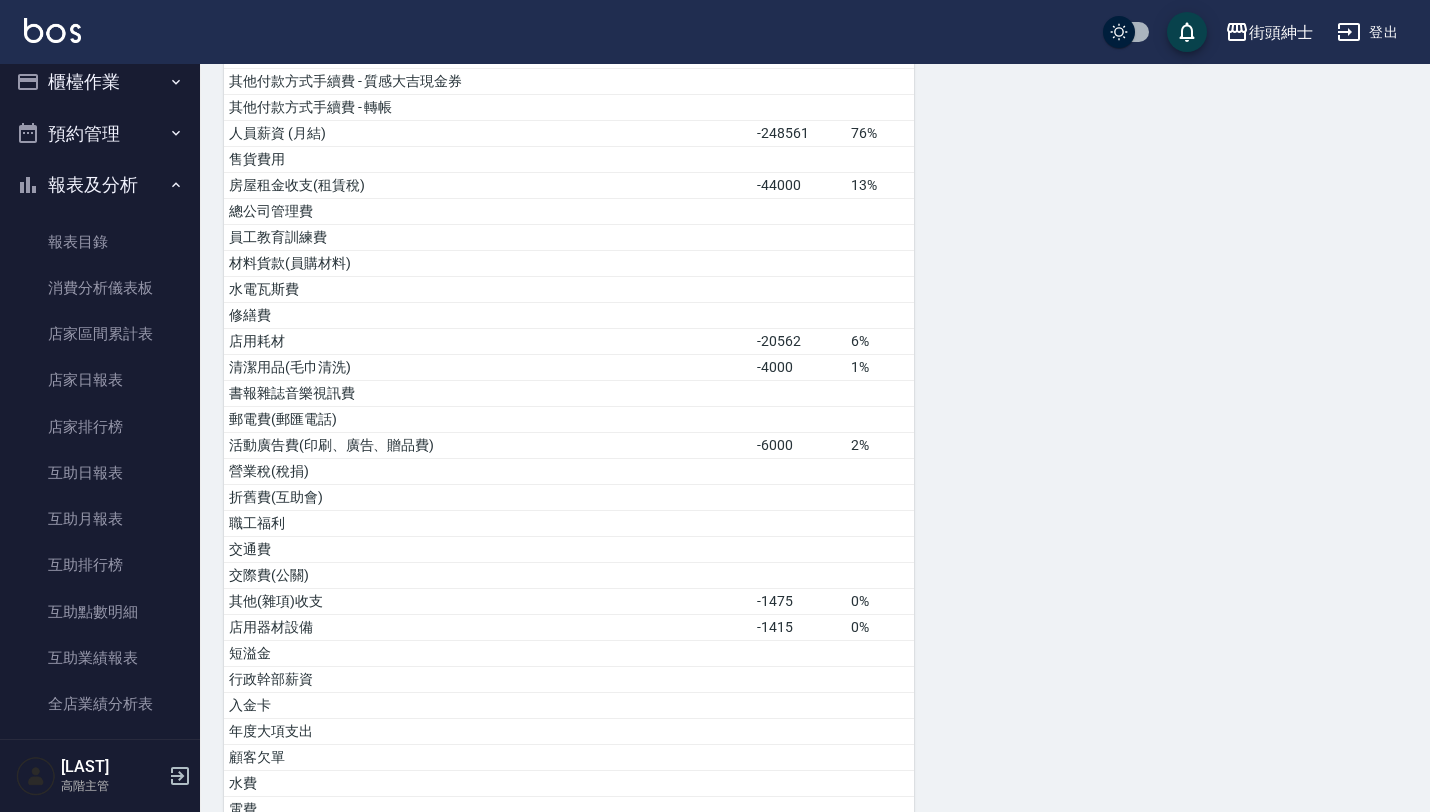 click on "報表及分析" at bounding box center [100, 185] 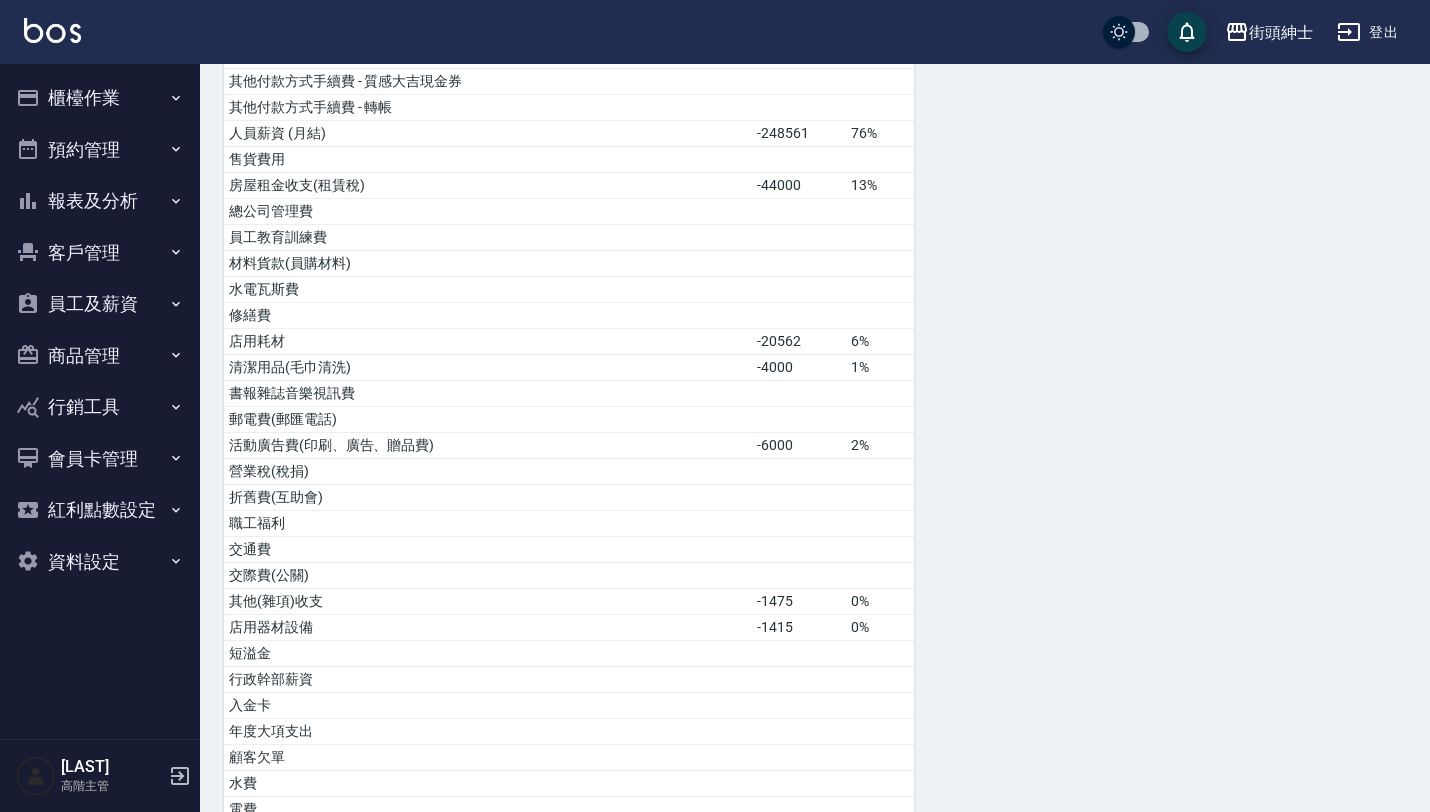 scroll, scrollTop: 0, scrollLeft: 0, axis: both 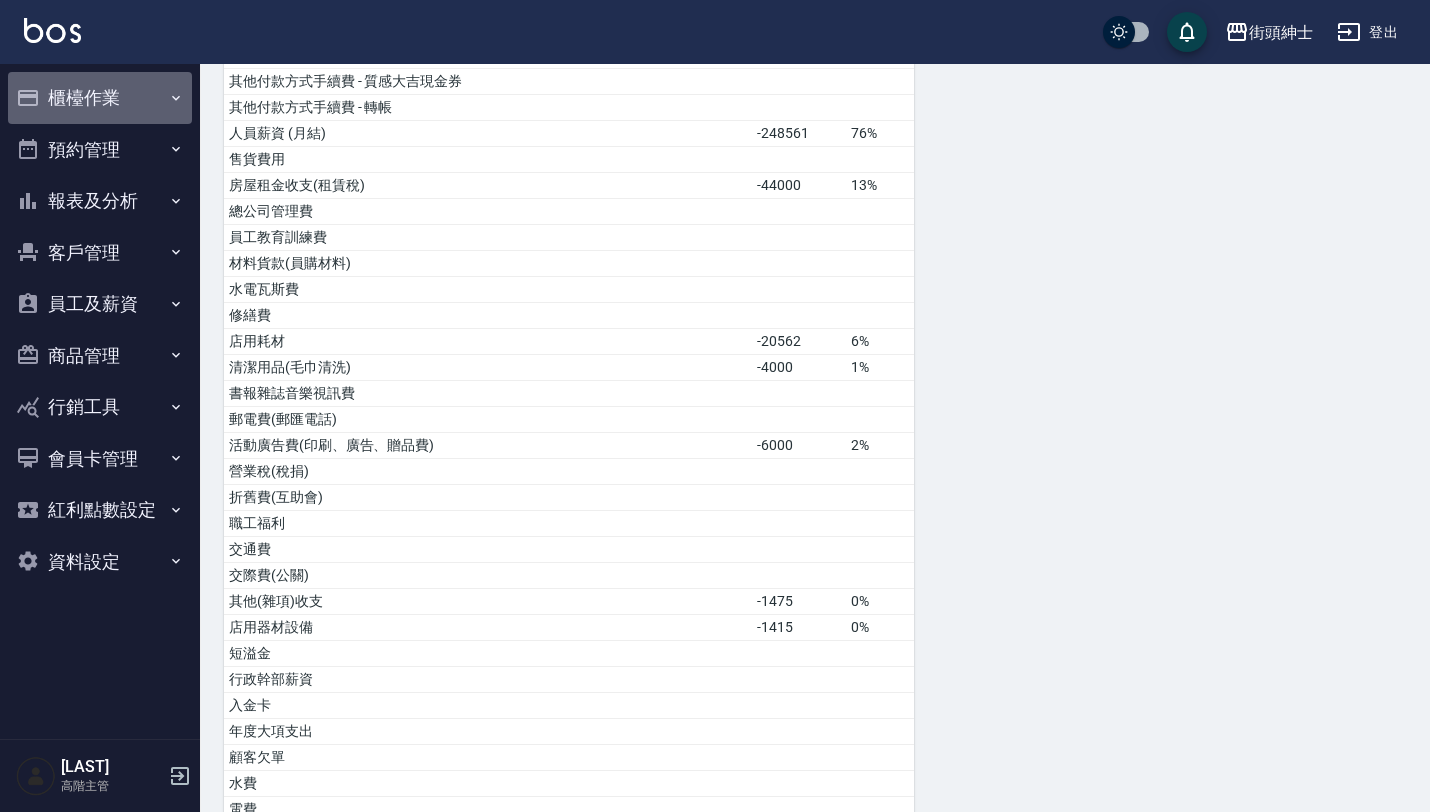 click on "櫃檯作業" at bounding box center [100, 98] 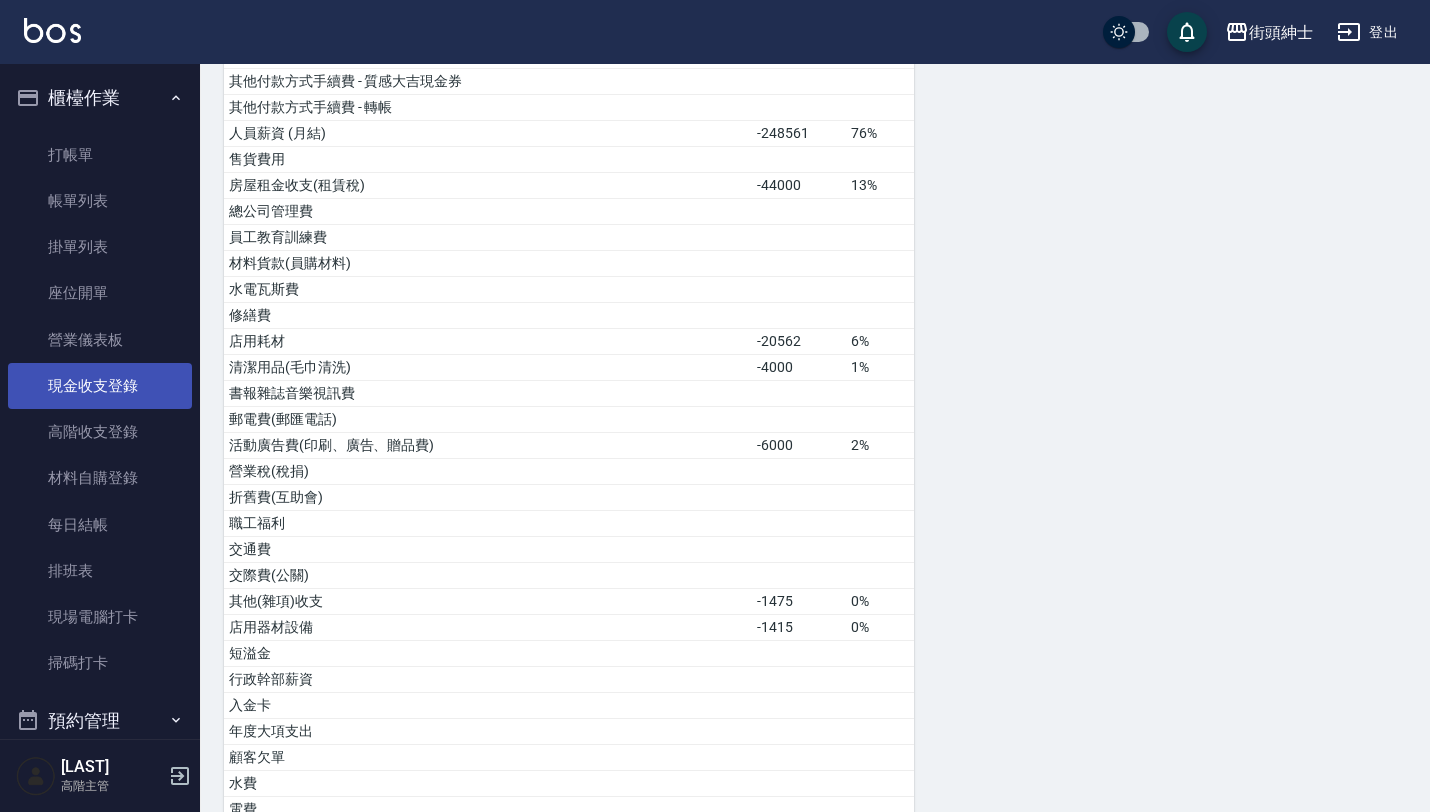 click on "現金收支登錄" at bounding box center [100, 386] 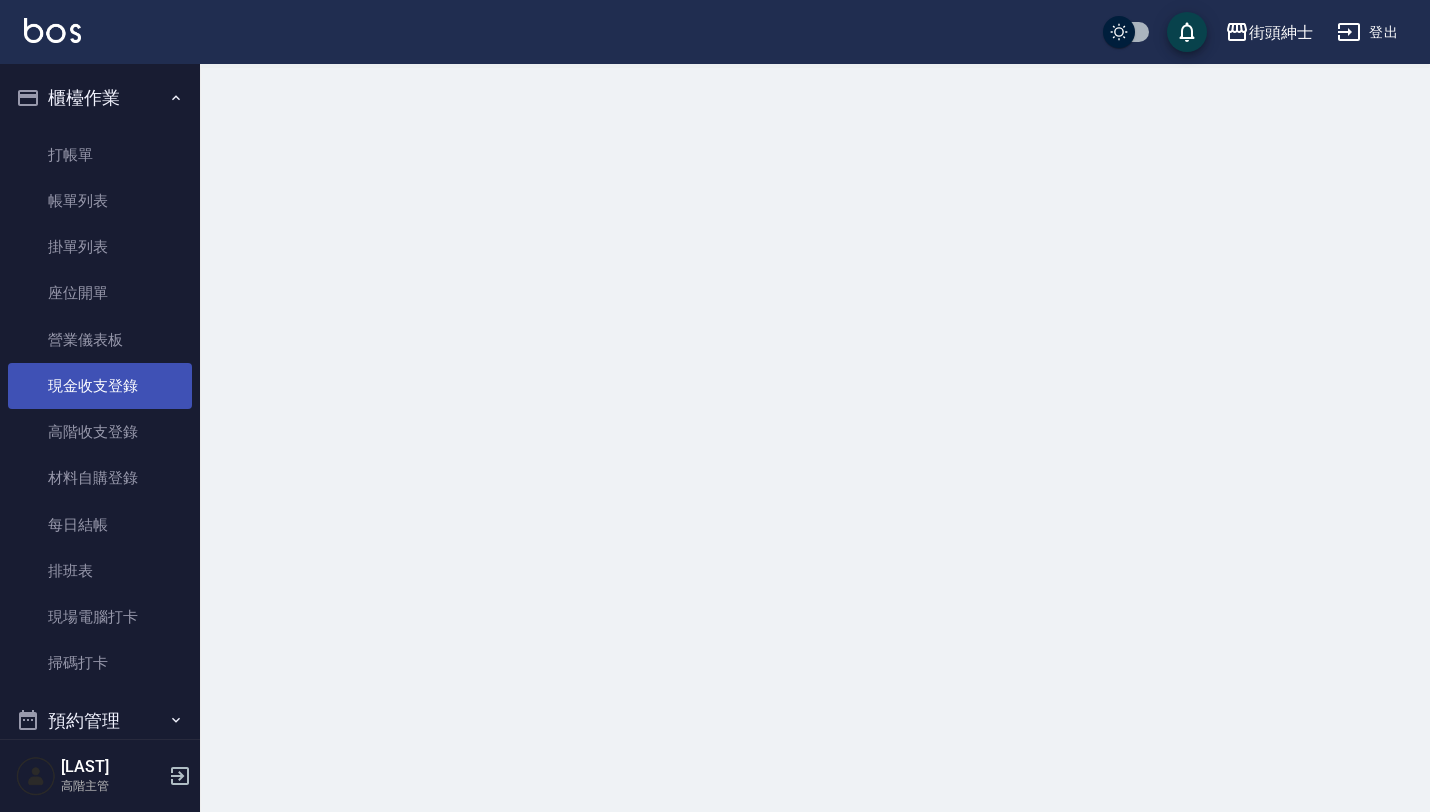 scroll, scrollTop: 0, scrollLeft: 0, axis: both 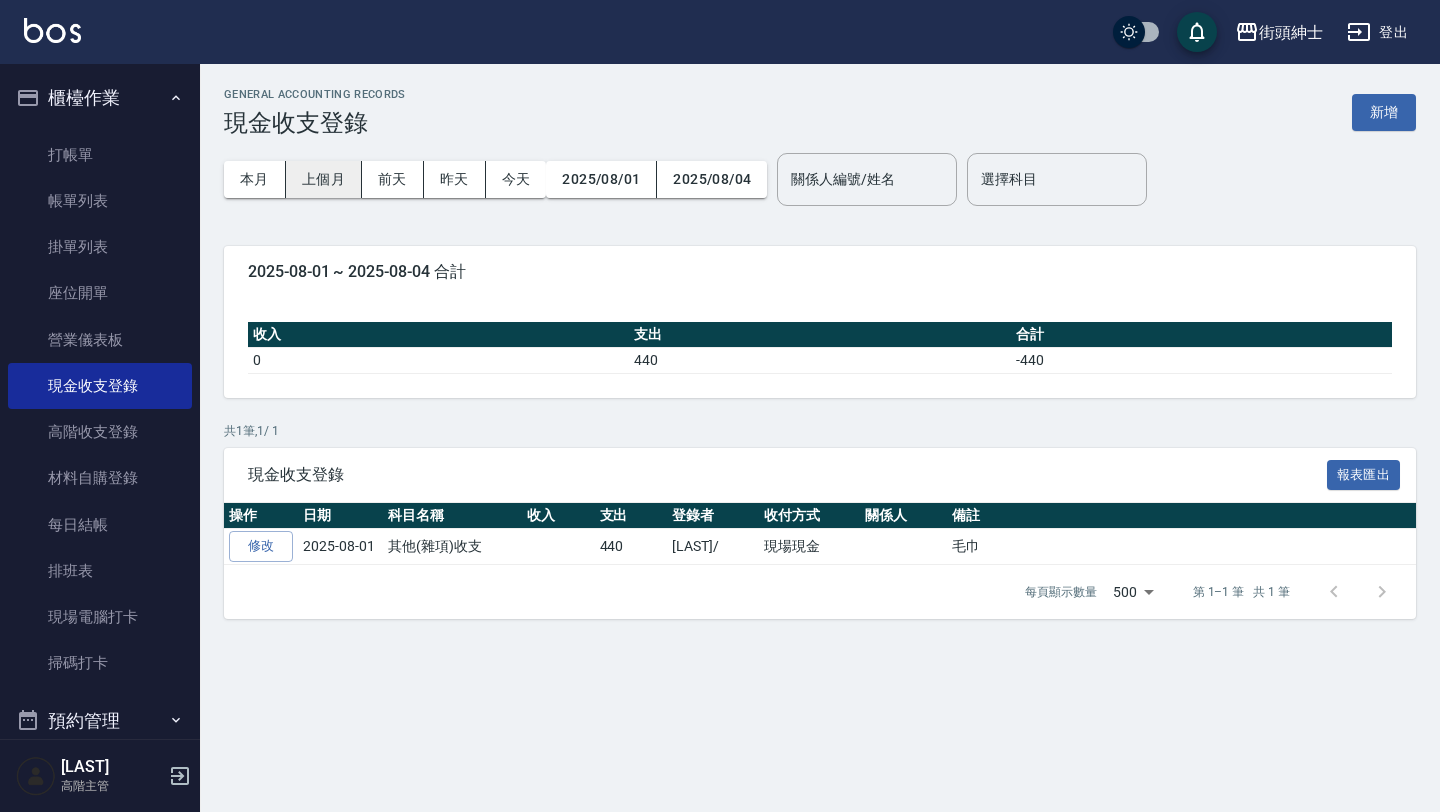 click on "上個月" at bounding box center [324, 179] 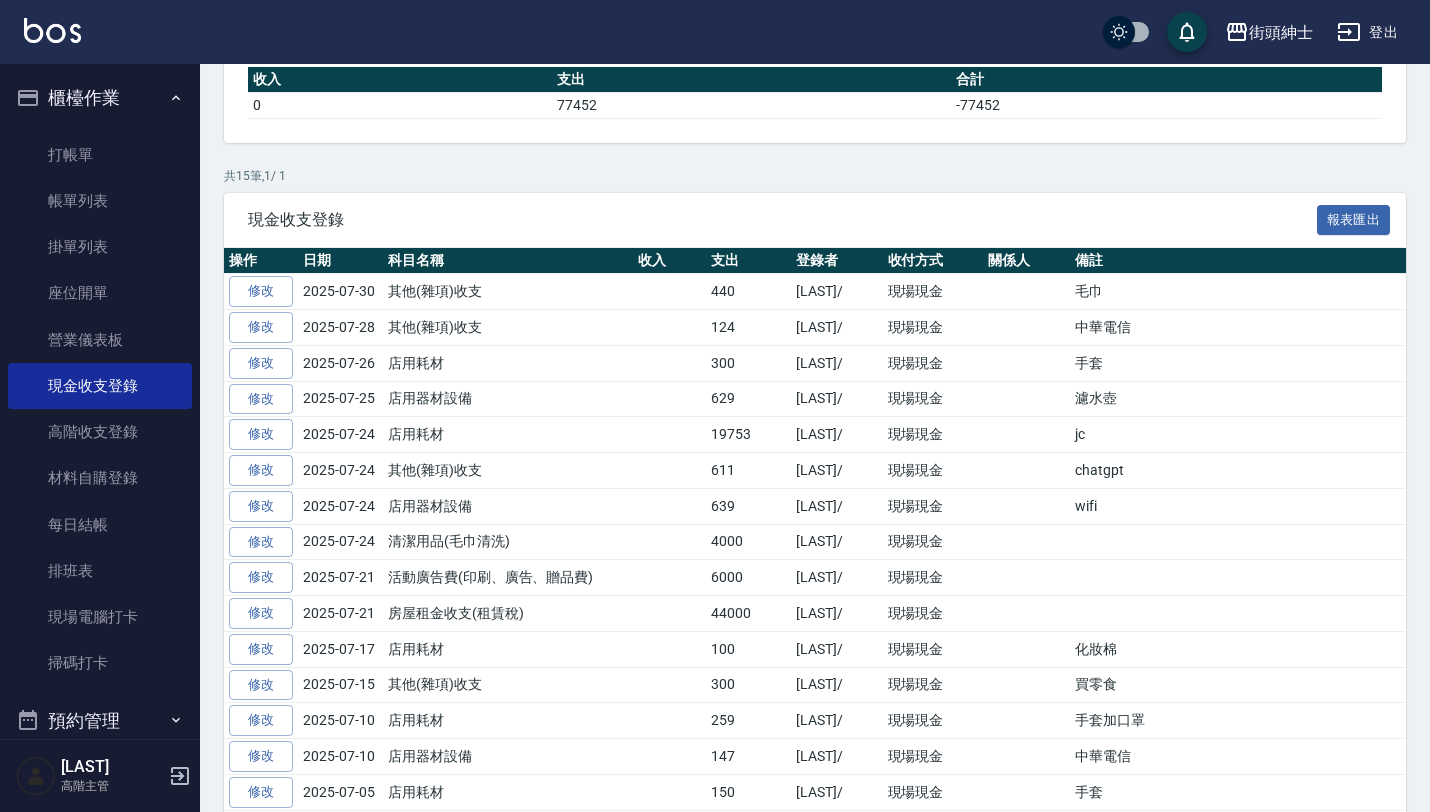 scroll, scrollTop: 331, scrollLeft: 0, axis: vertical 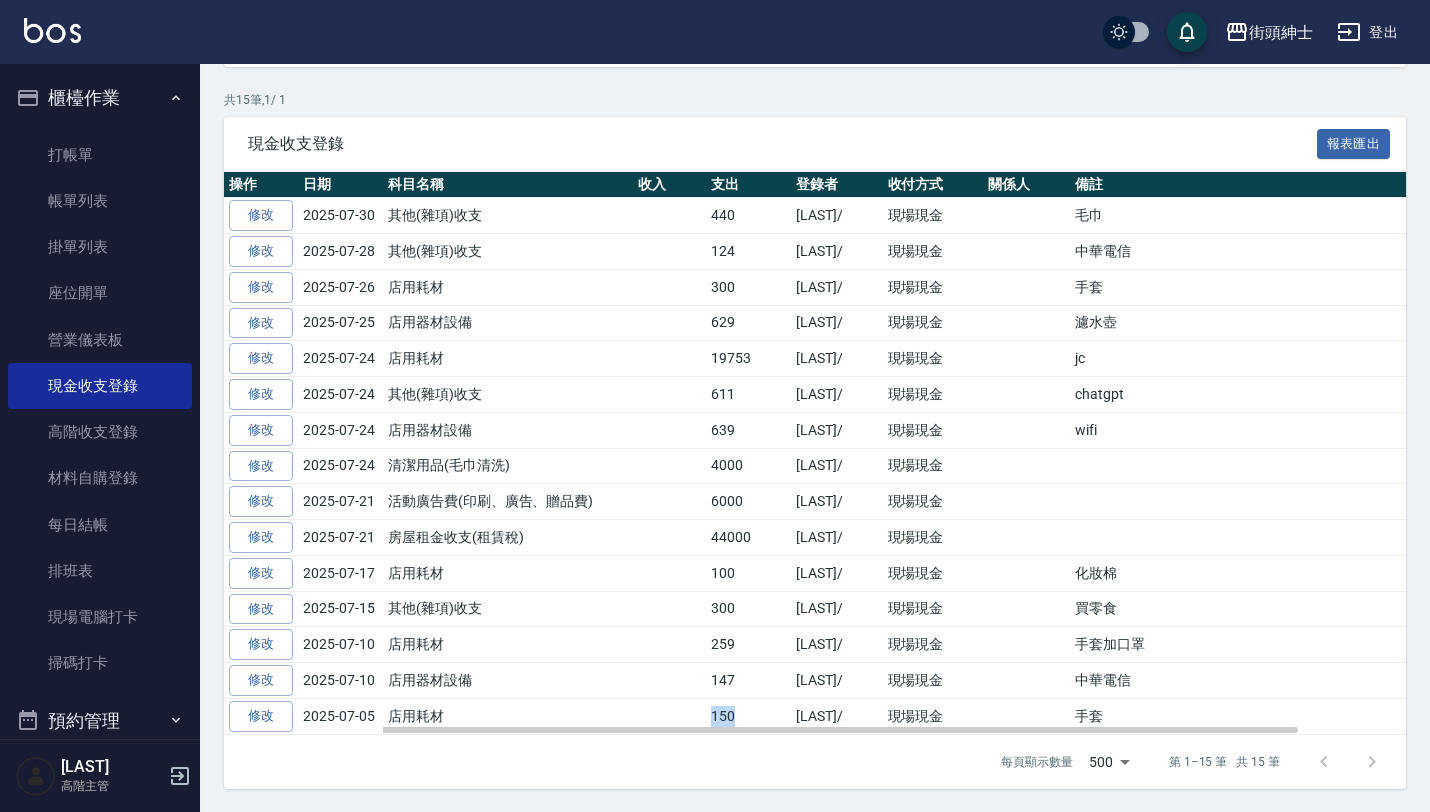drag, startPoint x: 710, startPoint y: 715, endPoint x: 754, endPoint y: 715, distance: 44 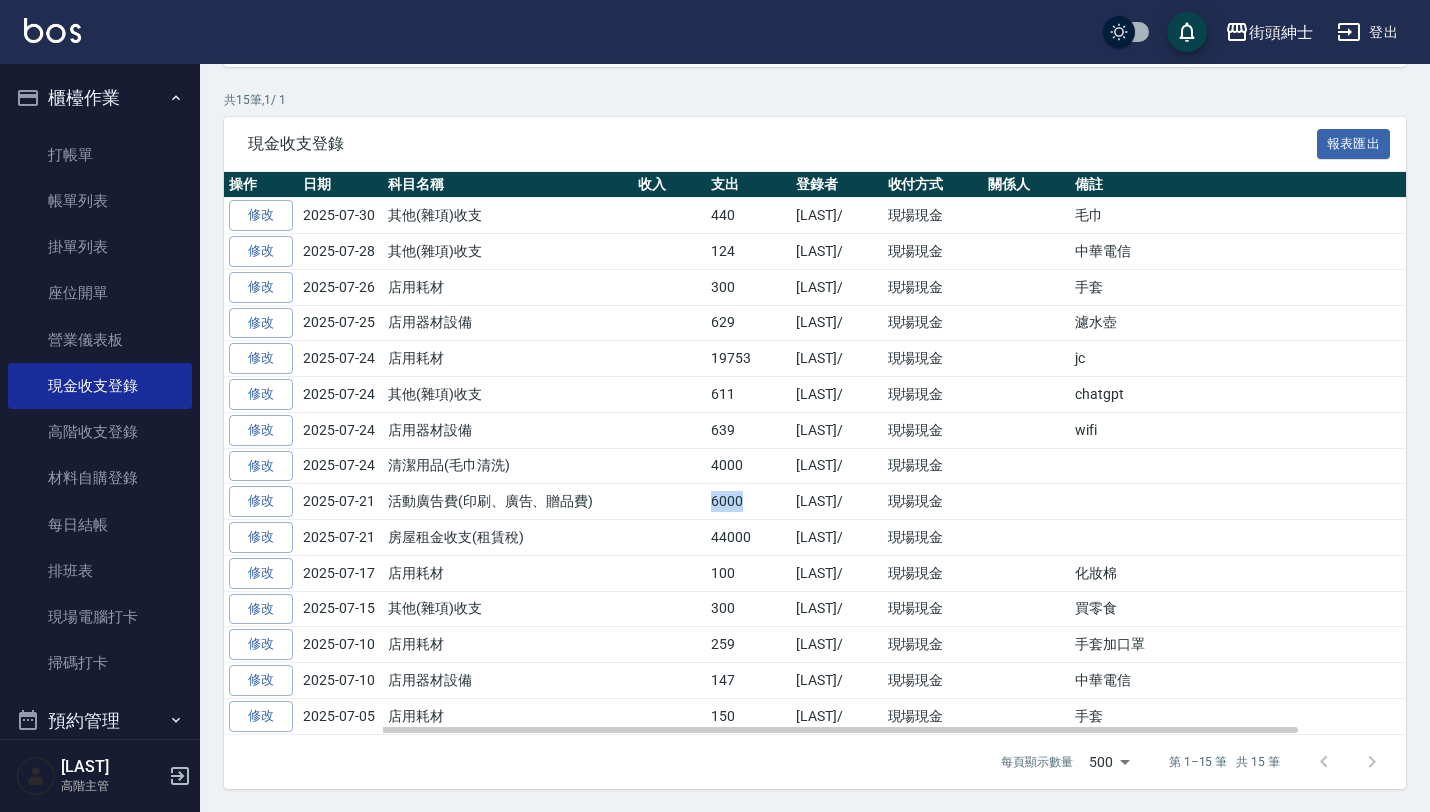 drag, startPoint x: 713, startPoint y: 500, endPoint x: 749, endPoint y: 501, distance: 36.013885 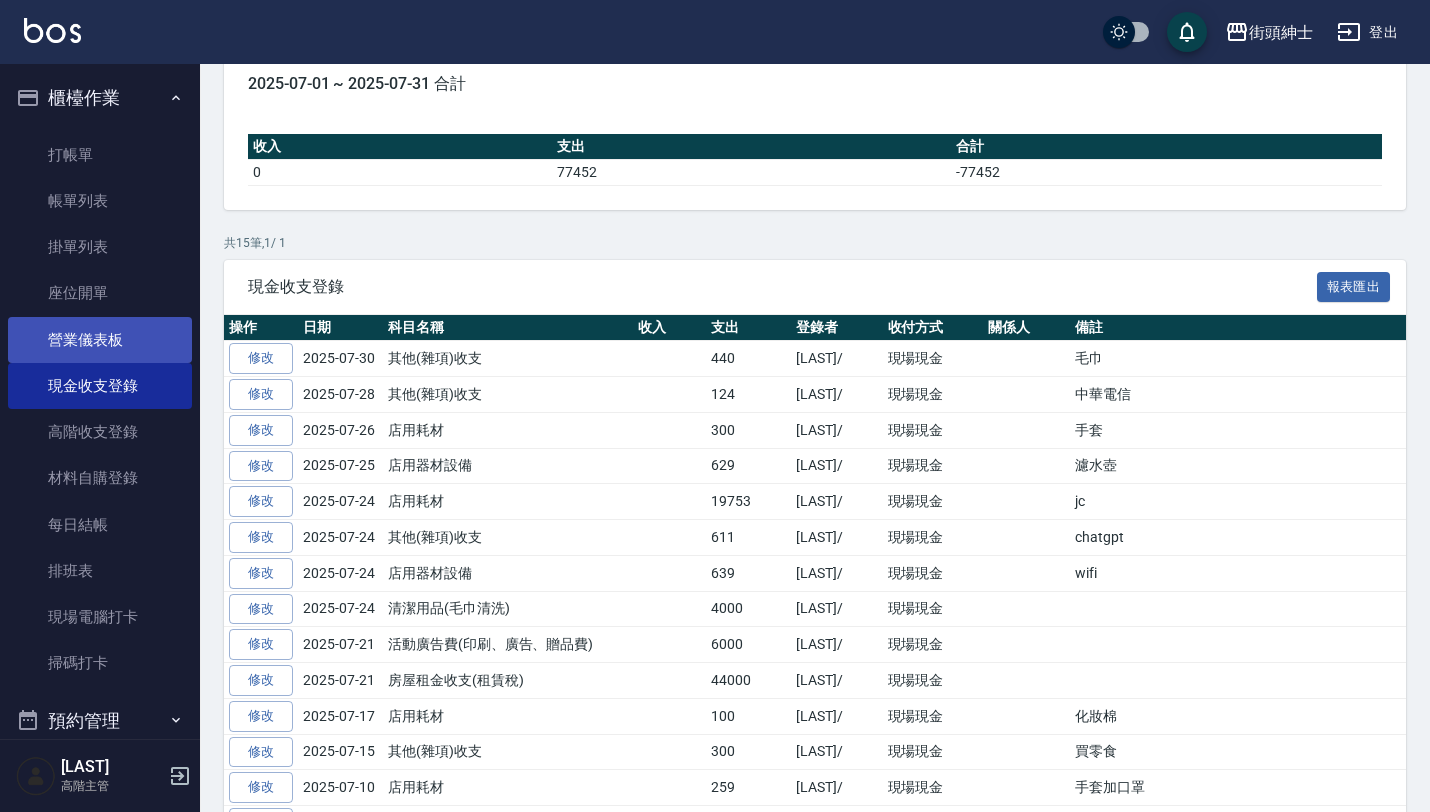 scroll, scrollTop: 127, scrollLeft: 0, axis: vertical 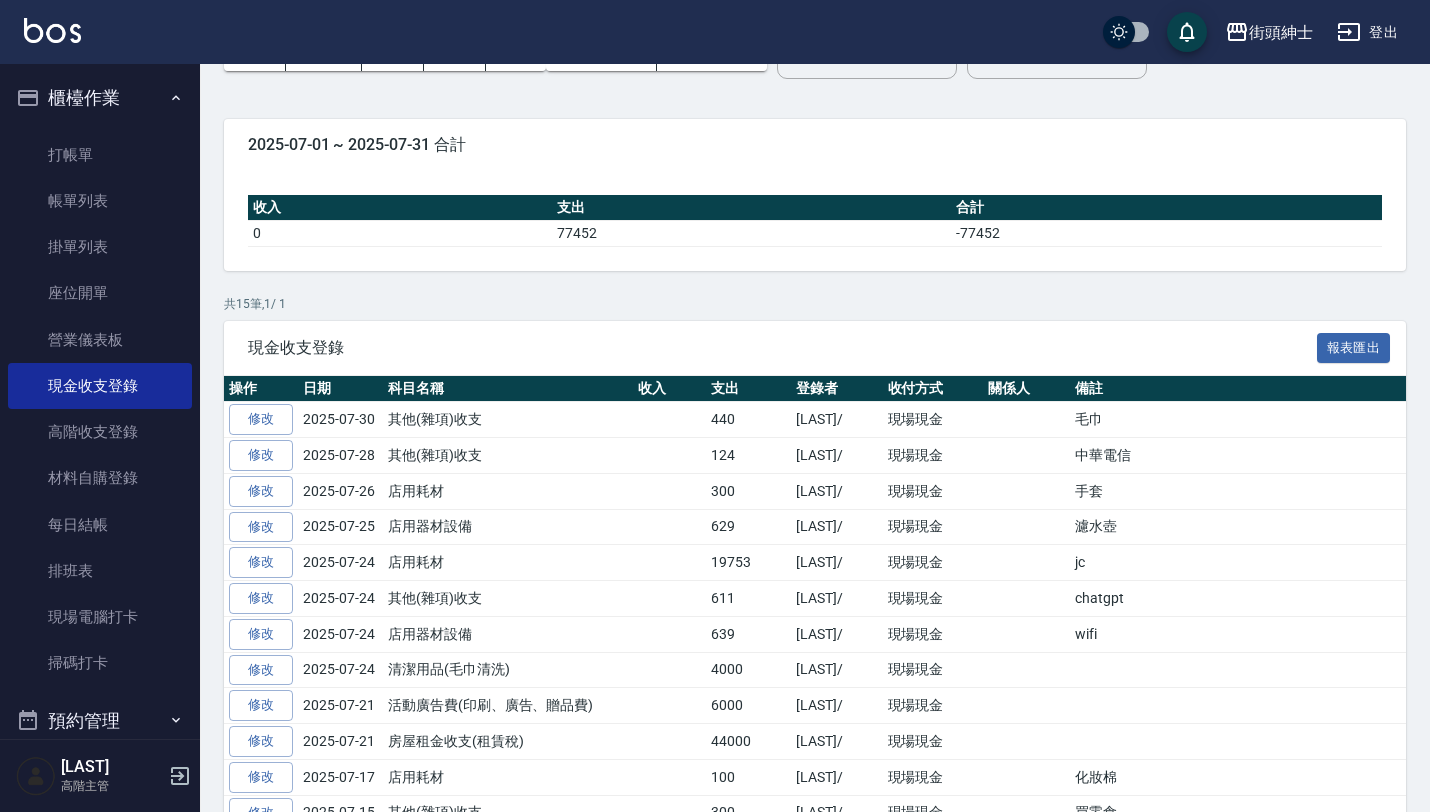 click on "櫃檯作業" at bounding box center (100, 98) 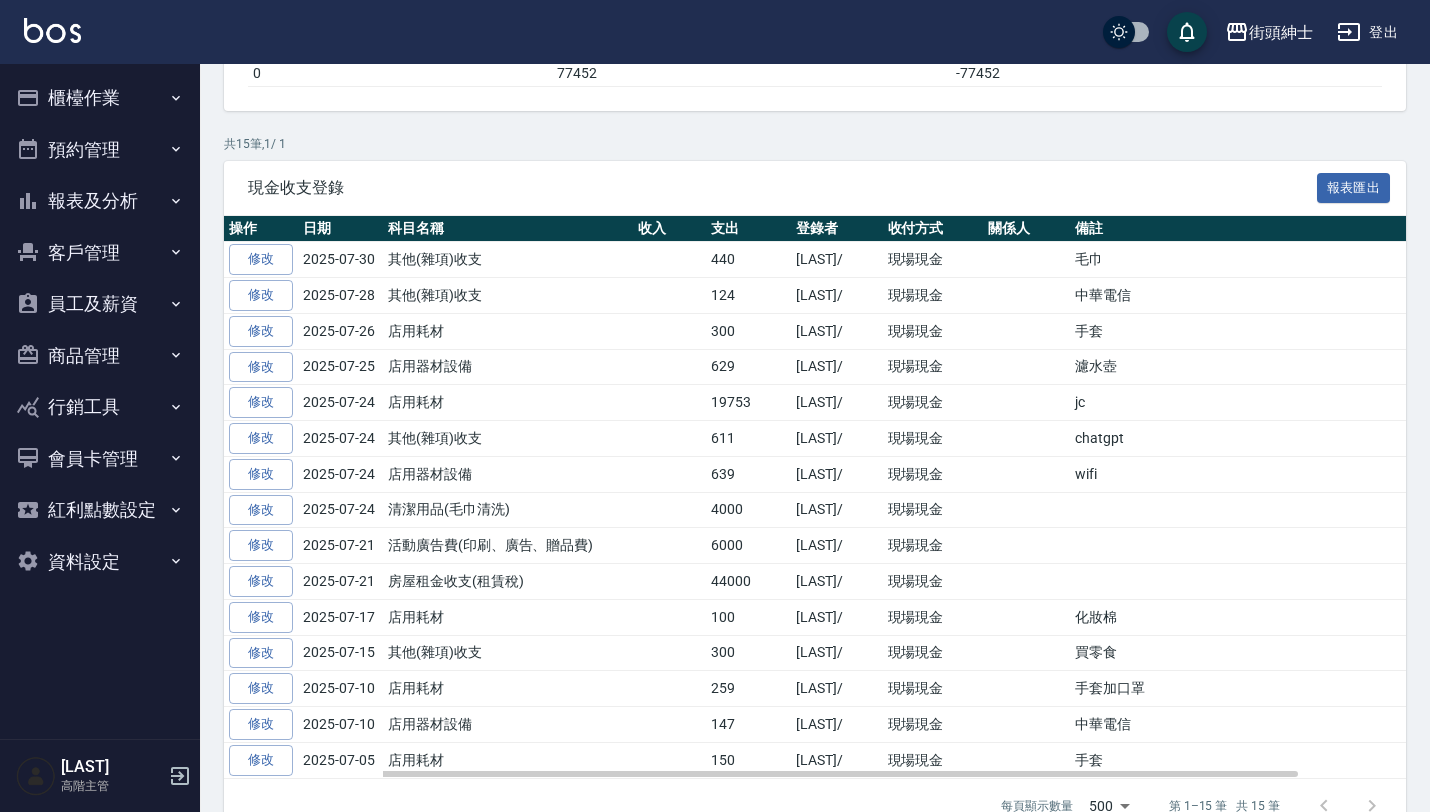 scroll, scrollTop: 290, scrollLeft: 0, axis: vertical 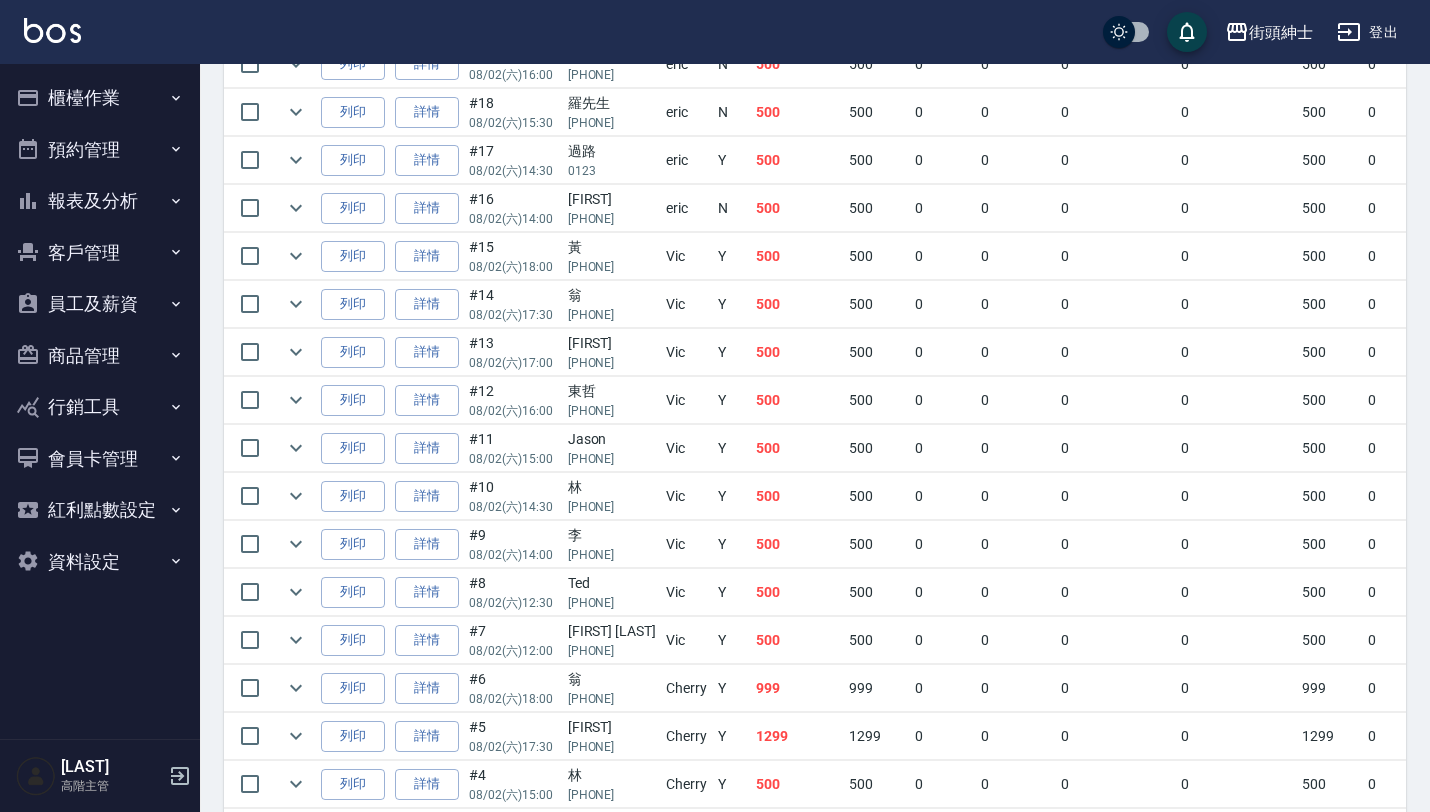 click on "預約管理" at bounding box center [100, 150] 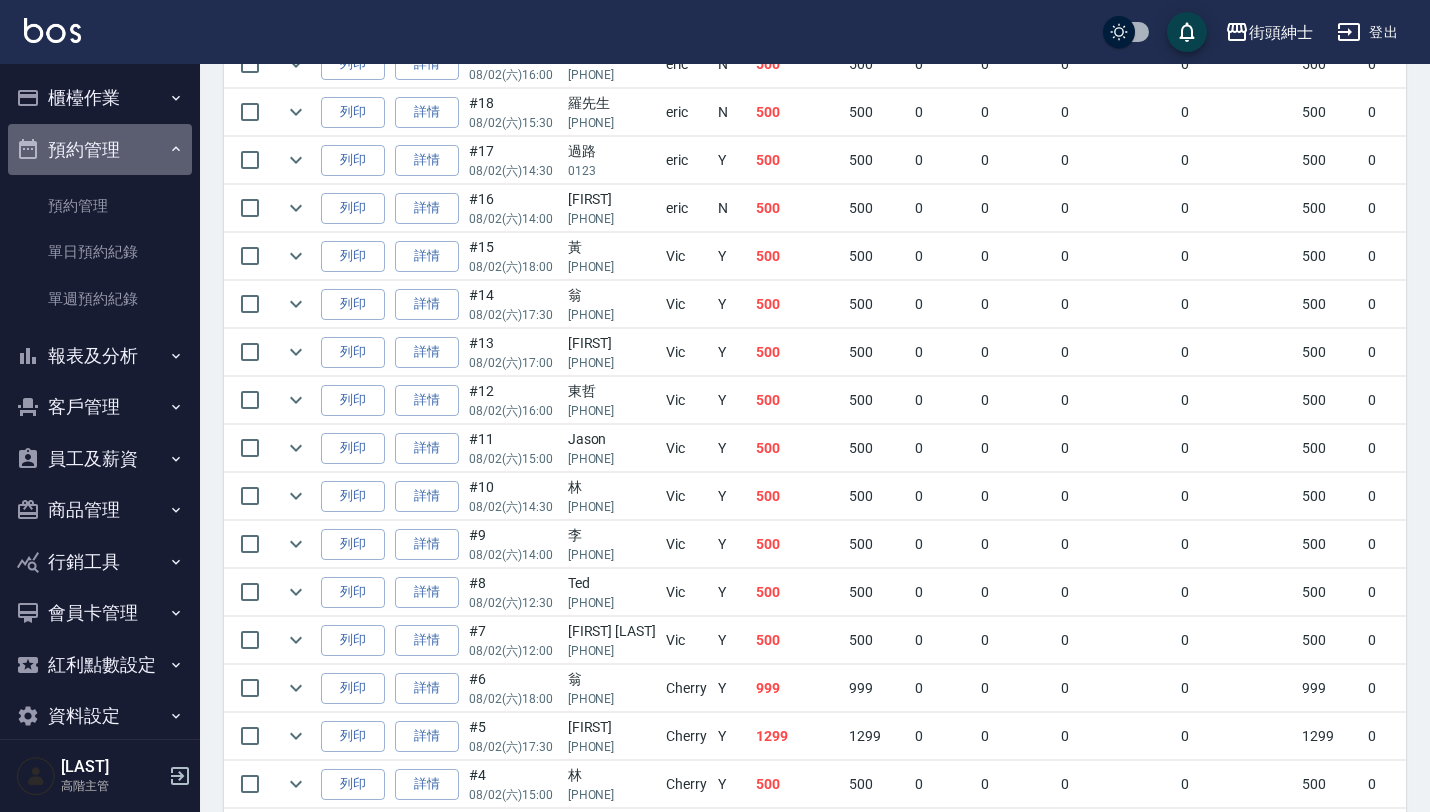 click on "預約管理" at bounding box center (100, 150) 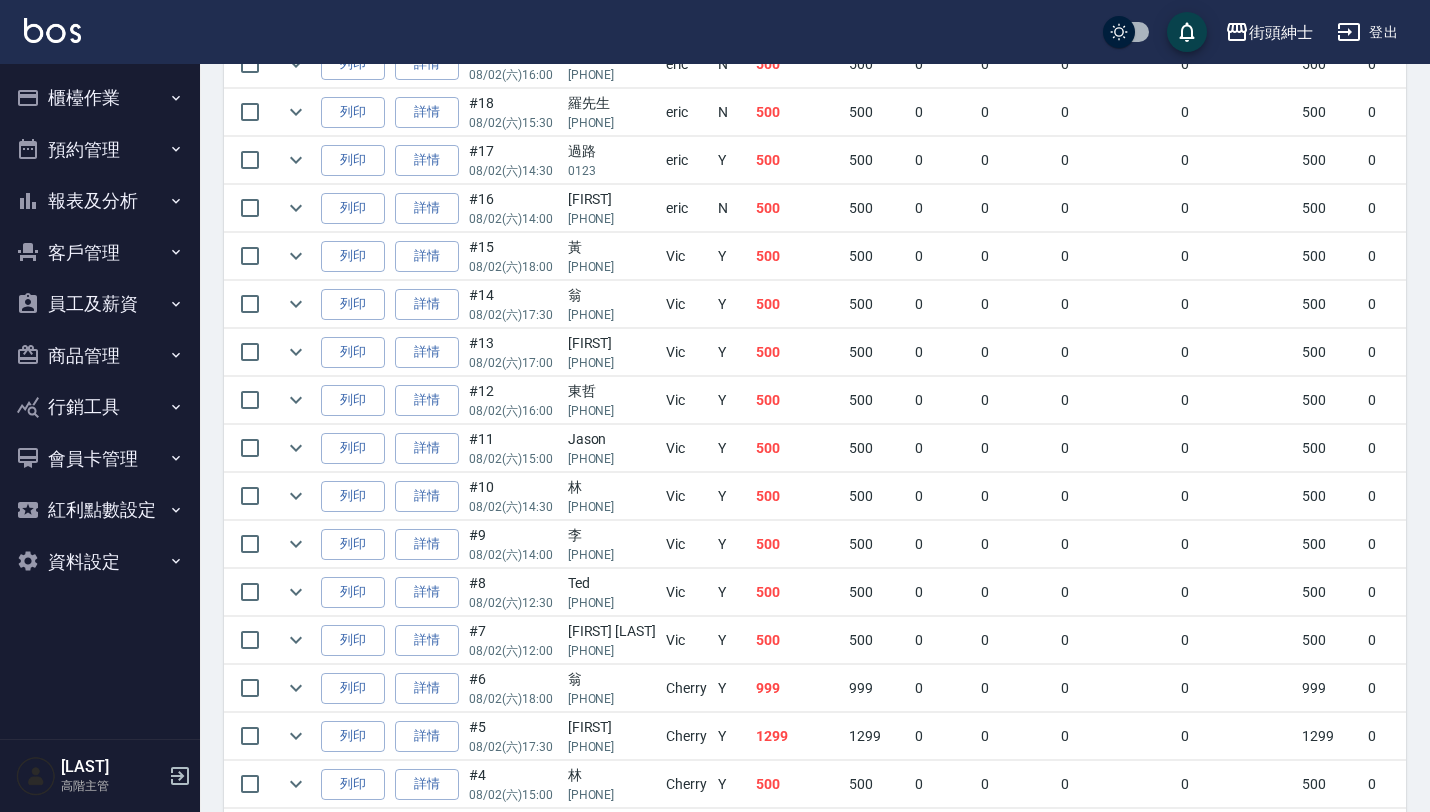 click on "報表及分析" at bounding box center (100, 201) 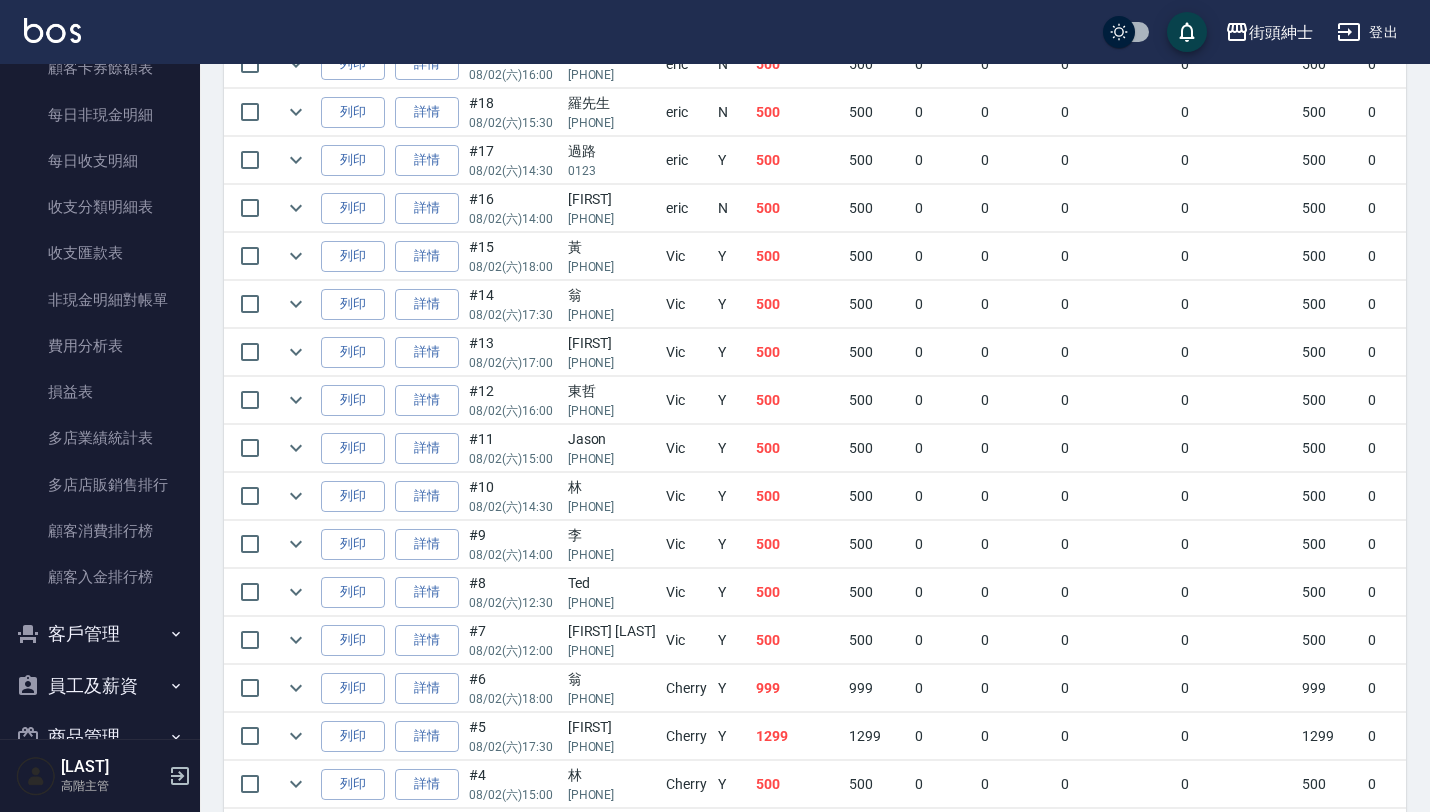 scroll, scrollTop: 1623, scrollLeft: 0, axis: vertical 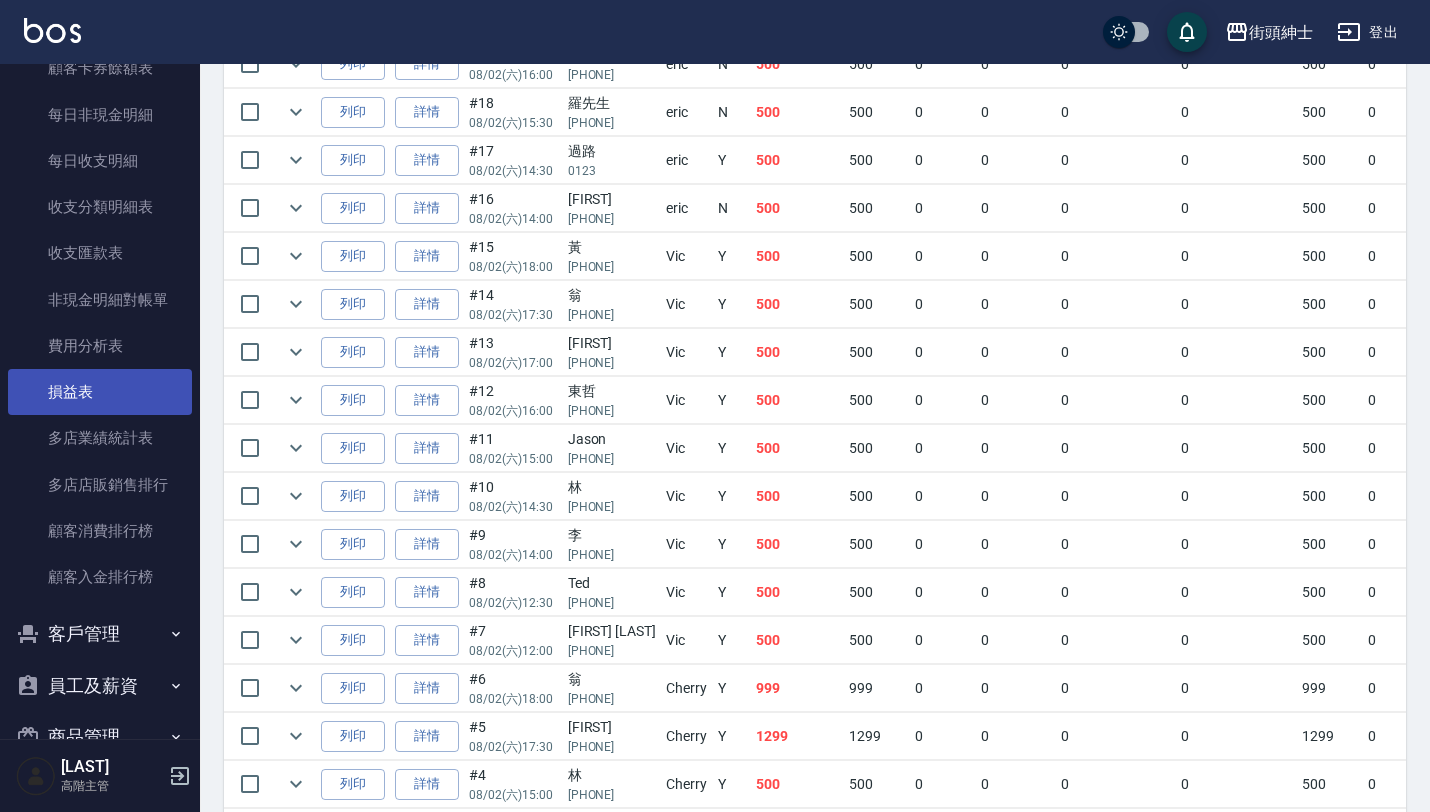 click on "損益表" at bounding box center [100, 392] 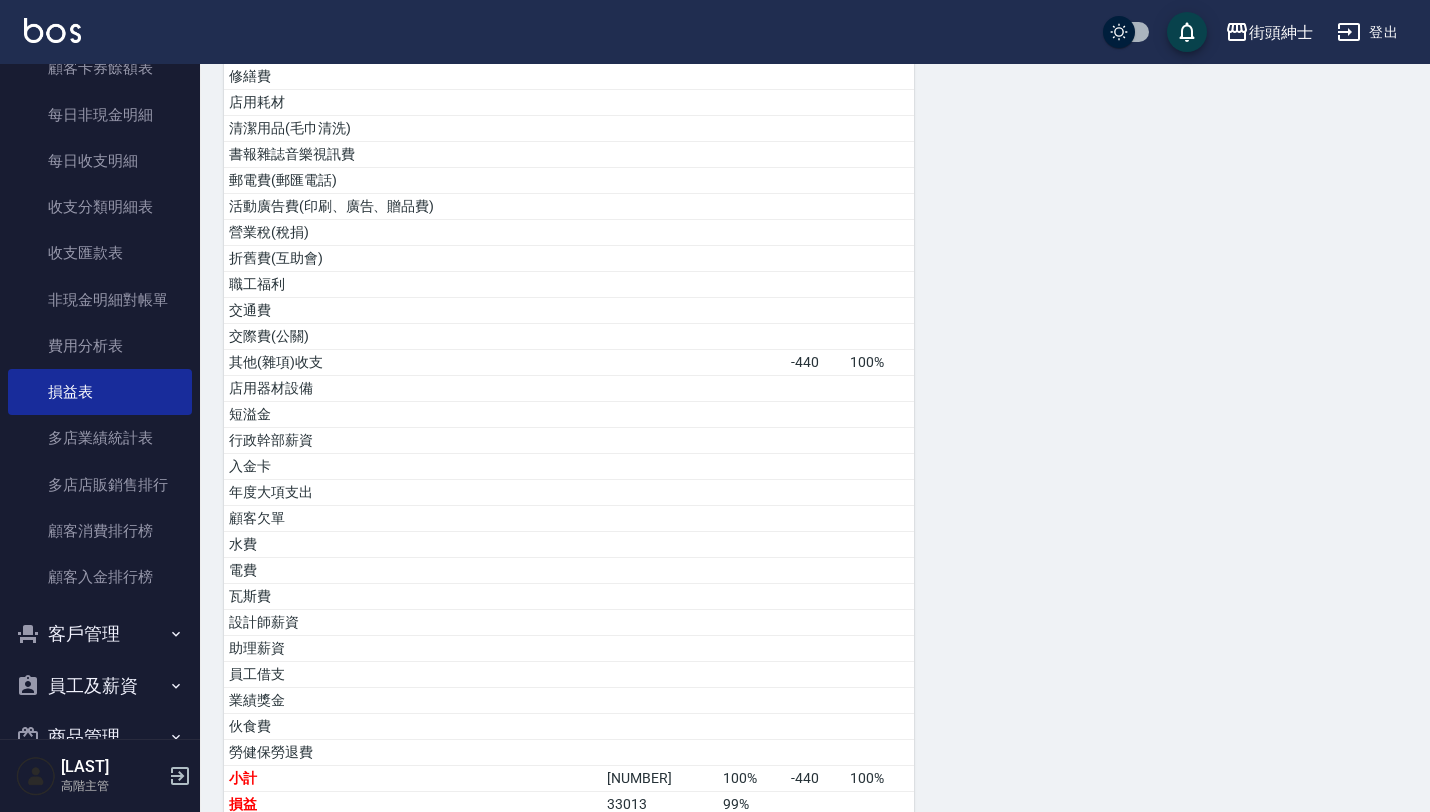 scroll, scrollTop: 795, scrollLeft: 0, axis: vertical 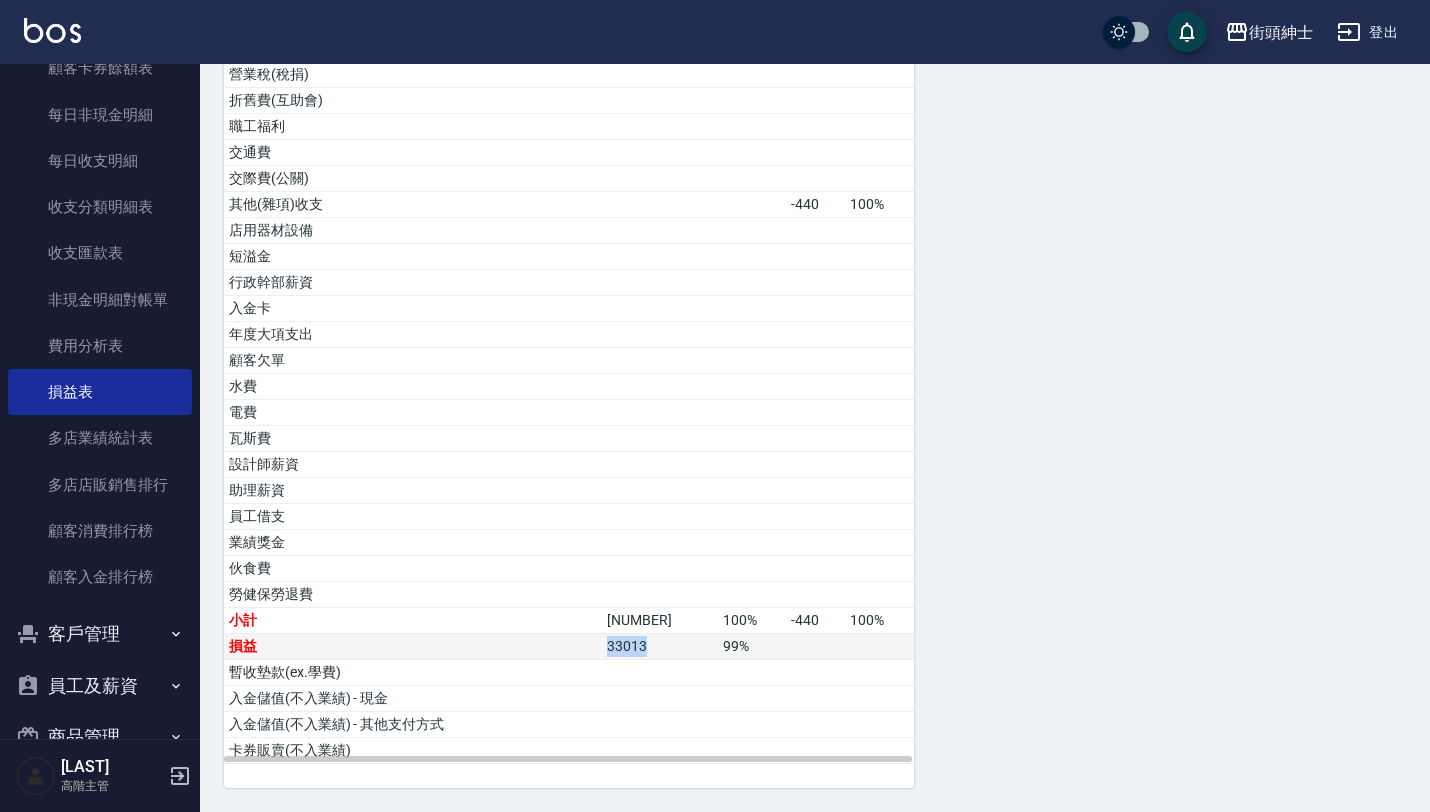 drag, startPoint x: 629, startPoint y: 646, endPoint x: 693, endPoint y: 646, distance: 64 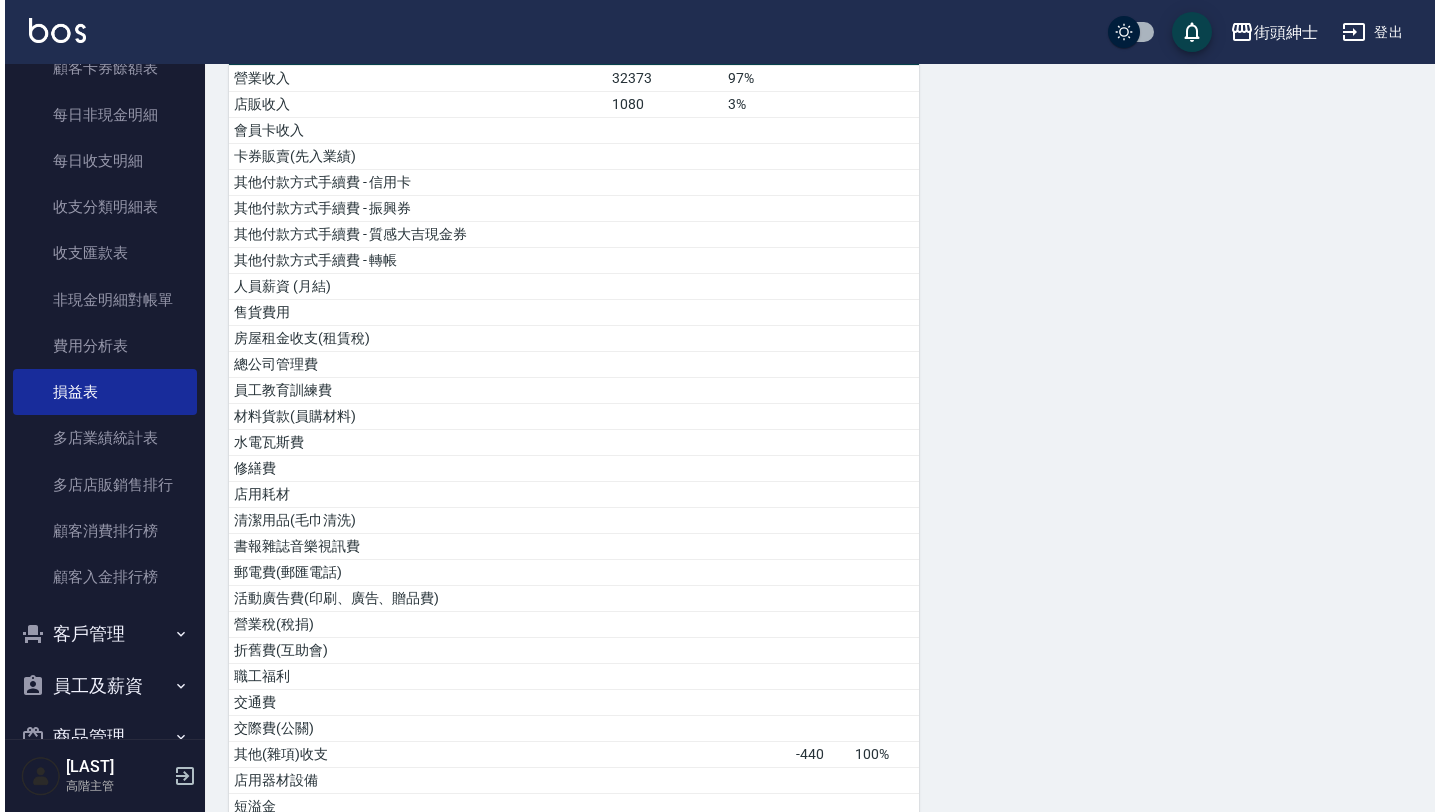 scroll, scrollTop: 0, scrollLeft: 0, axis: both 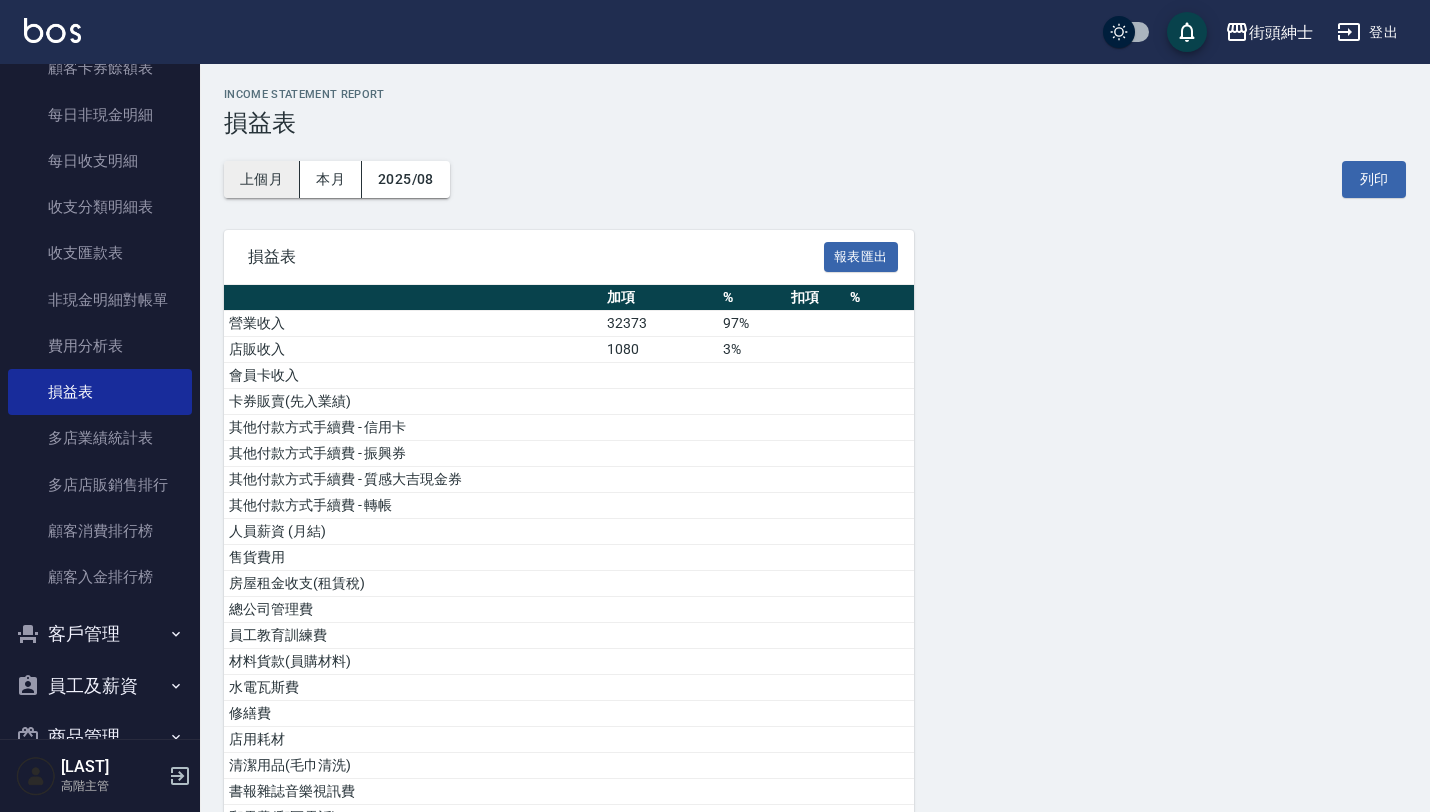 click on "上個月" at bounding box center (262, 179) 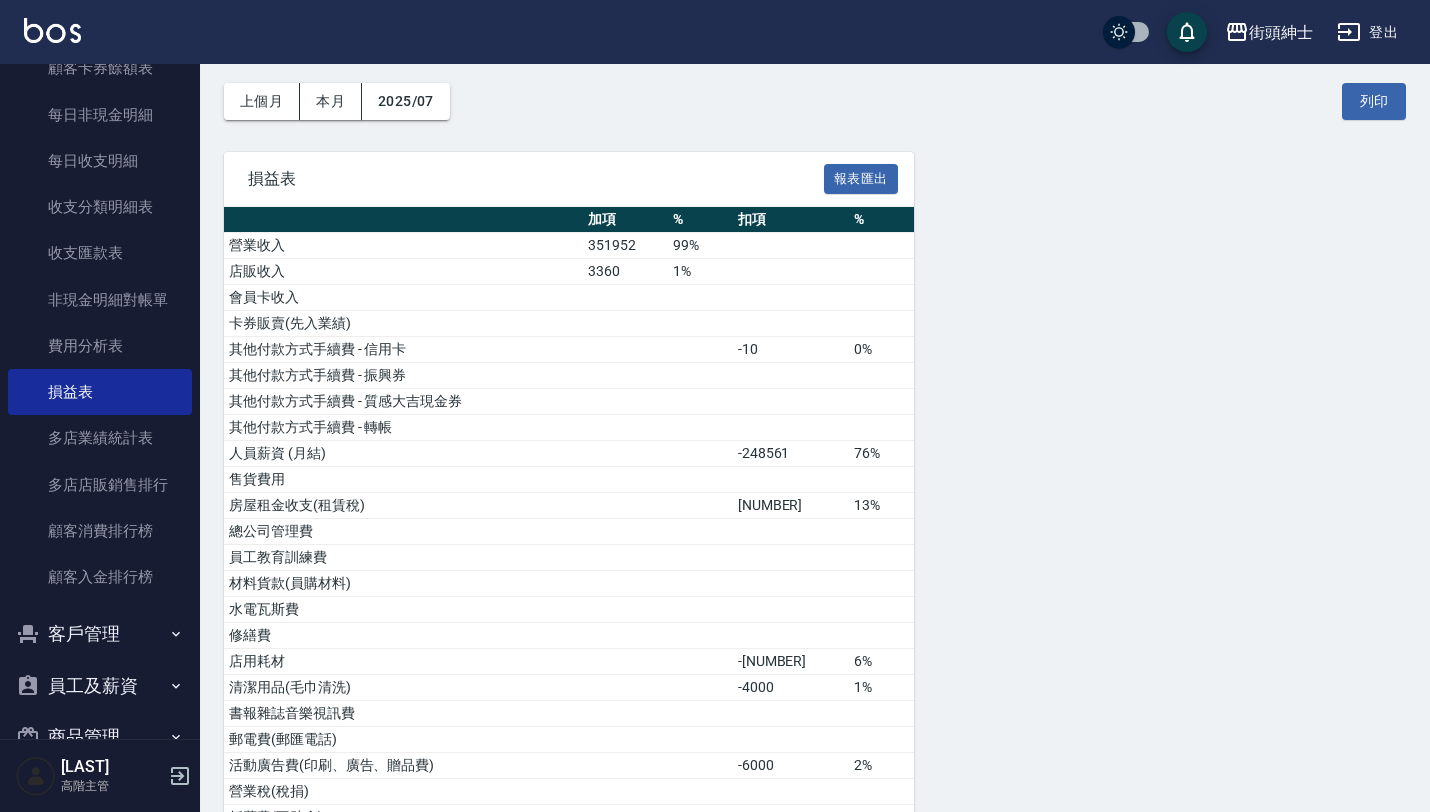 scroll, scrollTop: 6, scrollLeft: 0, axis: vertical 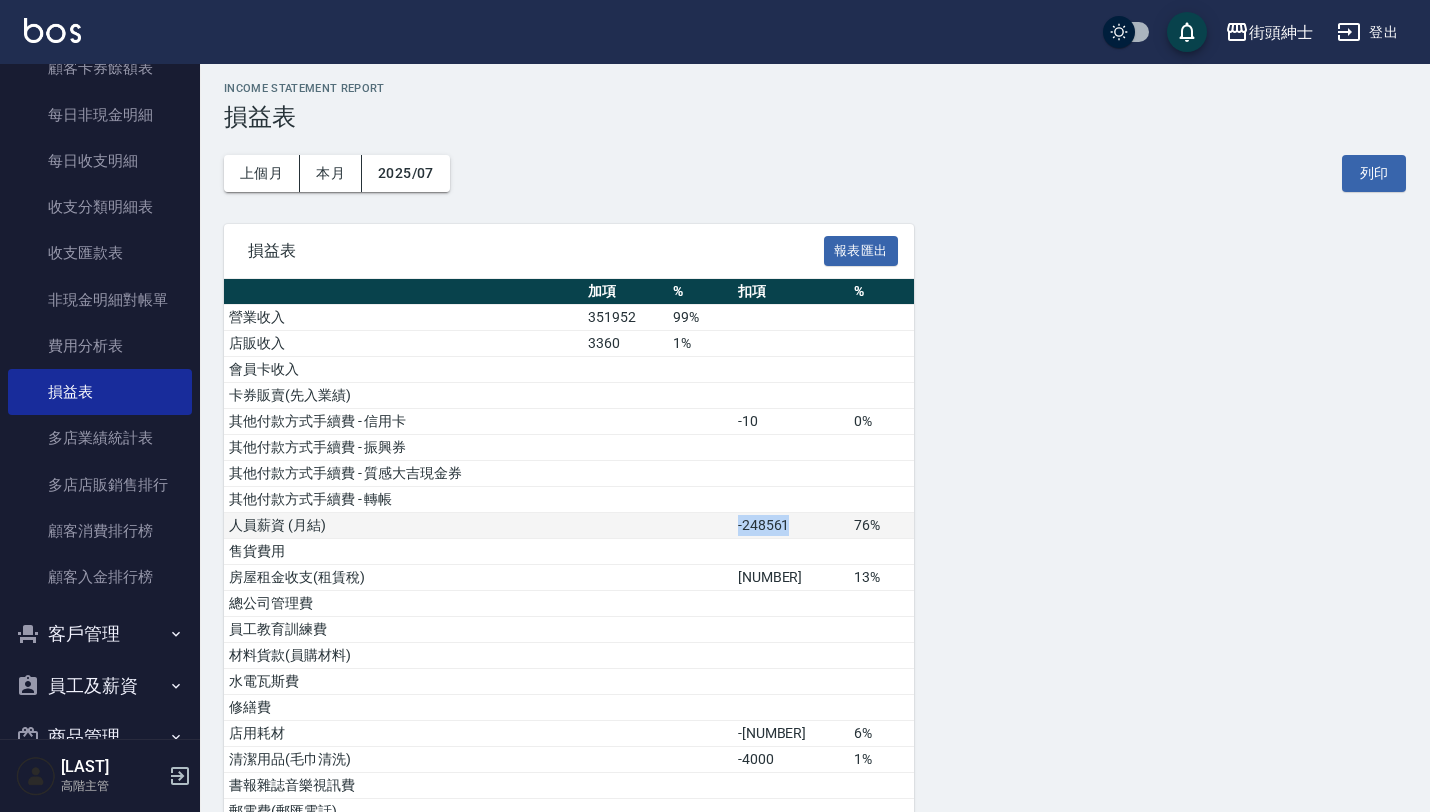 drag, startPoint x: 759, startPoint y: 525, endPoint x: 811, endPoint y: 525, distance: 52 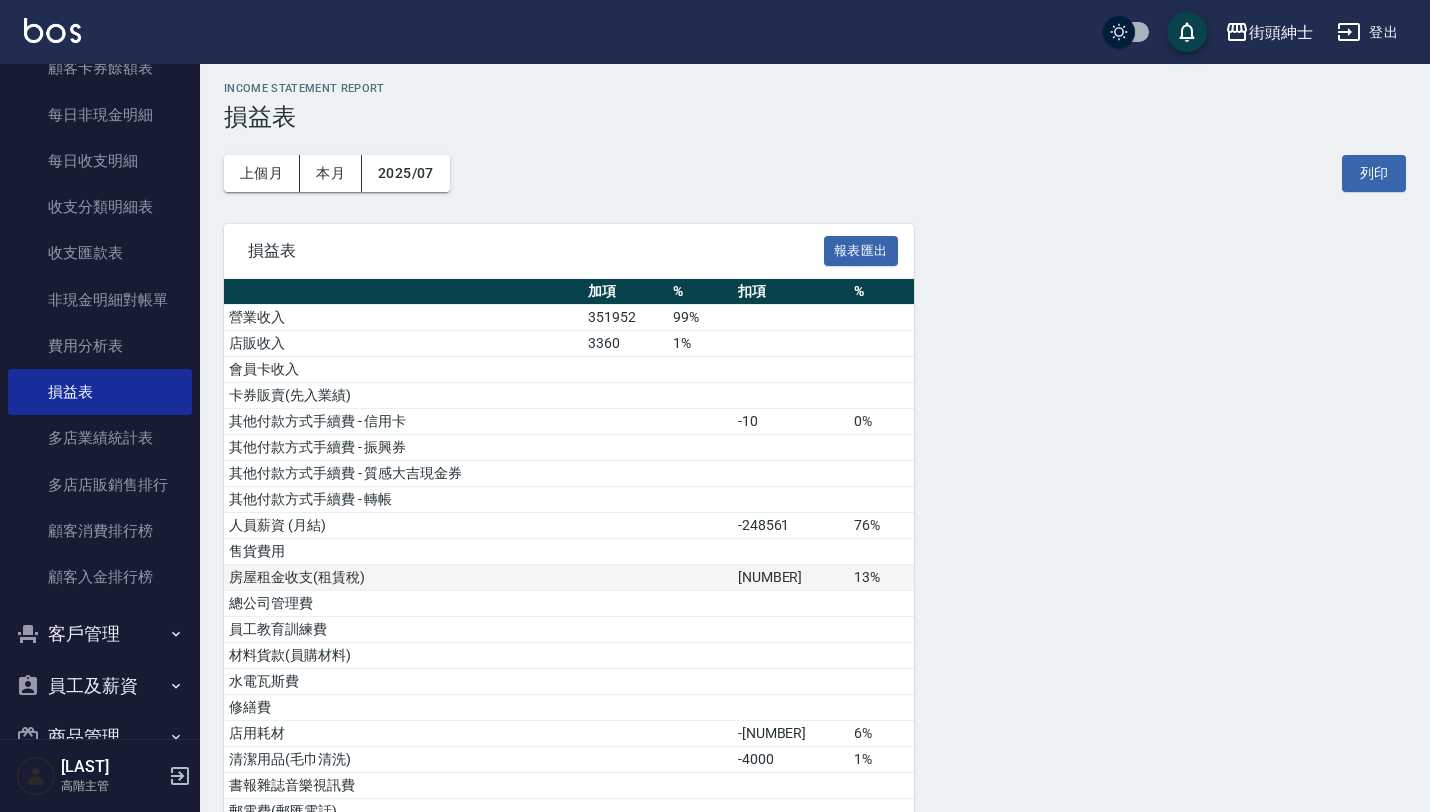 click on "[NUMBER]" at bounding box center (791, 578) 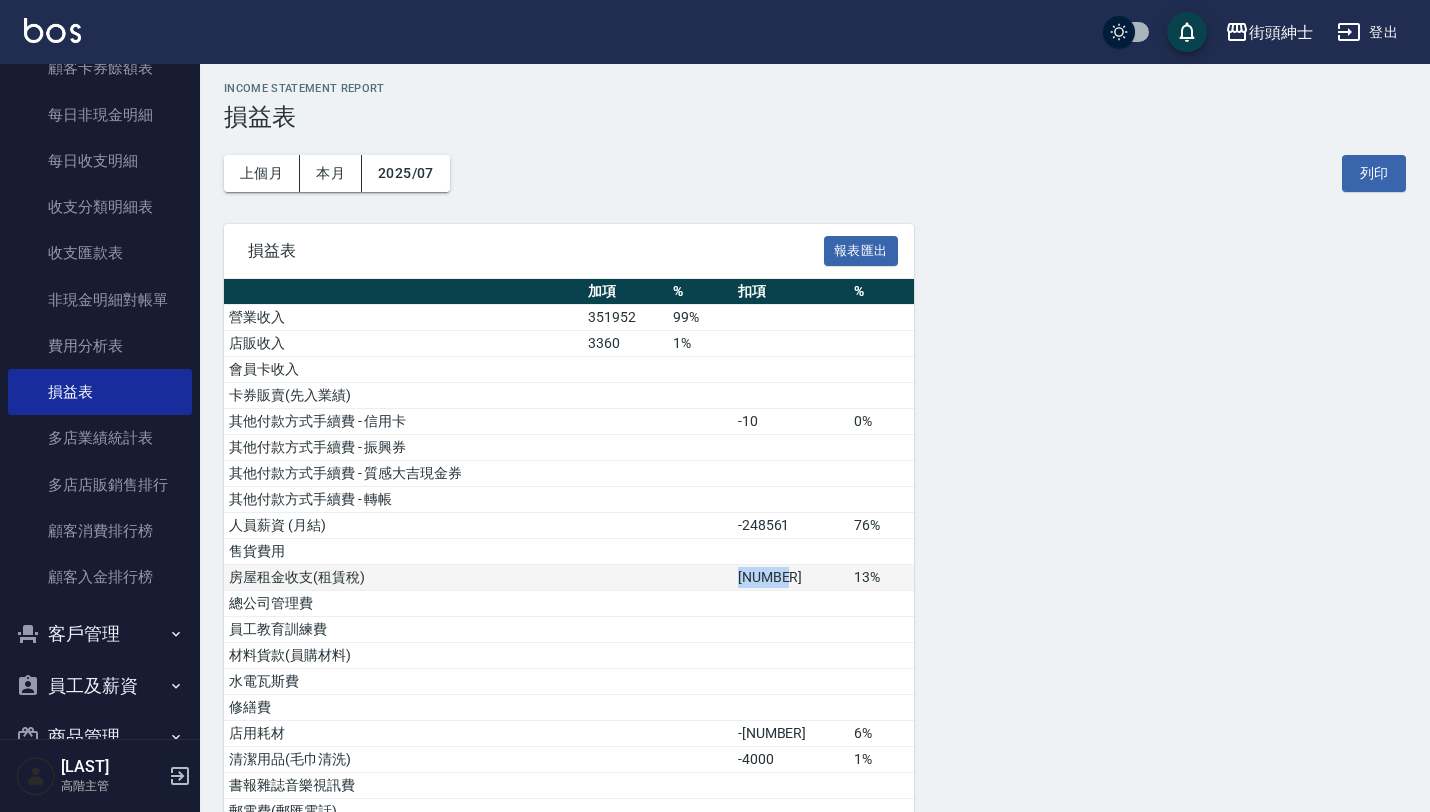 drag, startPoint x: 758, startPoint y: 575, endPoint x: 828, endPoint y: 576, distance: 70.00714 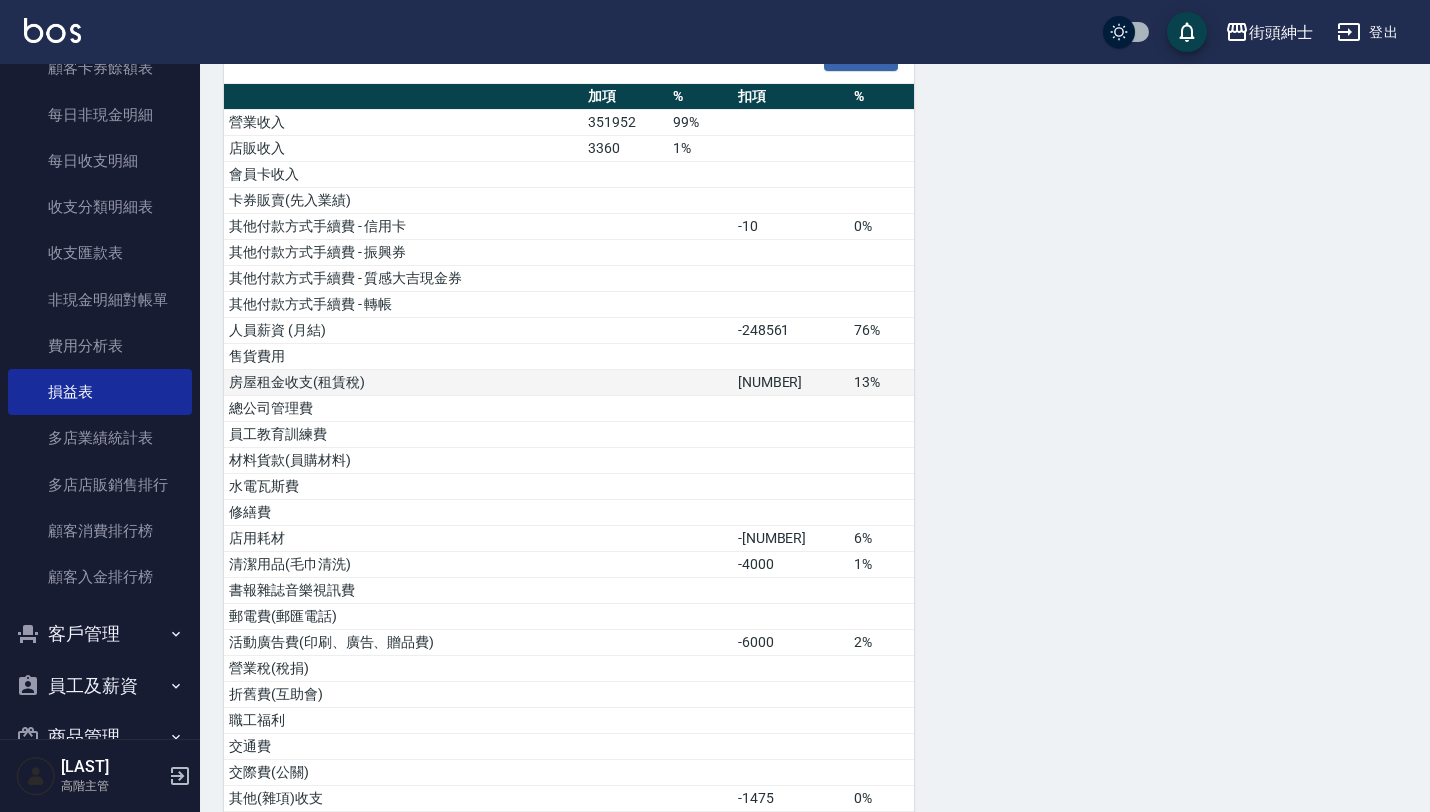 scroll, scrollTop: 209, scrollLeft: 0, axis: vertical 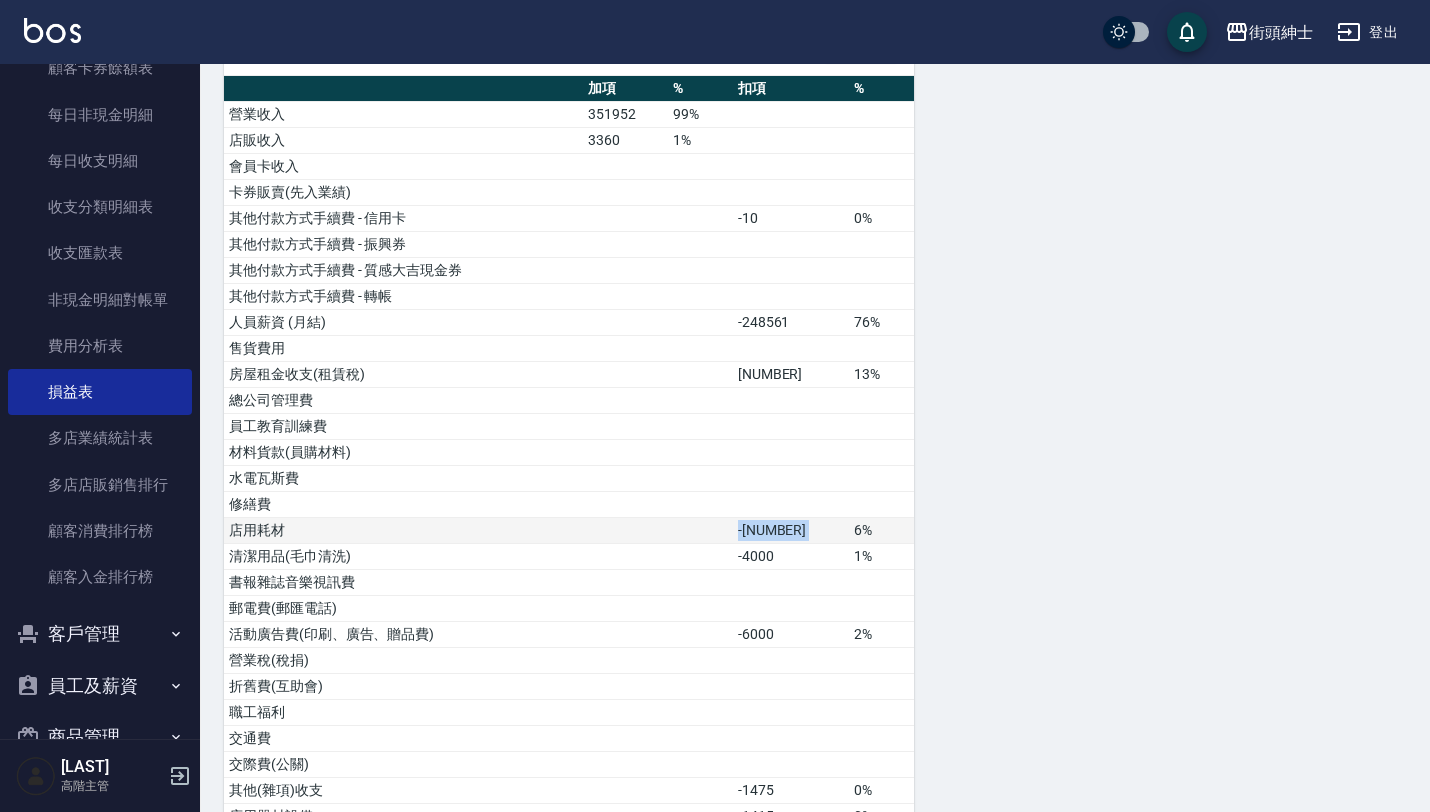 drag, startPoint x: 758, startPoint y: 528, endPoint x: 847, endPoint y: 529, distance: 89.005615 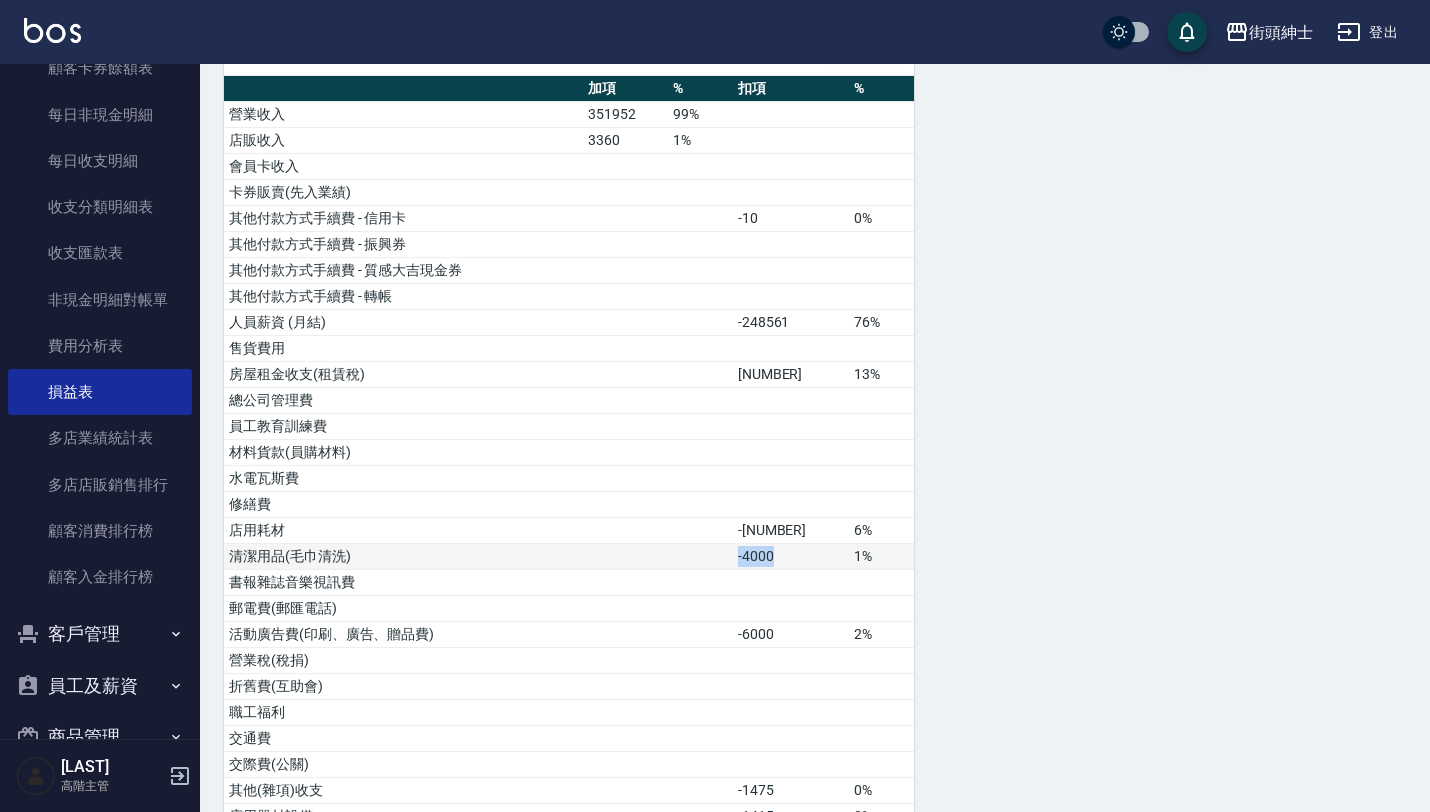 drag, startPoint x: 756, startPoint y: 558, endPoint x: 823, endPoint y: 558, distance: 67 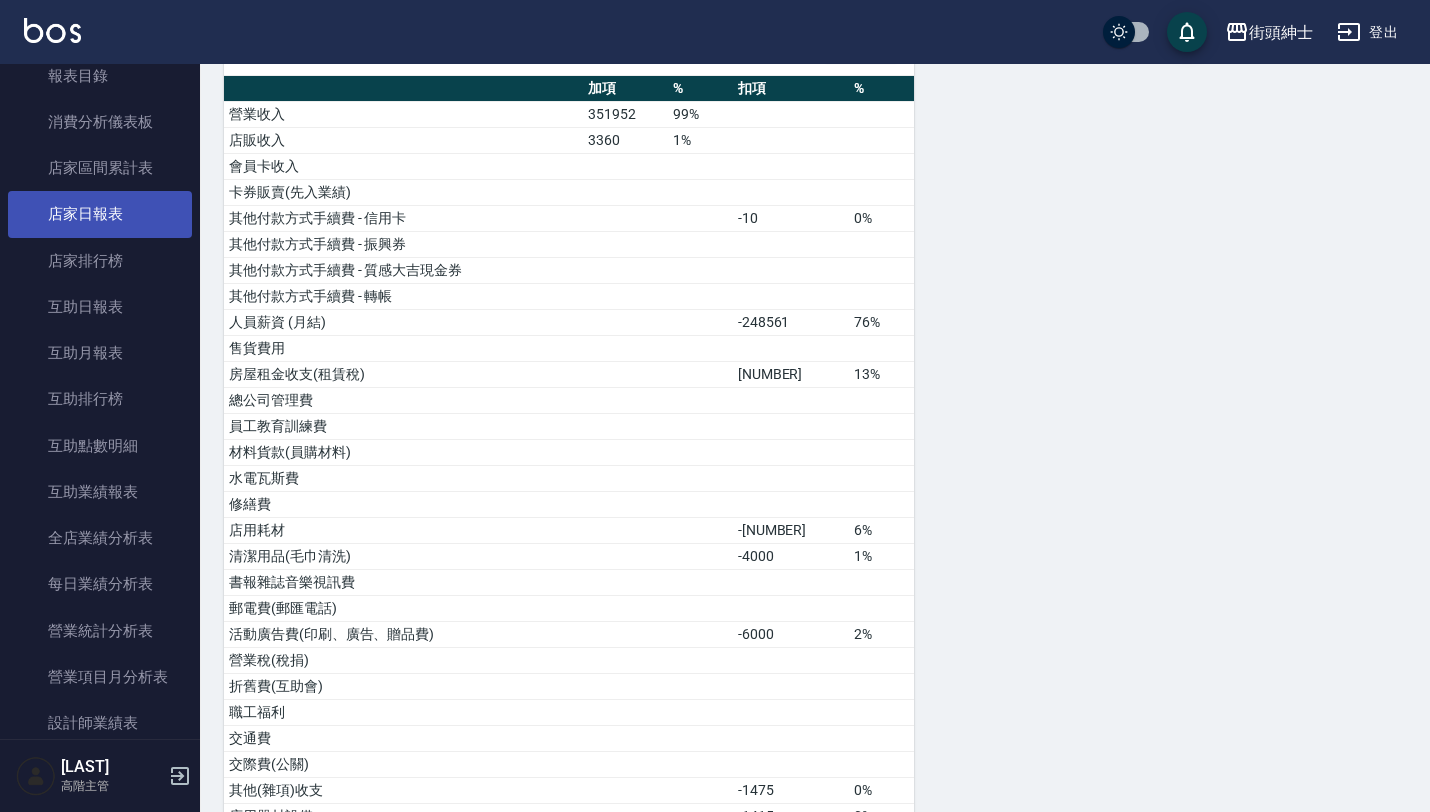 scroll, scrollTop: 0, scrollLeft: 0, axis: both 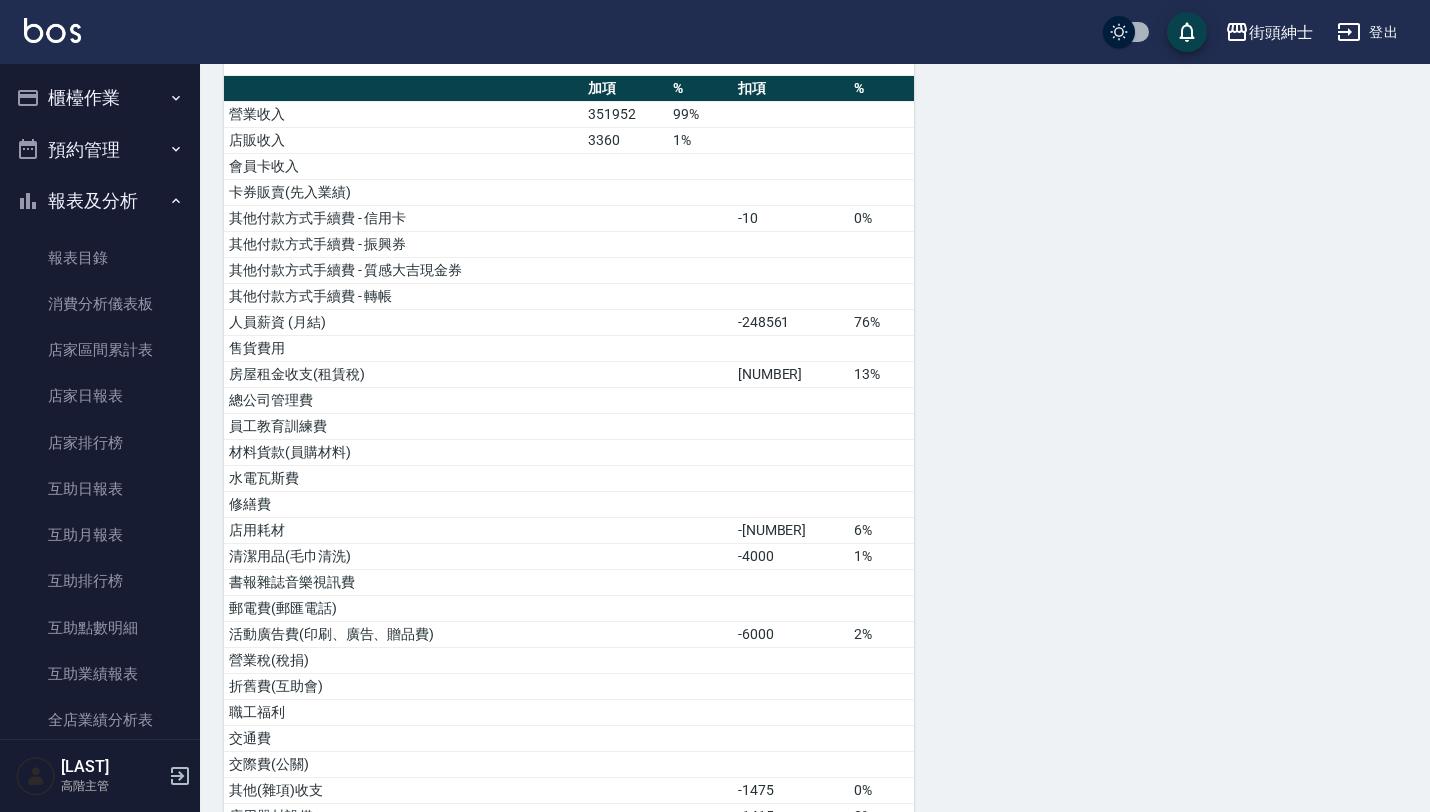 click on "報表及分析" at bounding box center (100, 201) 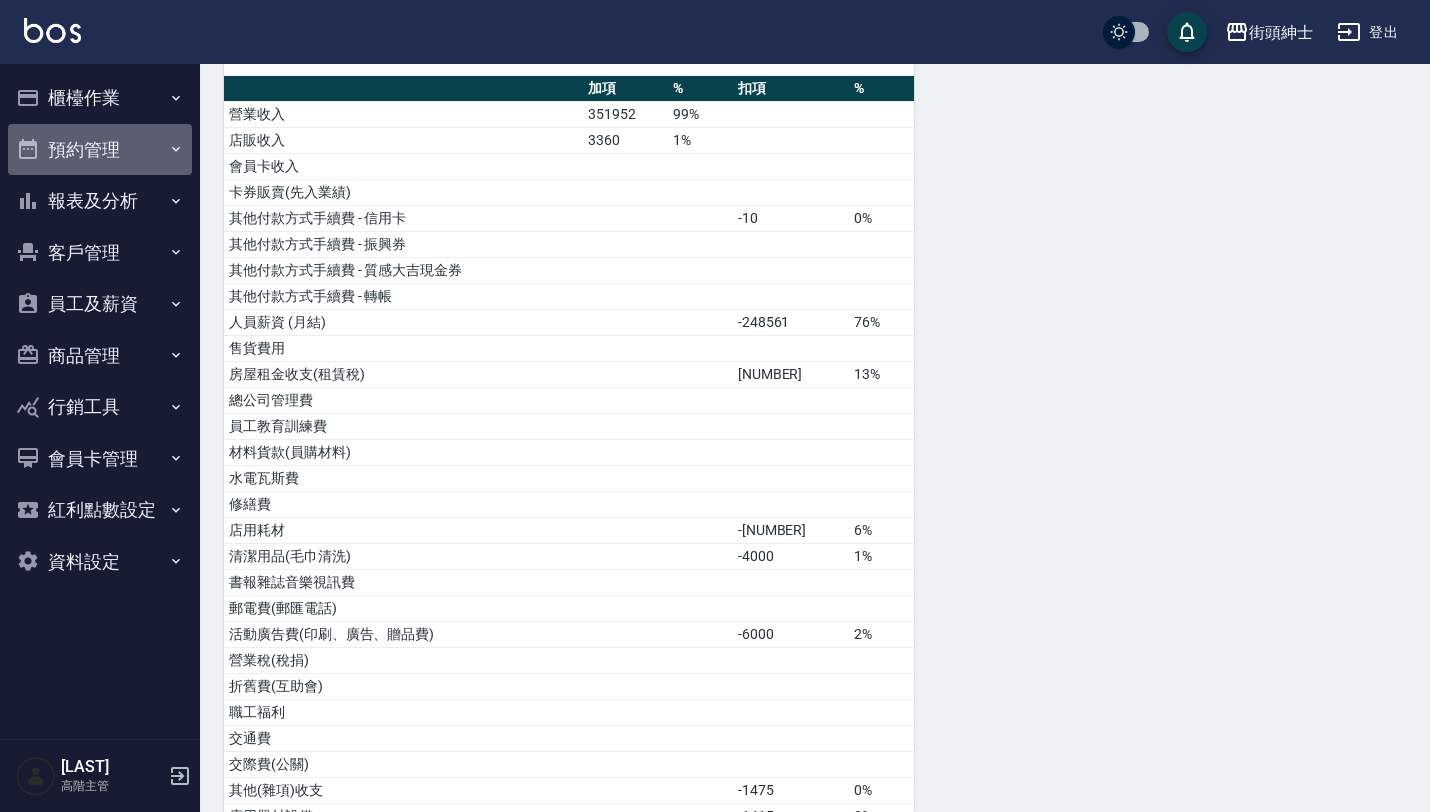 click 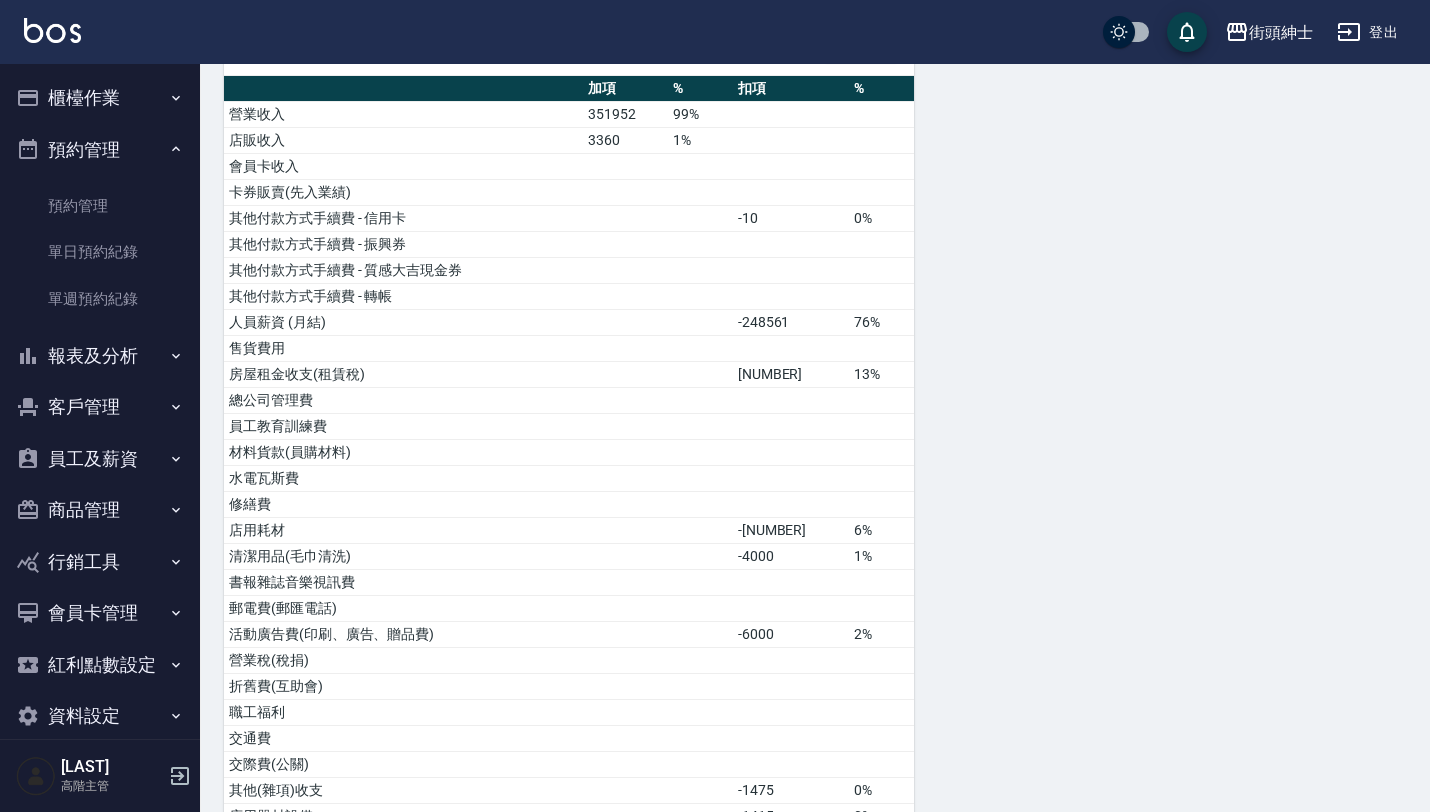 click on "櫃檯作業" at bounding box center [100, 98] 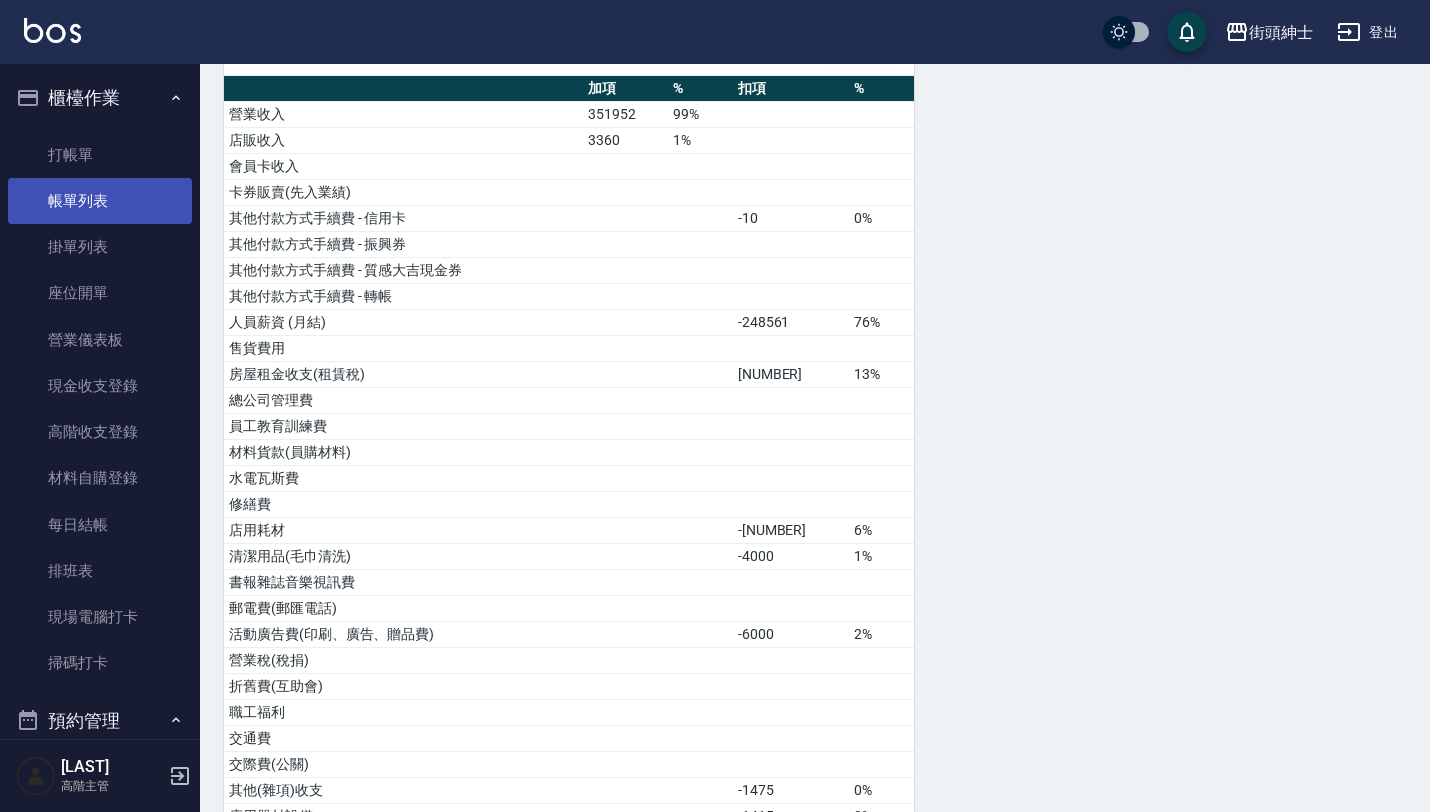 click on "帳單列表" at bounding box center (100, 201) 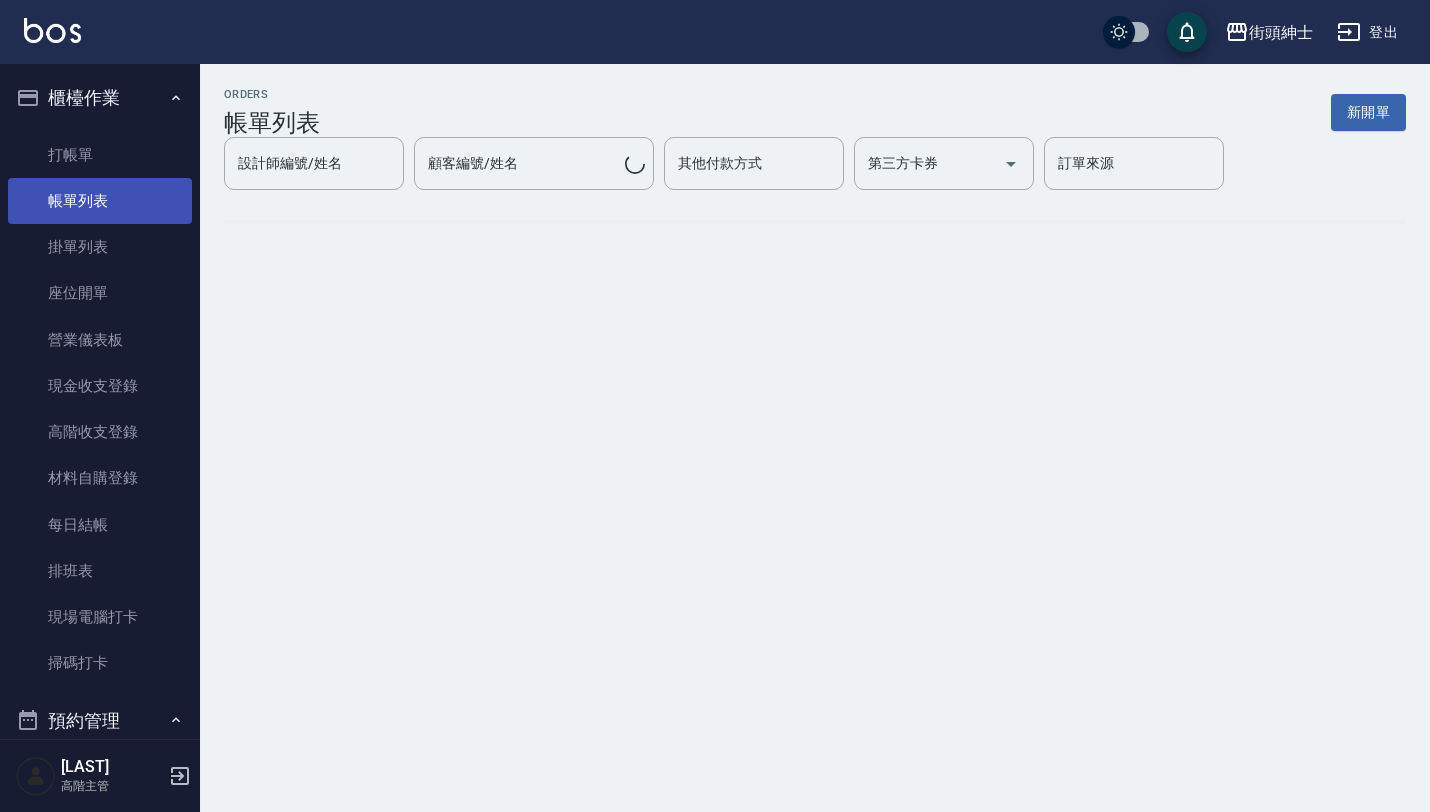 scroll, scrollTop: 0, scrollLeft: 0, axis: both 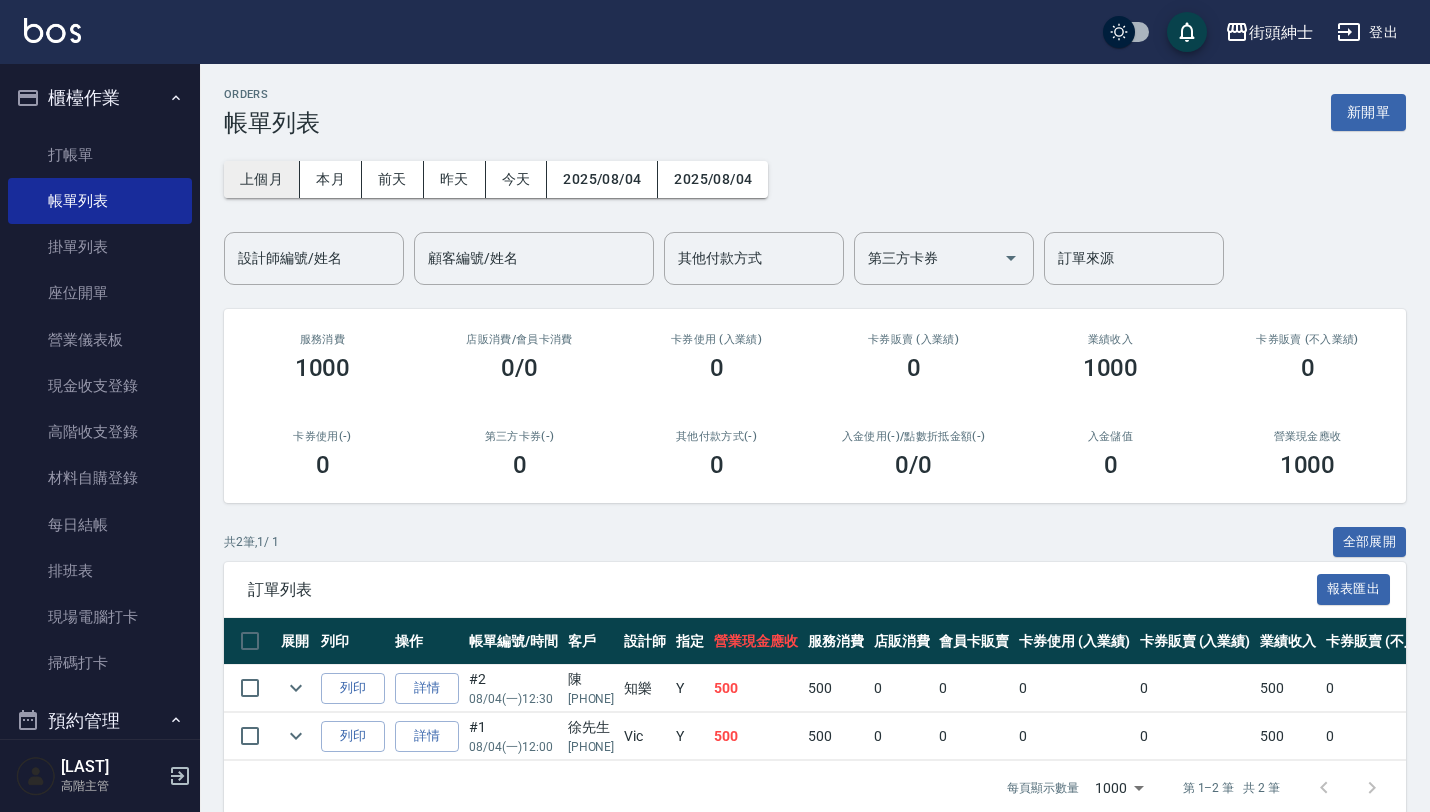 click on "上個月" at bounding box center [262, 179] 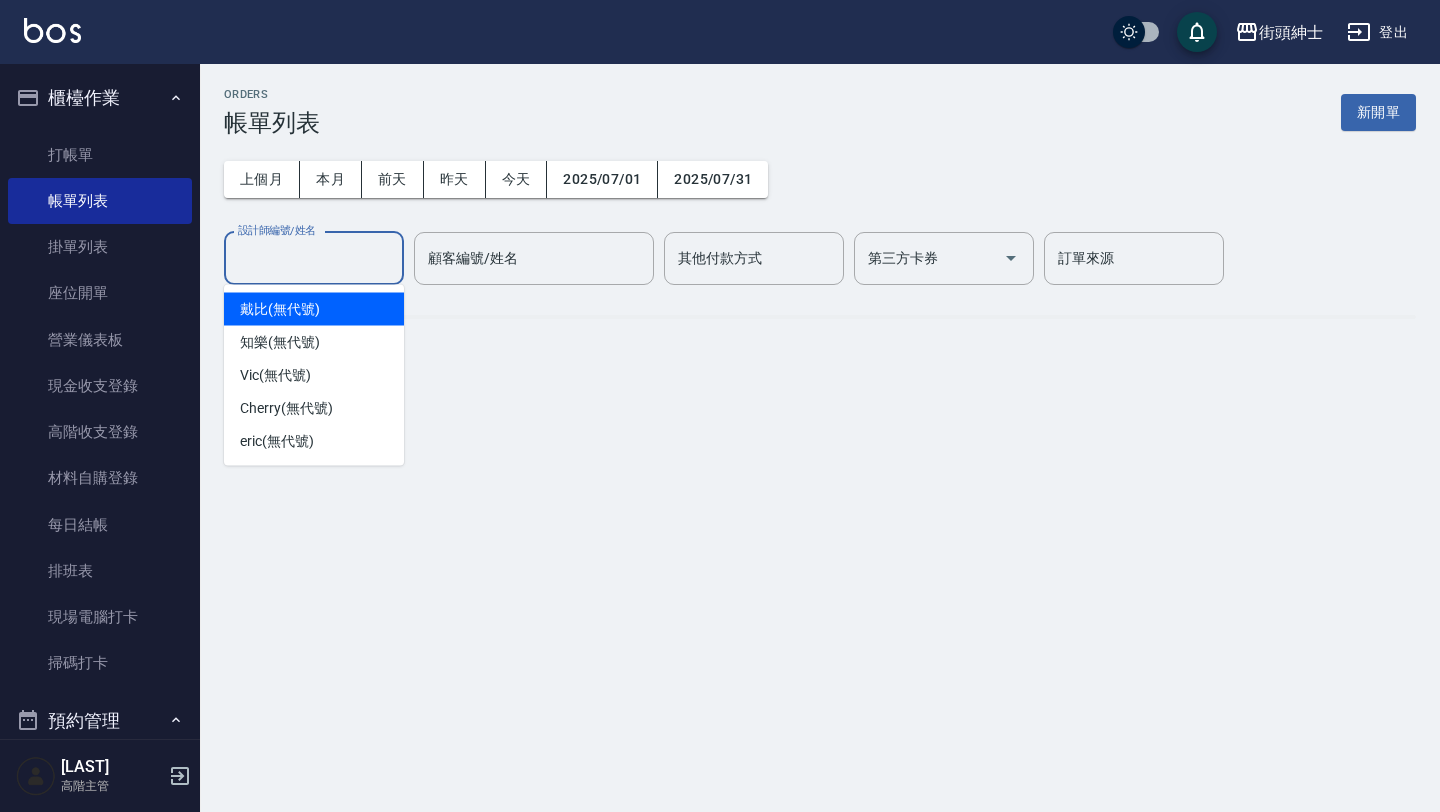 click on "設計師編號/姓名" at bounding box center [314, 258] 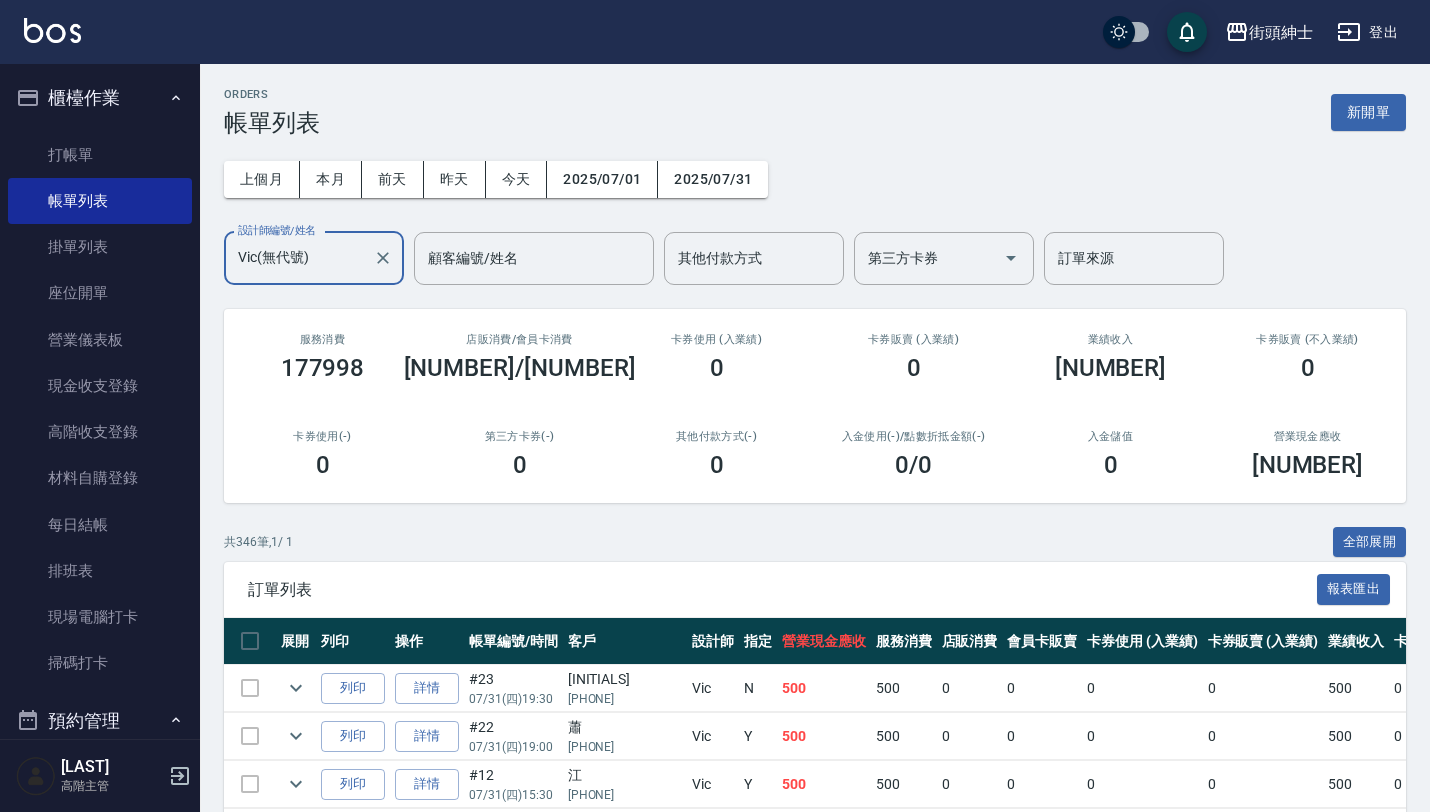 click on "櫃檯作業" at bounding box center [100, 98] 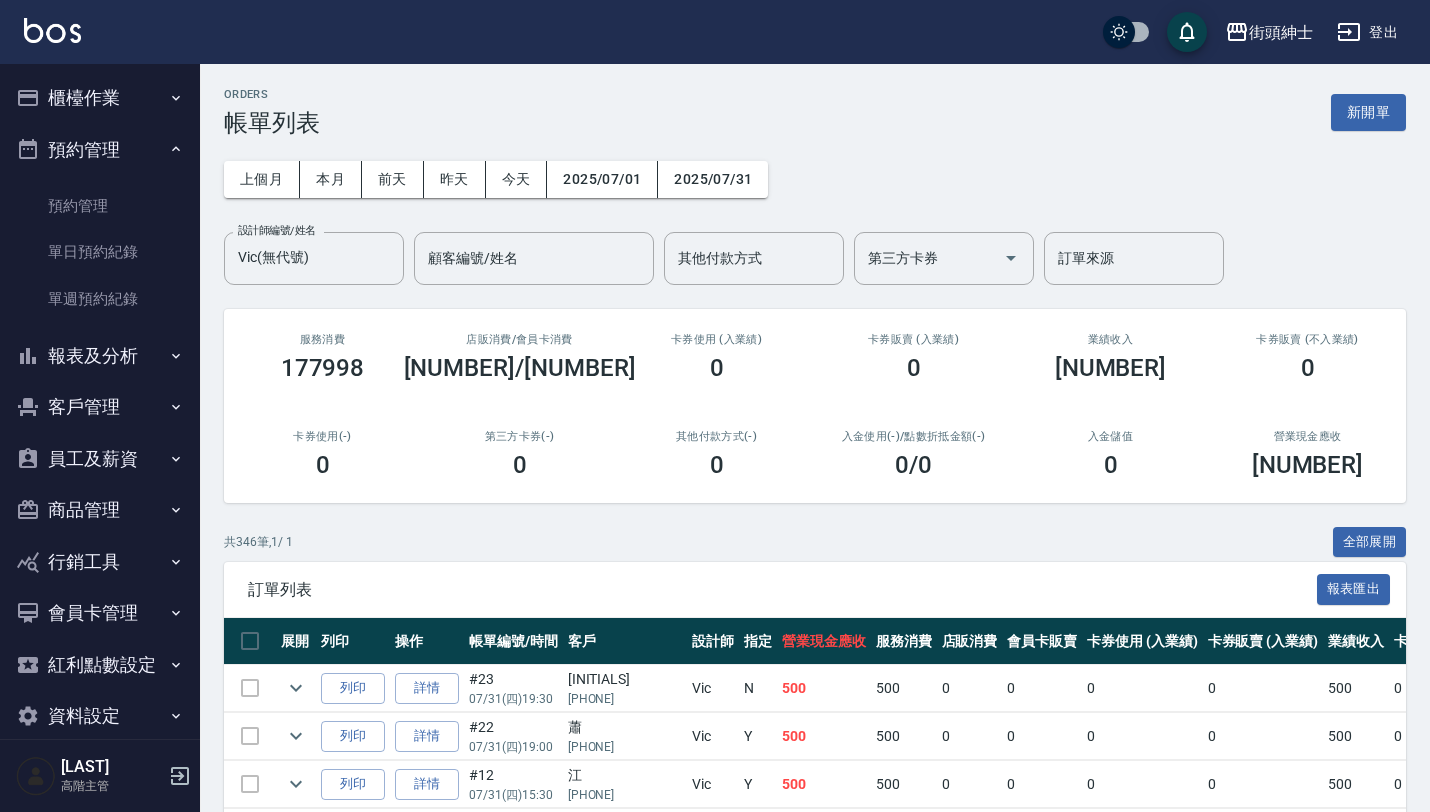 click on "預約管理" at bounding box center [100, 150] 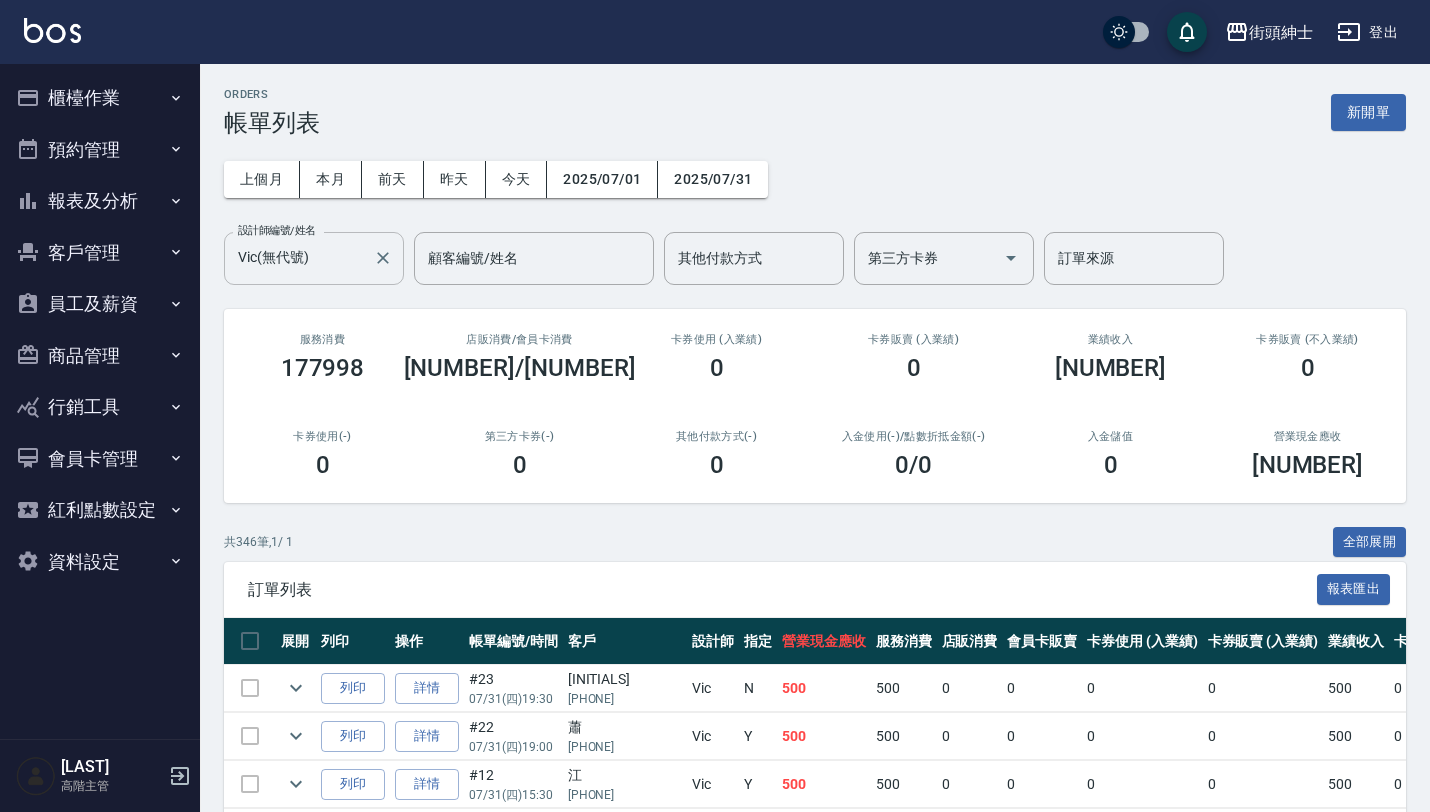 click on "Vic(無代號)" at bounding box center (299, 258) 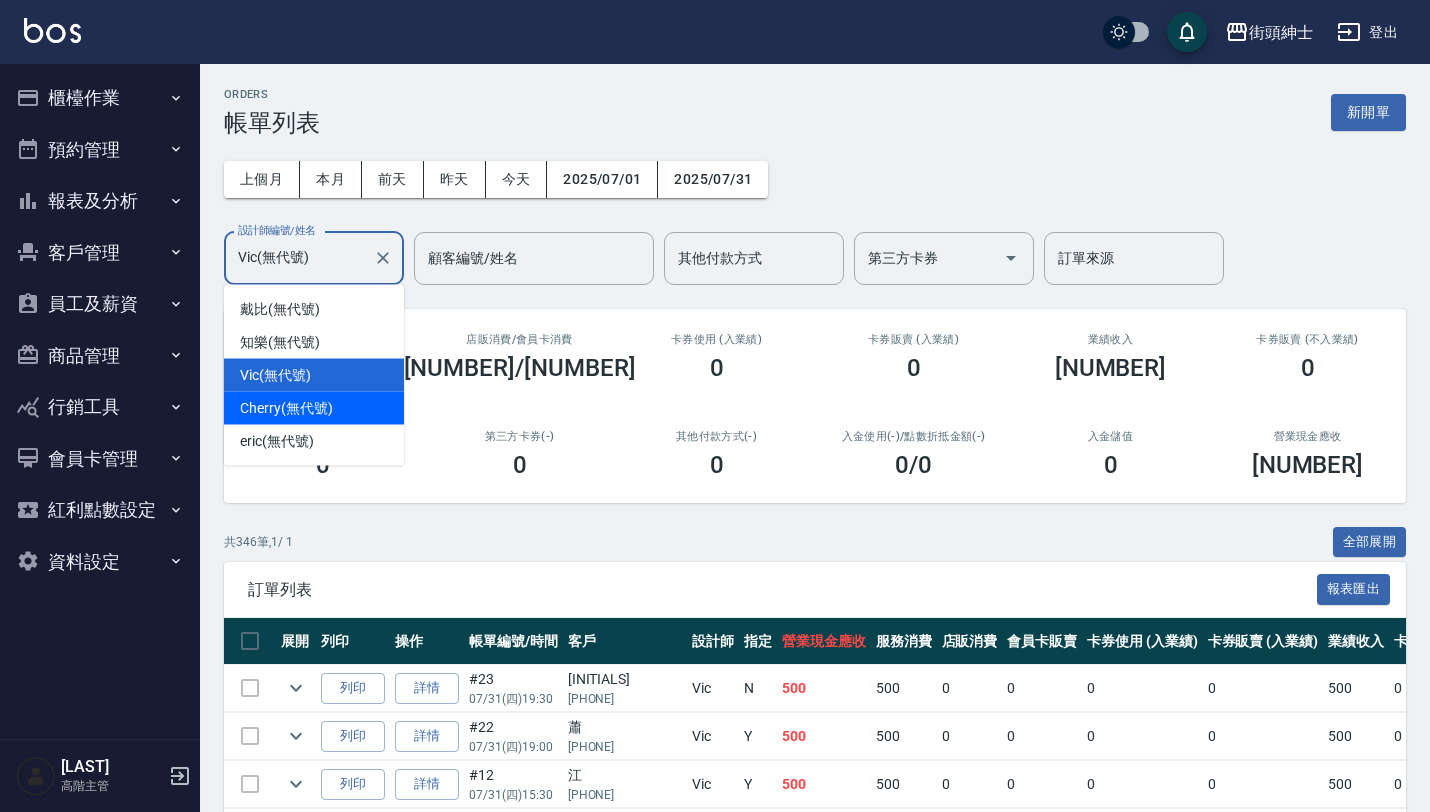 click on "[LAST]" at bounding box center [286, 408] 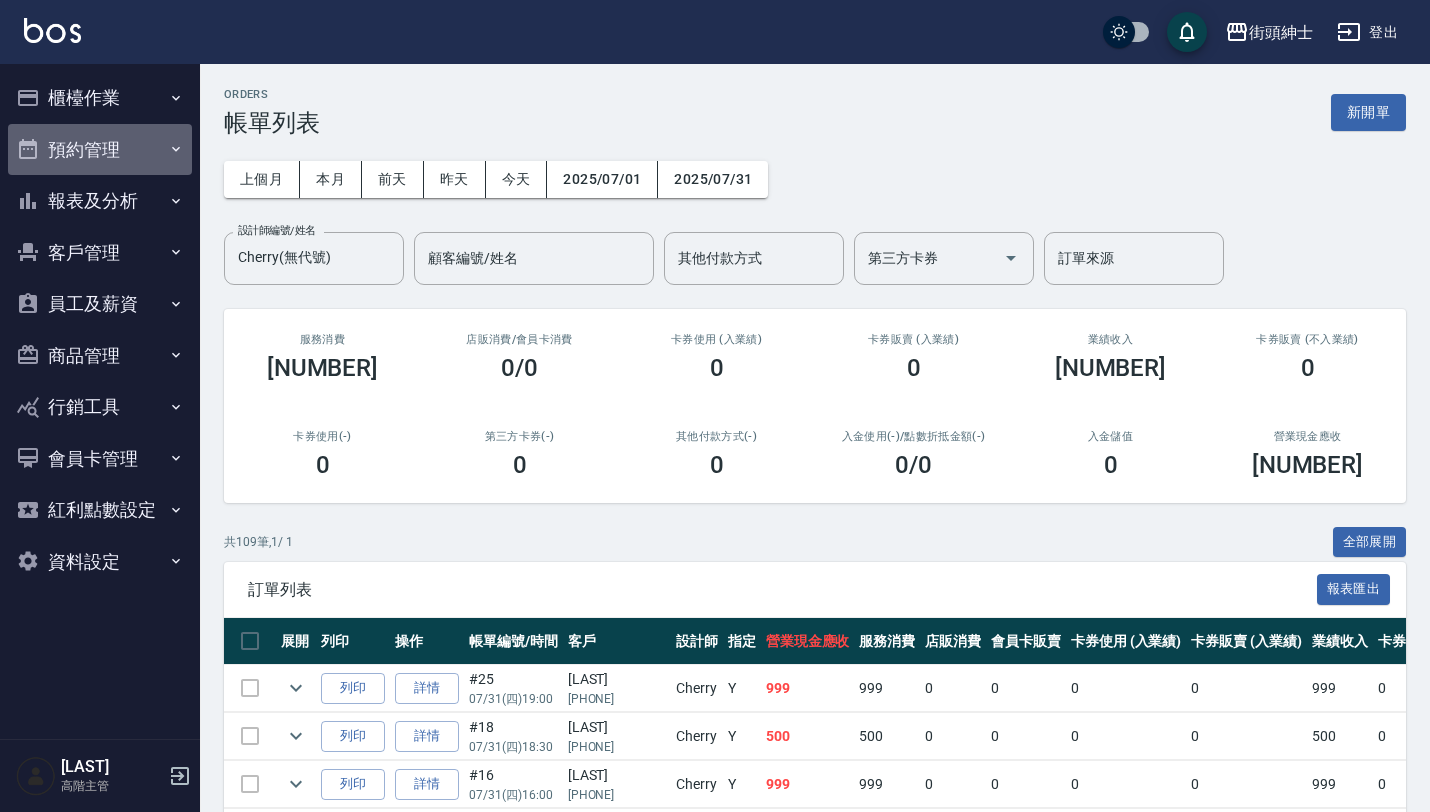 click on "預約管理" at bounding box center (100, 150) 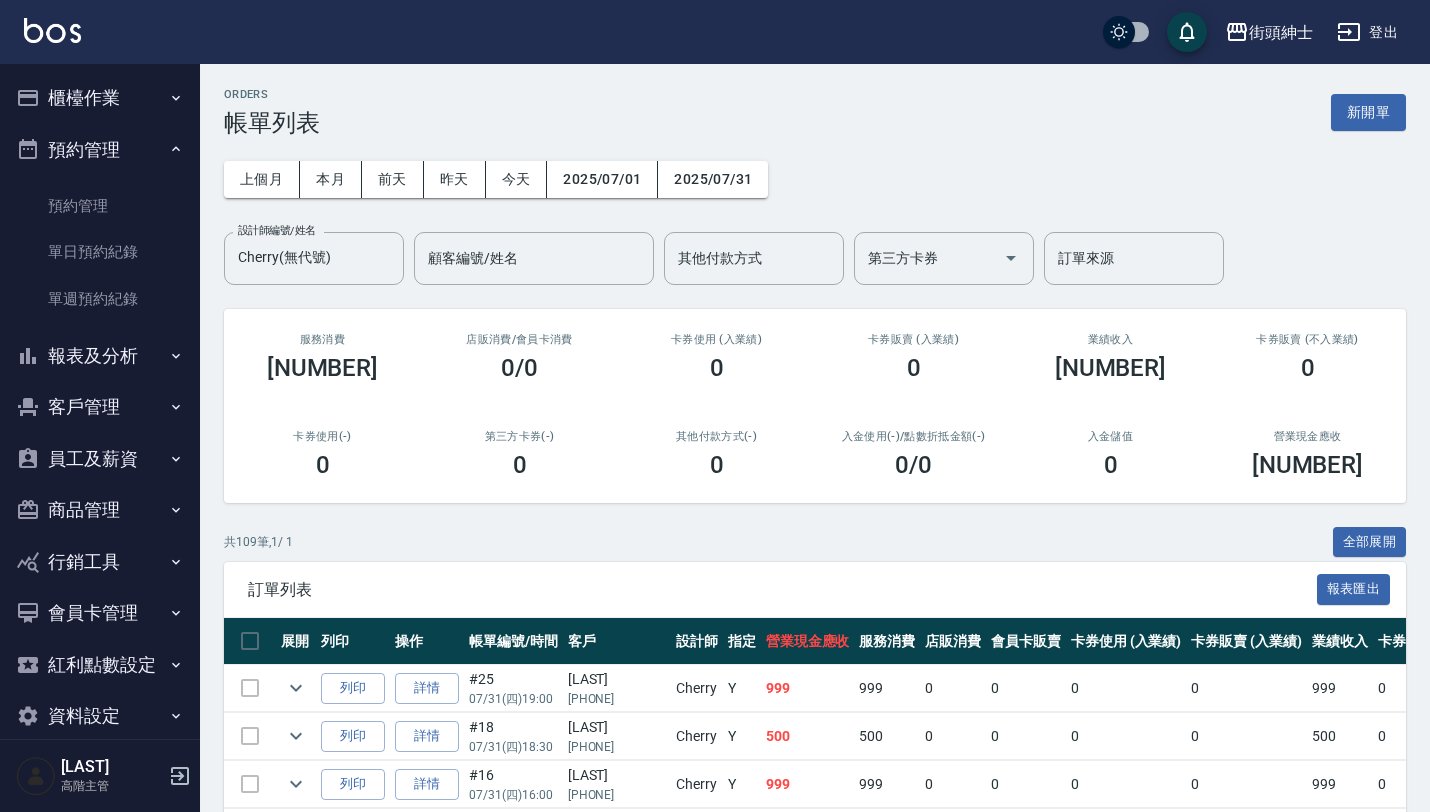 click on "預約管理" at bounding box center [100, 150] 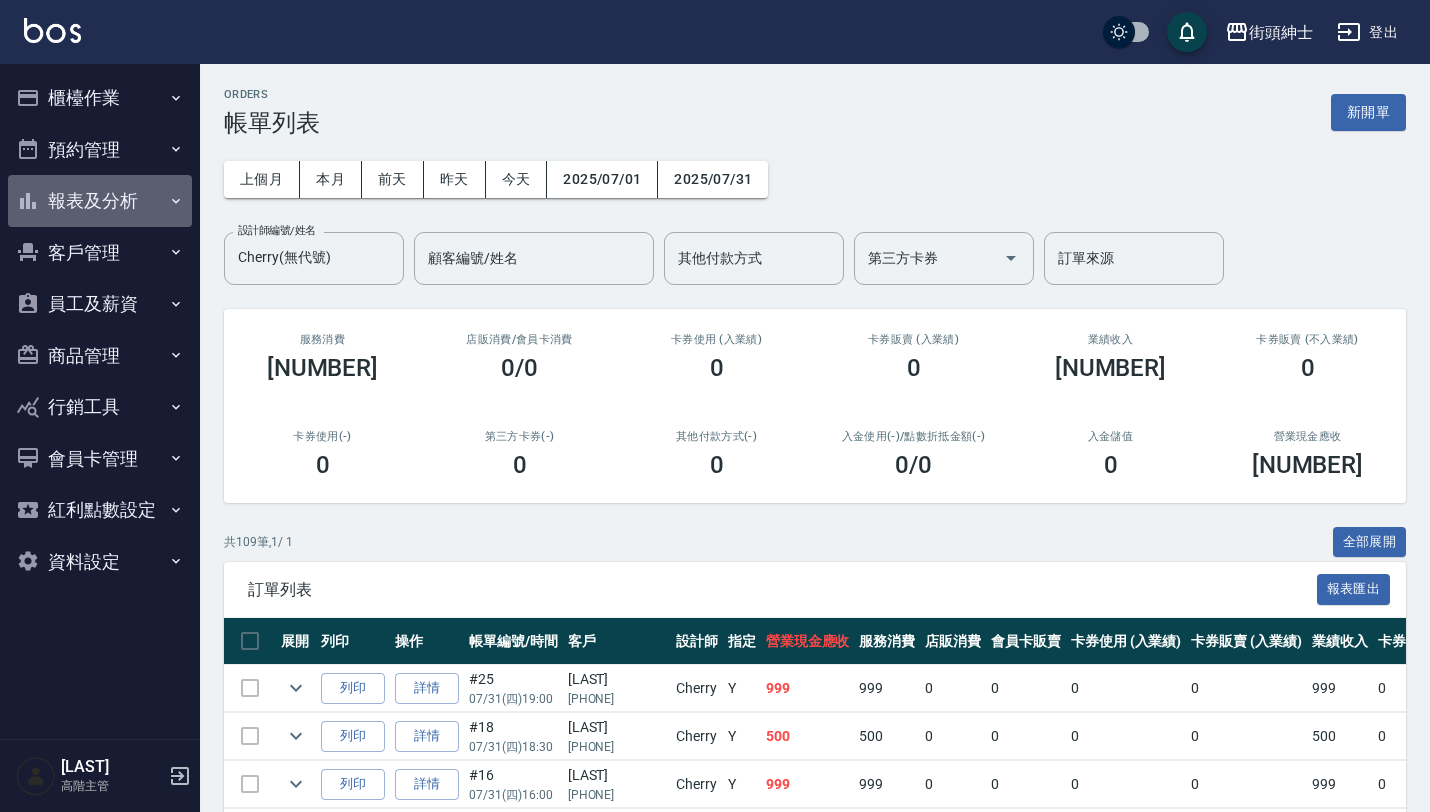 click on "報表及分析" at bounding box center [100, 201] 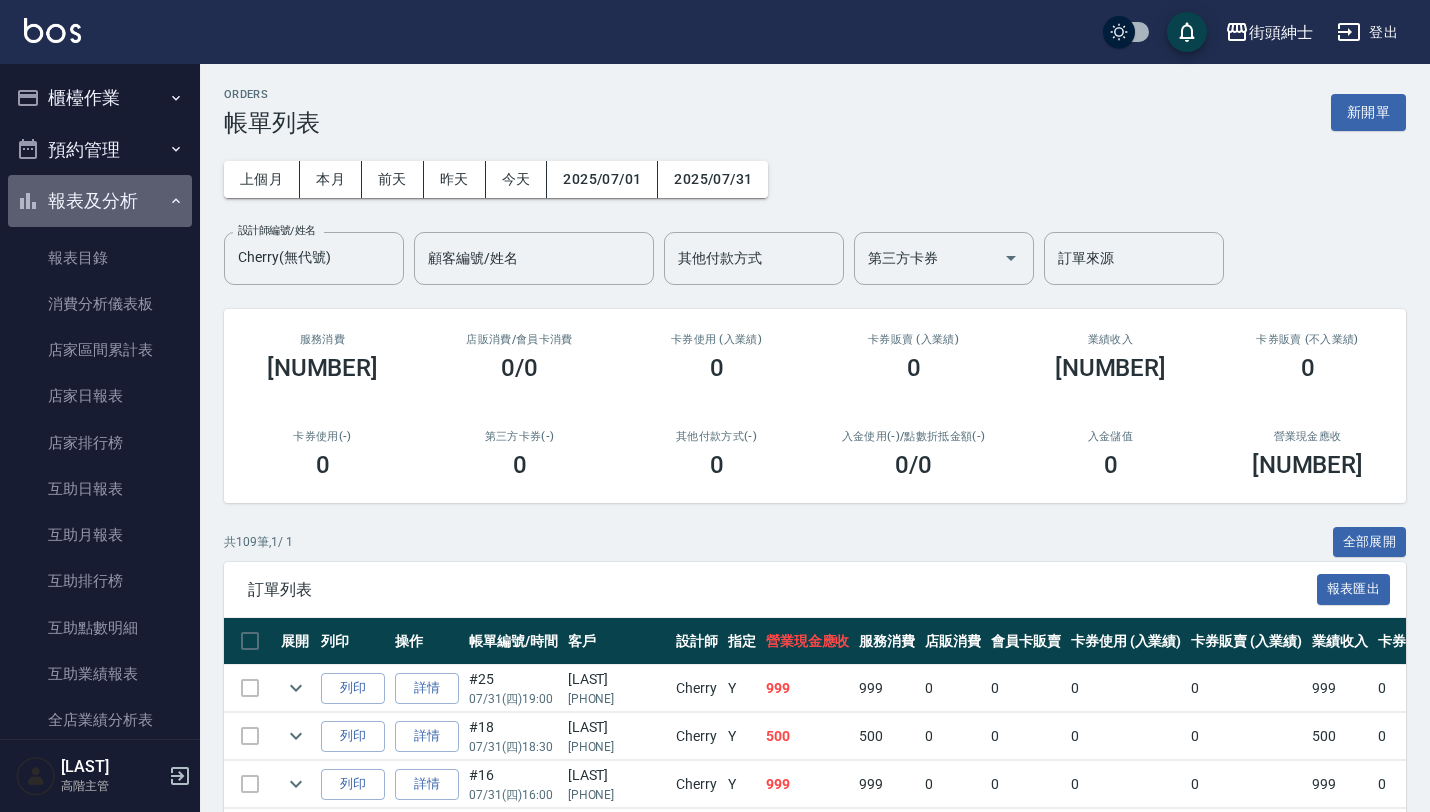 click on "報表及分析" at bounding box center (100, 201) 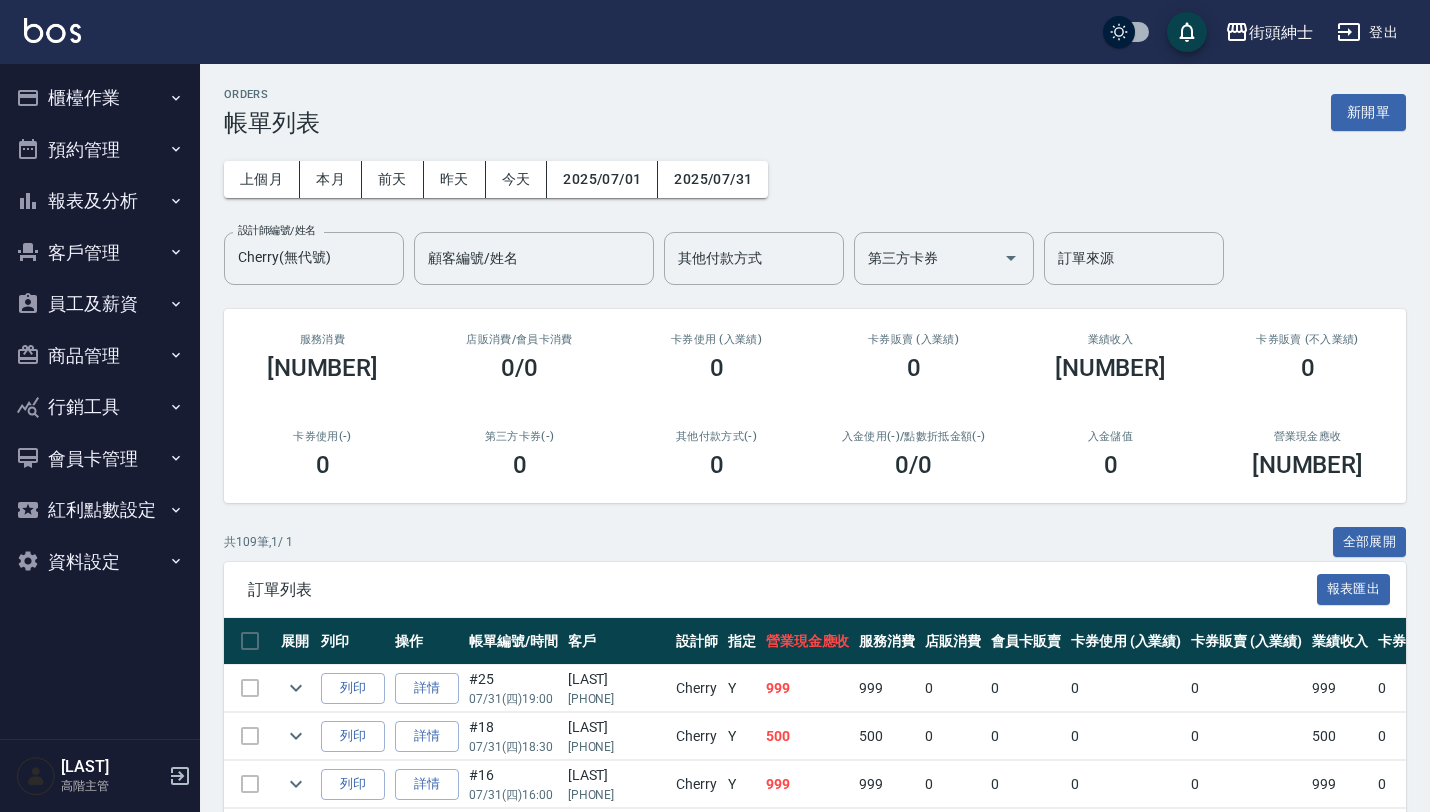 click on "報表及分析" at bounding box center [100, 201] 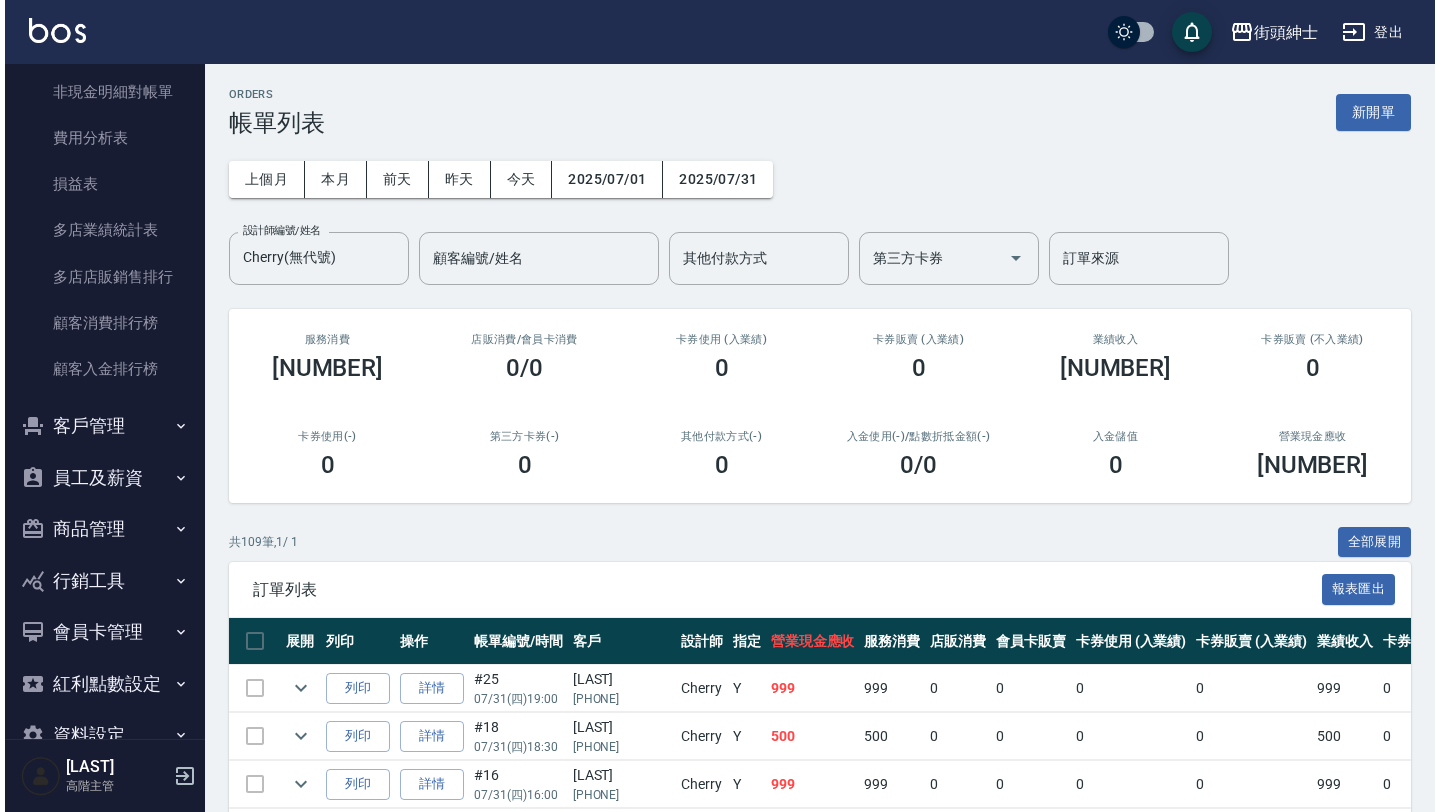 scroll, scrollTop: 1877, scrollLeft: 0, axis: vertical 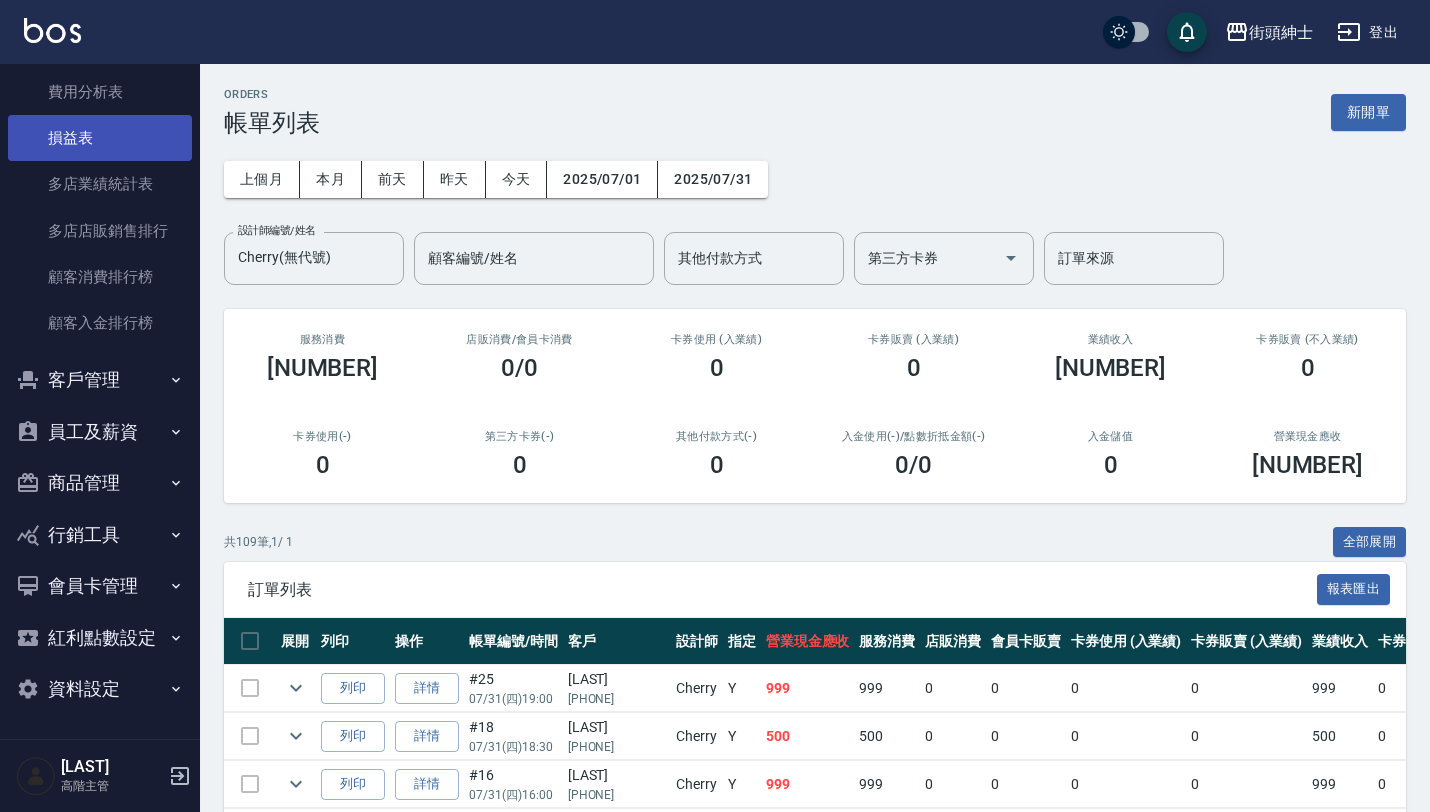 click on "損益表" at bounding box center (100, 138) 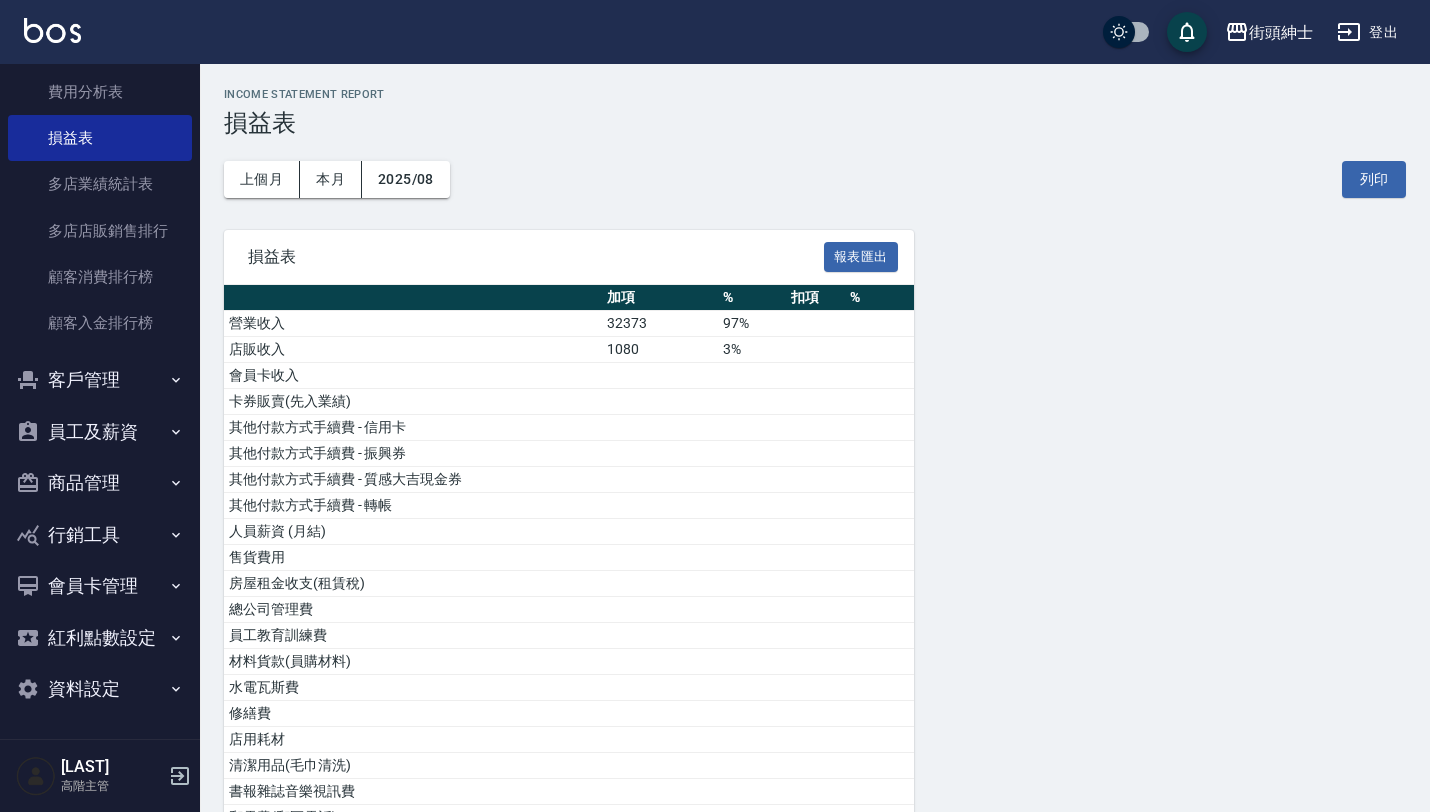 scroll, scrollTop: 25, scrollLeft: 0, axis: vertical 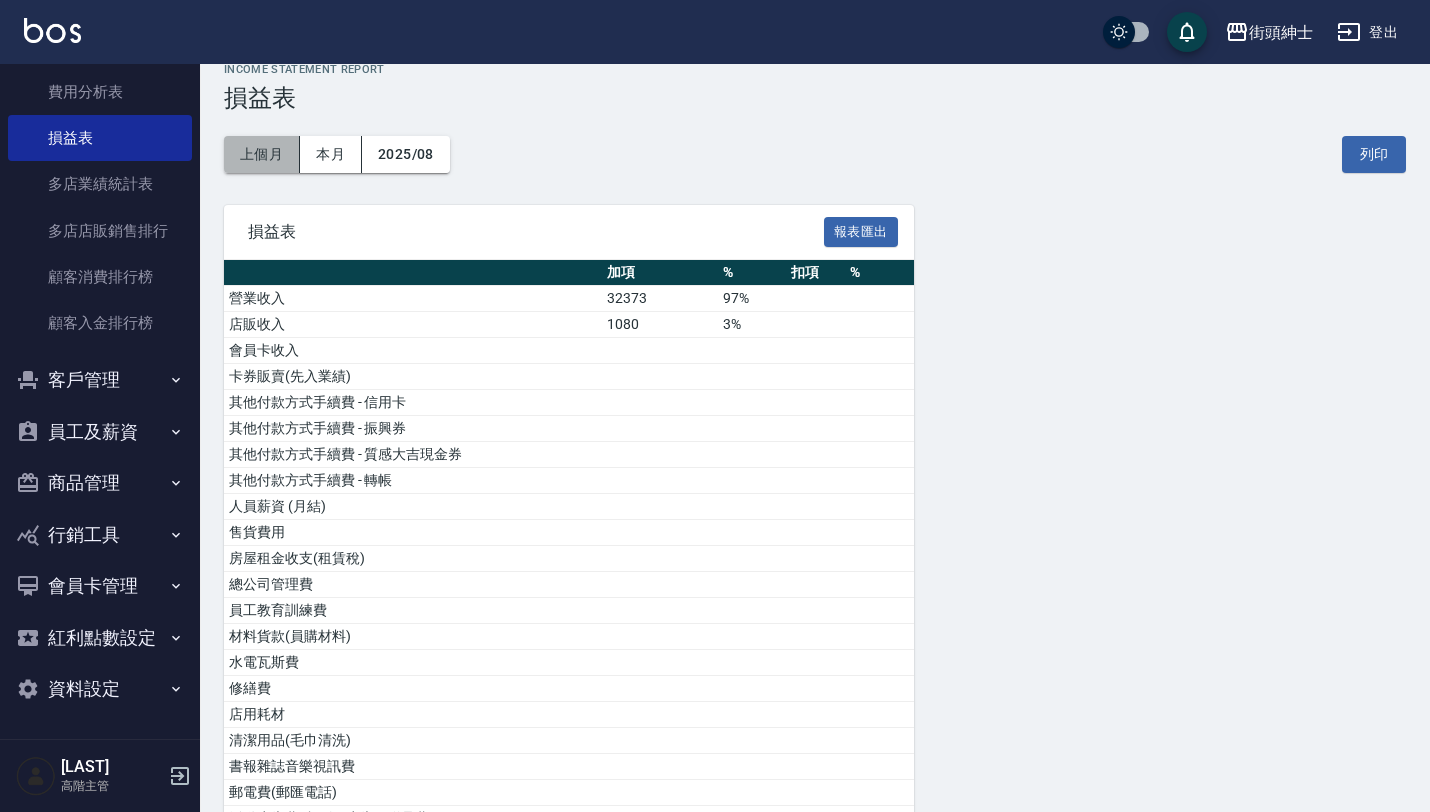 click on "上個月" at bounding box center (262, 154) 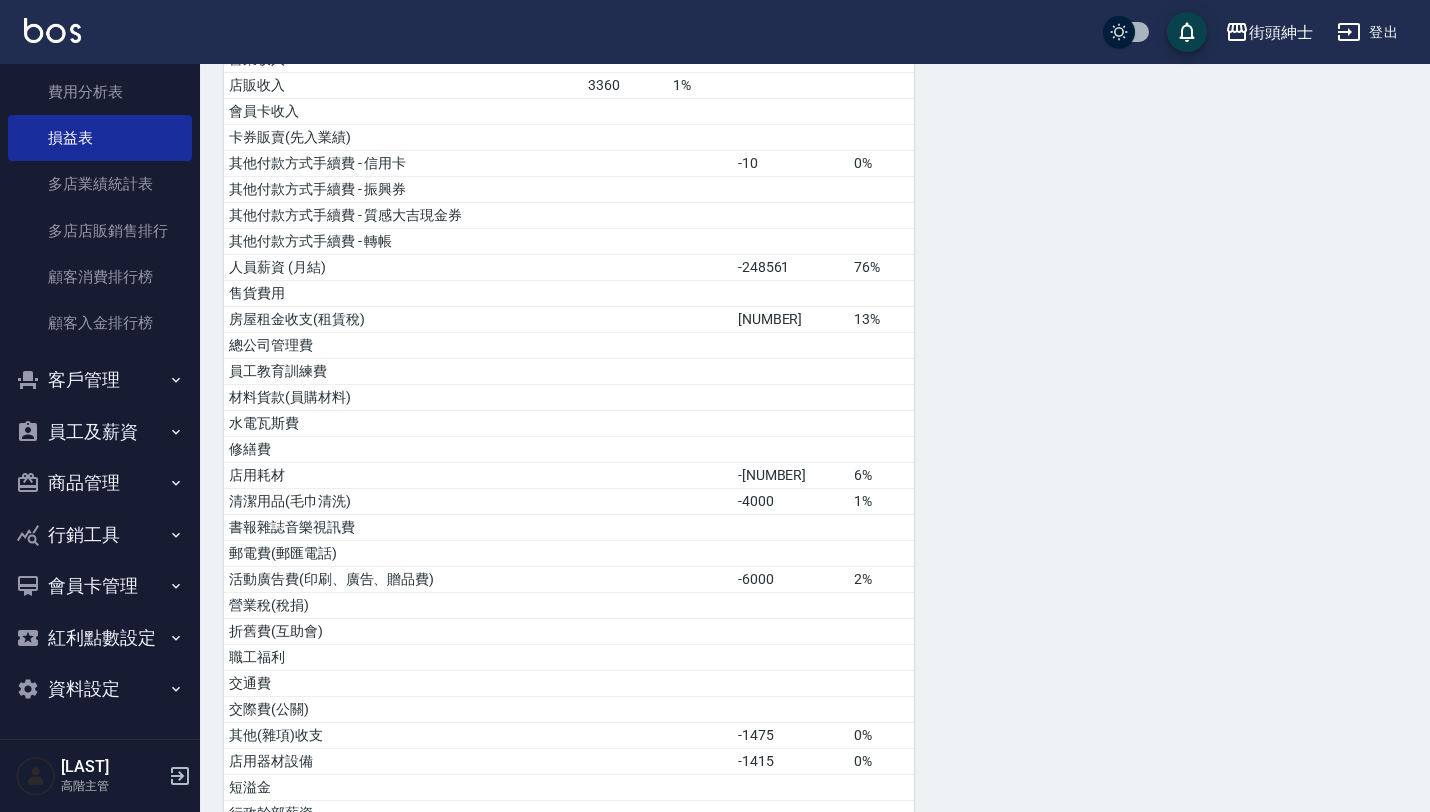 scroll, scrollTop: 0, scrollLeft: 0, axis: both 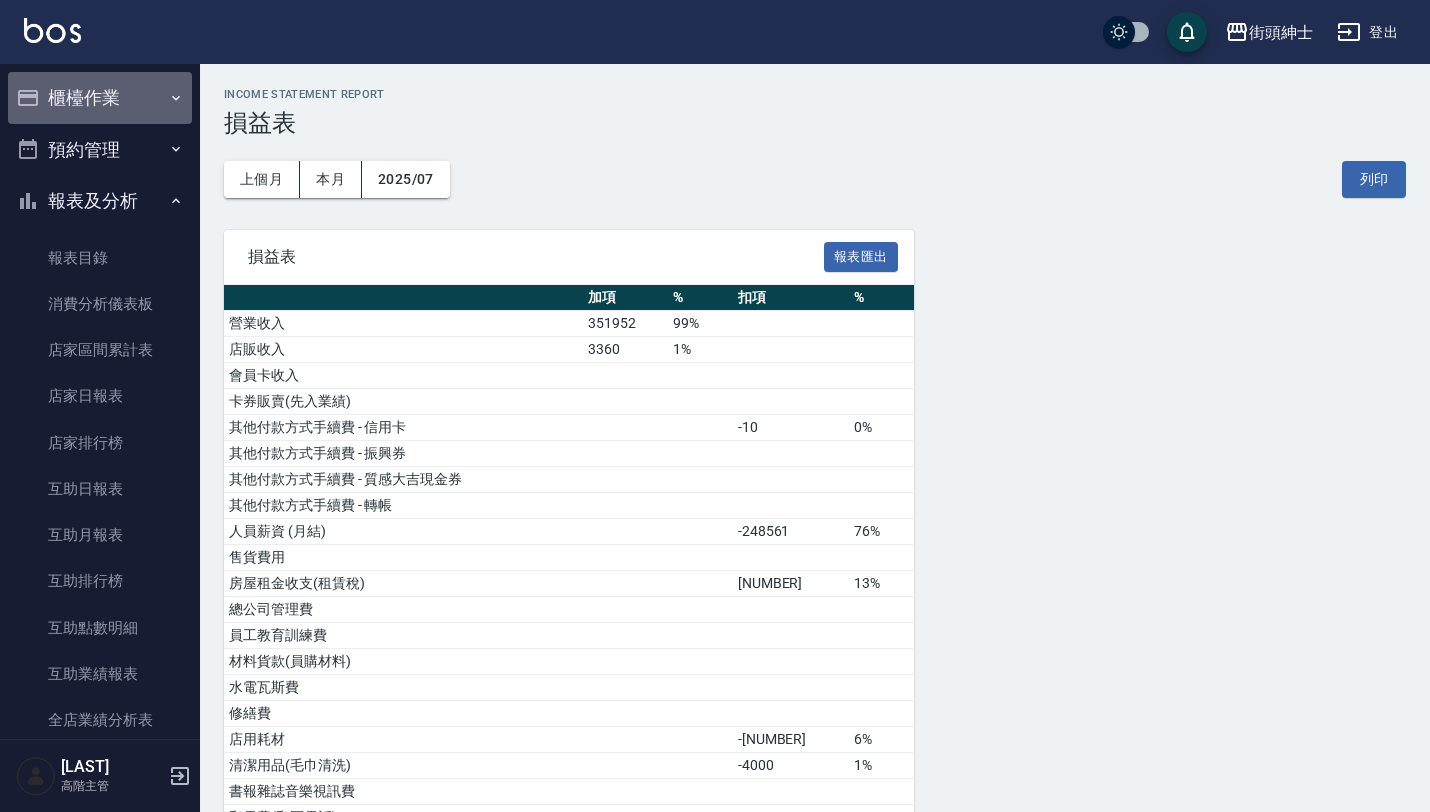 click on "櫃檯作業" at bounding box center (100, 98) 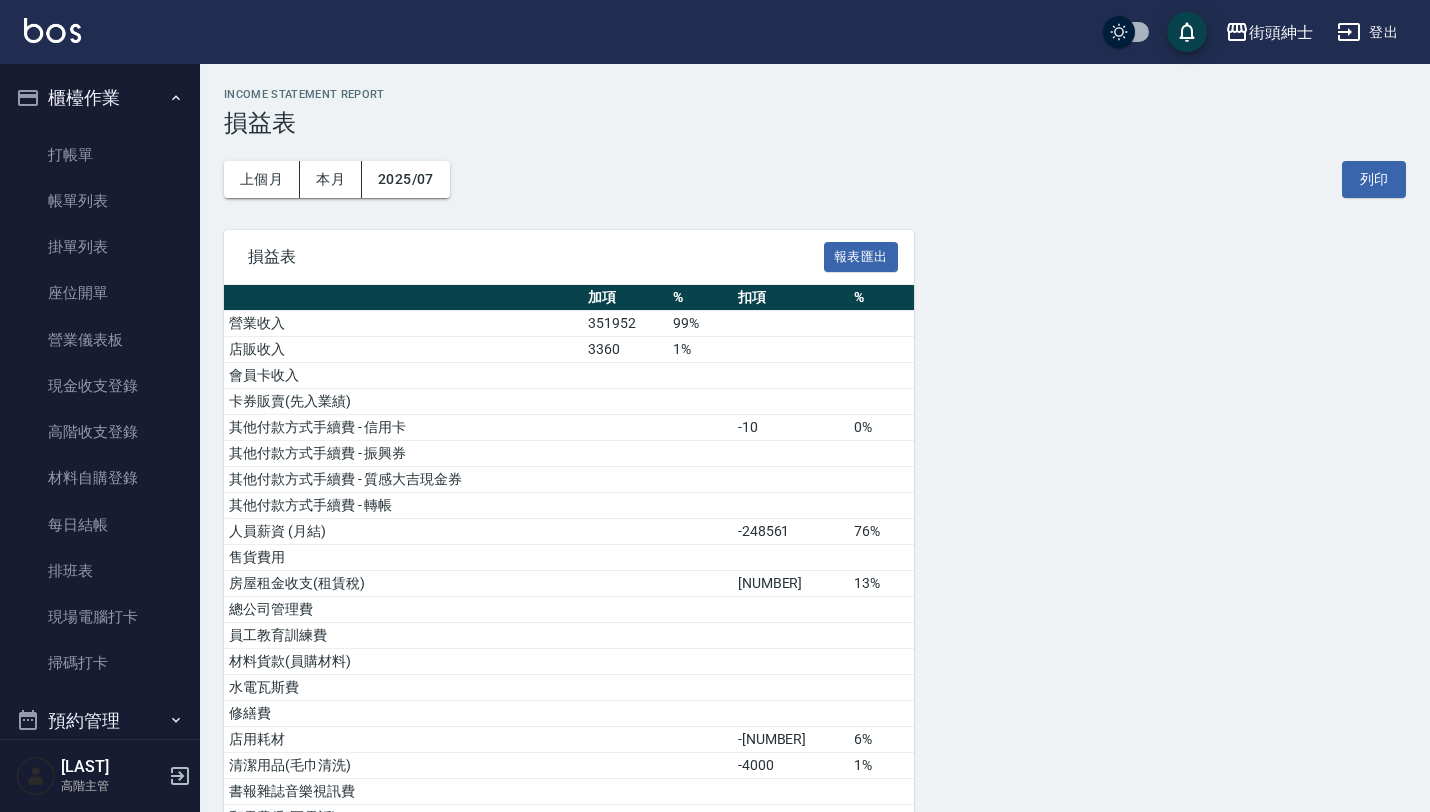 click on "櫃檯作業" at bounding box center [100, 98] 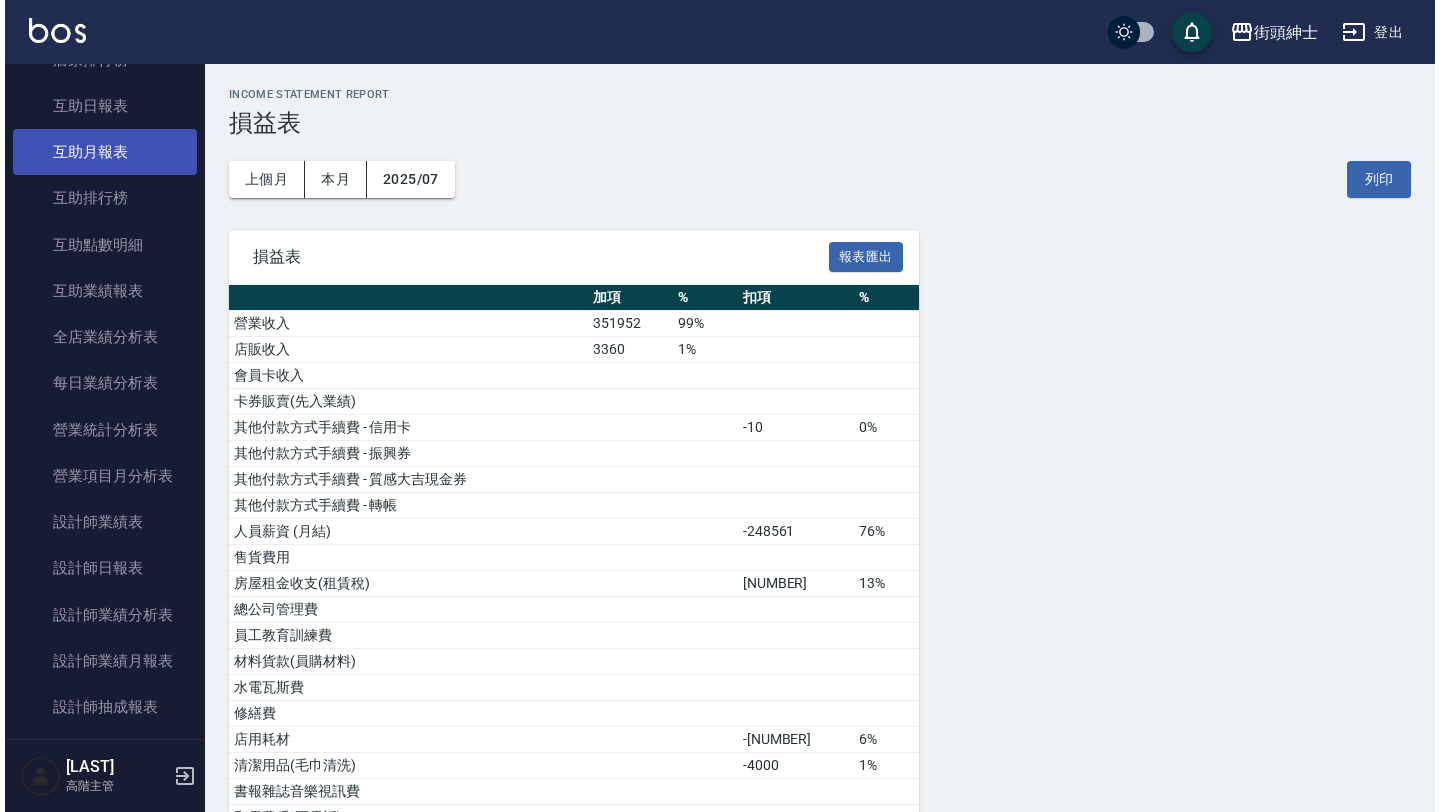 scroll, scrollTop: 394, scrollLeft: 0, axis: vertical 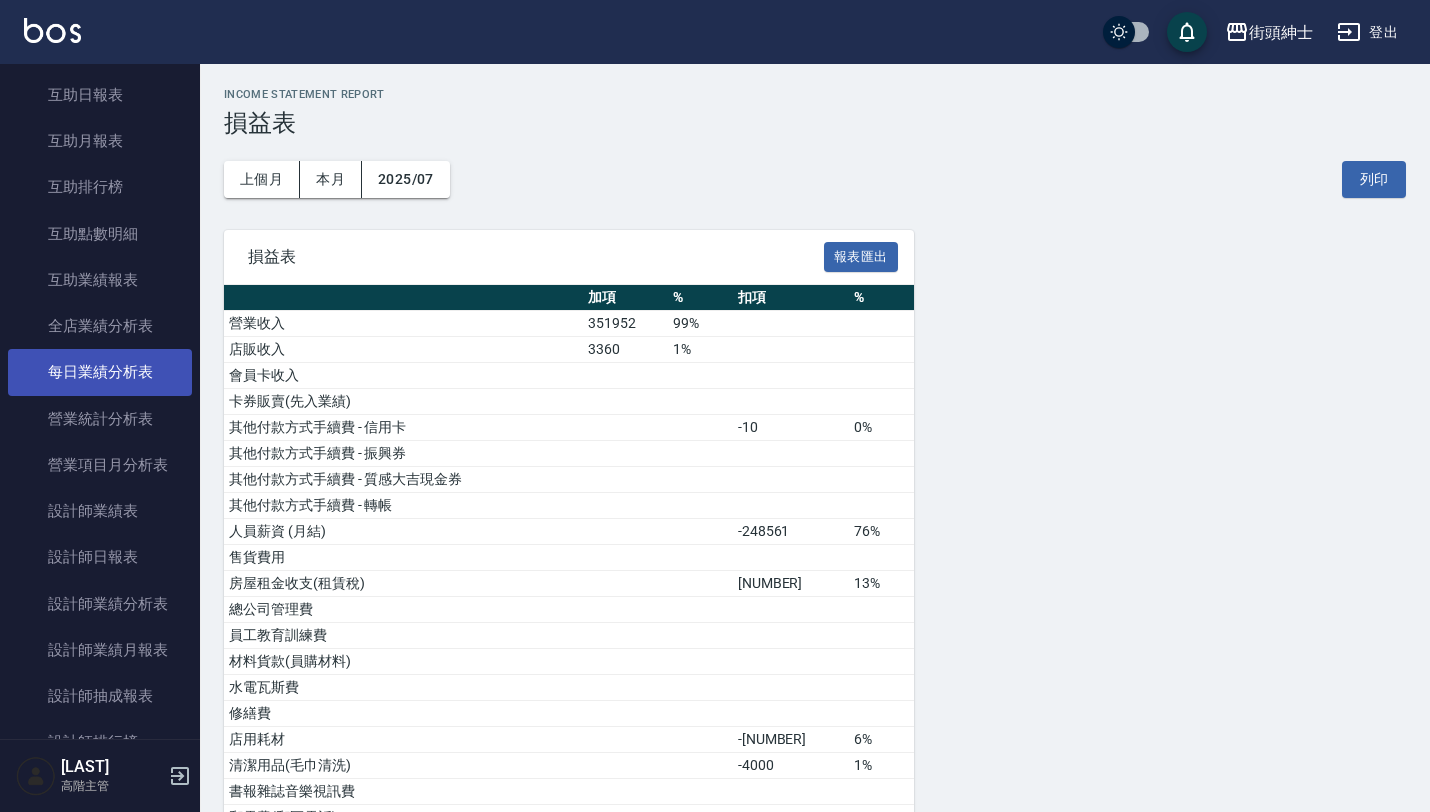 click on "每日業績分析表" at bounding box center [100, 372] 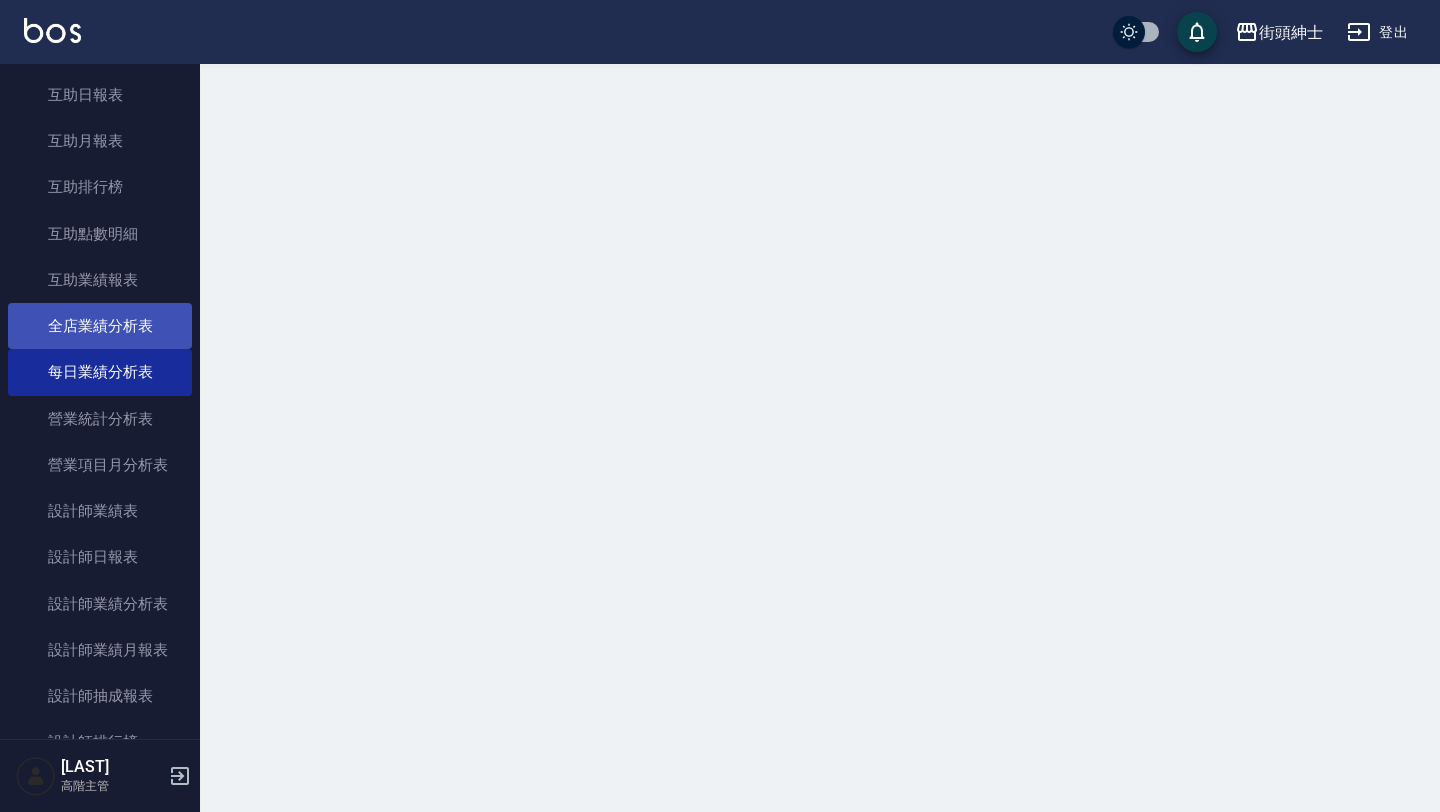 click on "全店業績分析表" at bounding box center [100, 326] 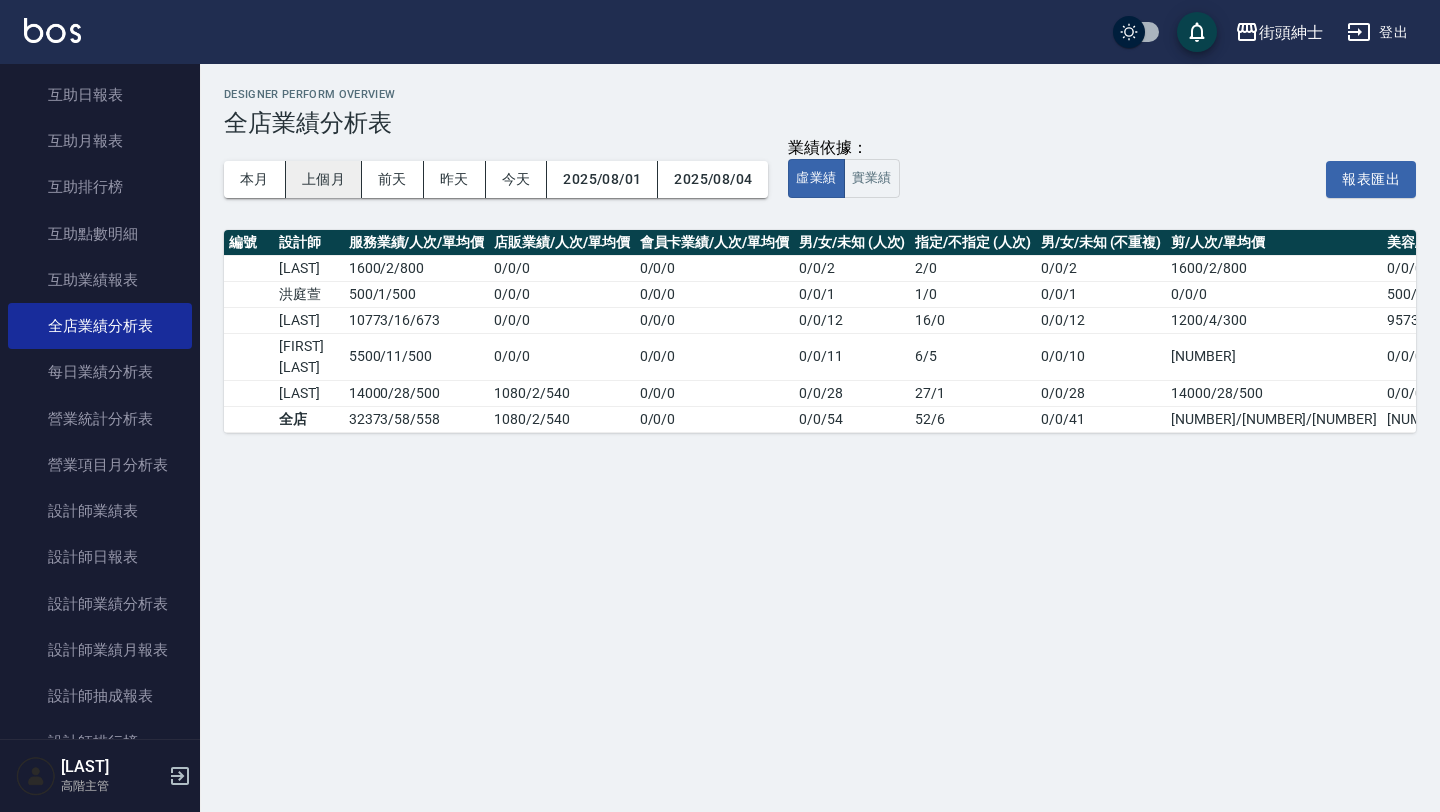 click on "上個月" at bounding box center [324, 179] 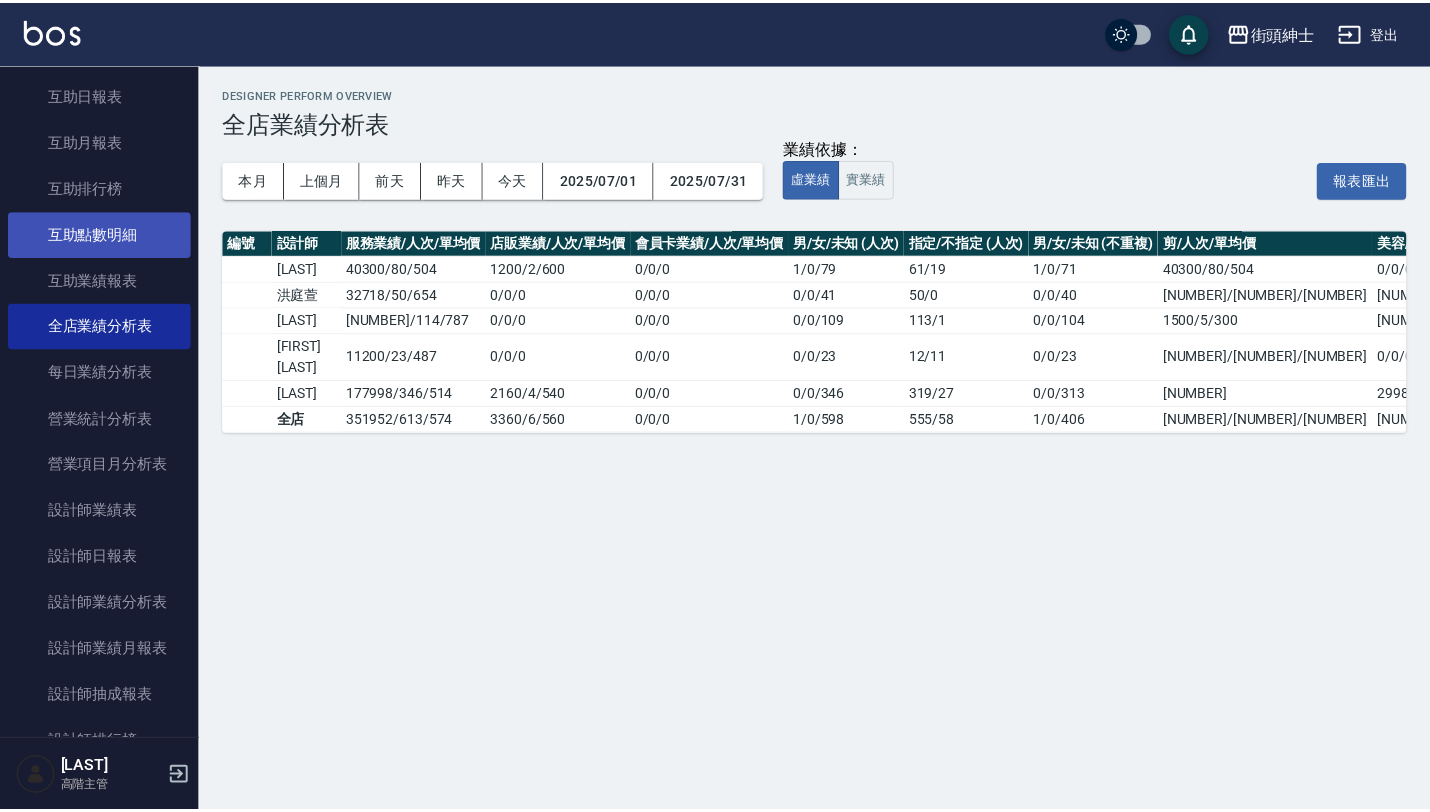 scroll, scrollTop: 0, scrollLeft: 0, axis: both 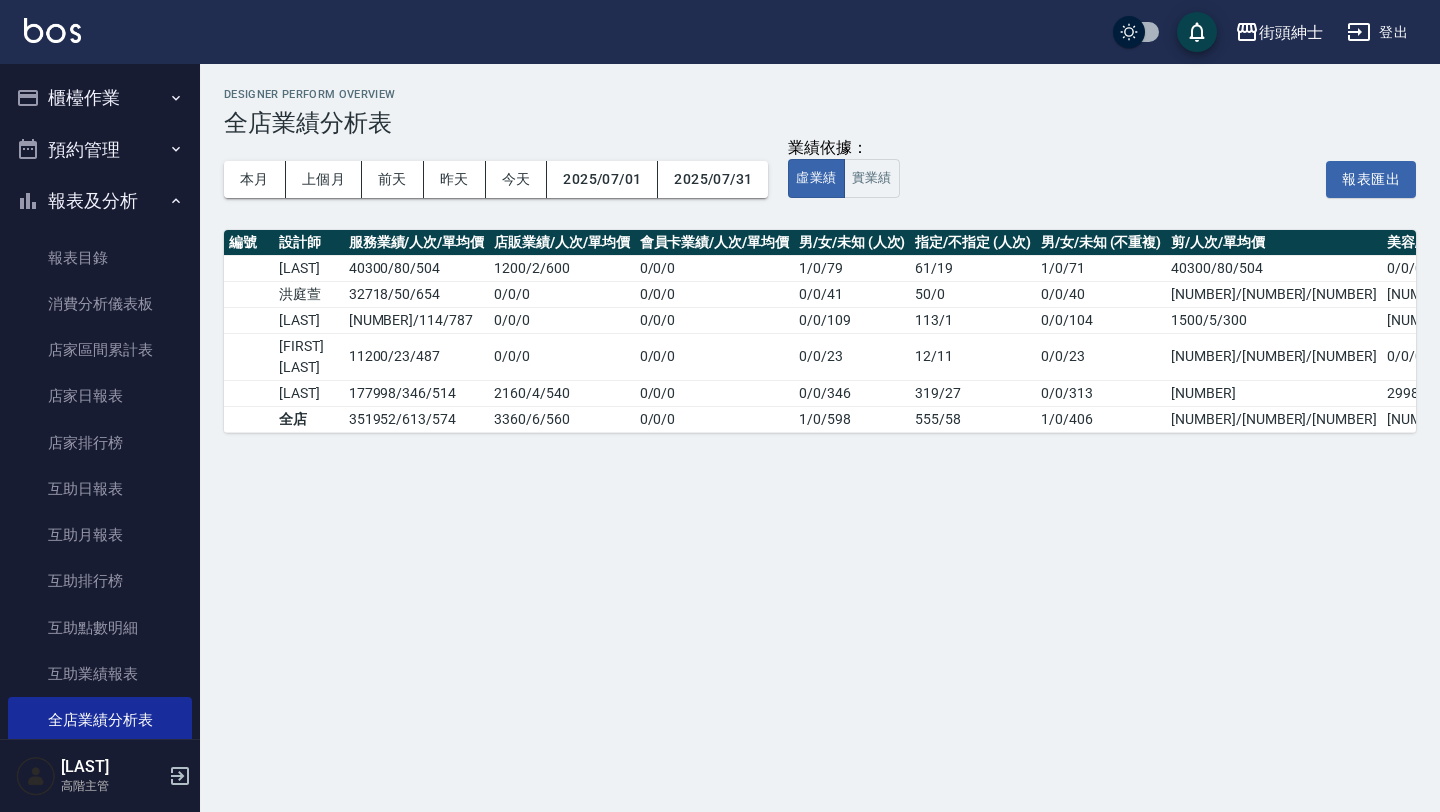 click on "報表及分析" at bounding box center [100, 201] 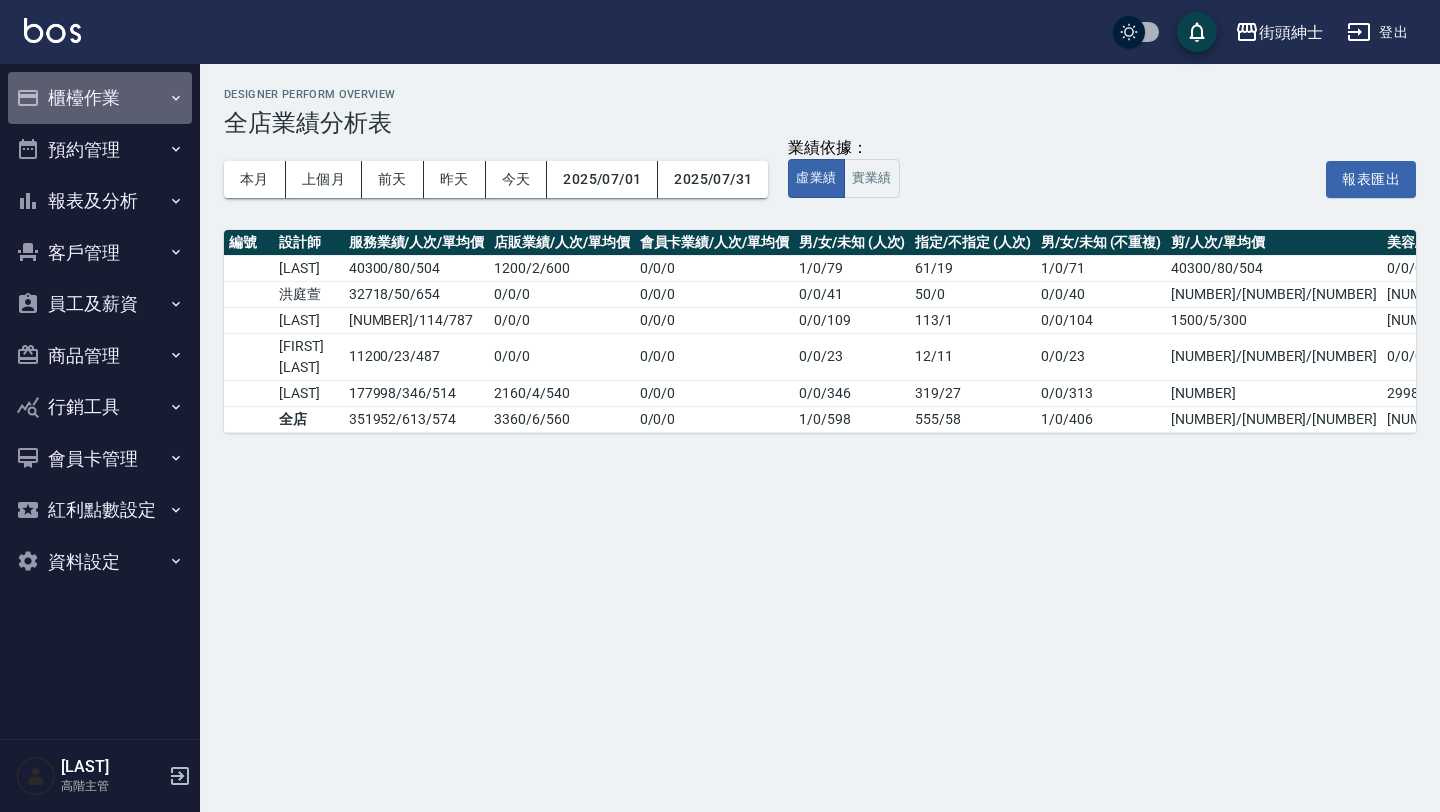 click on "櫃檯作業" at bounding box center [100, 98] 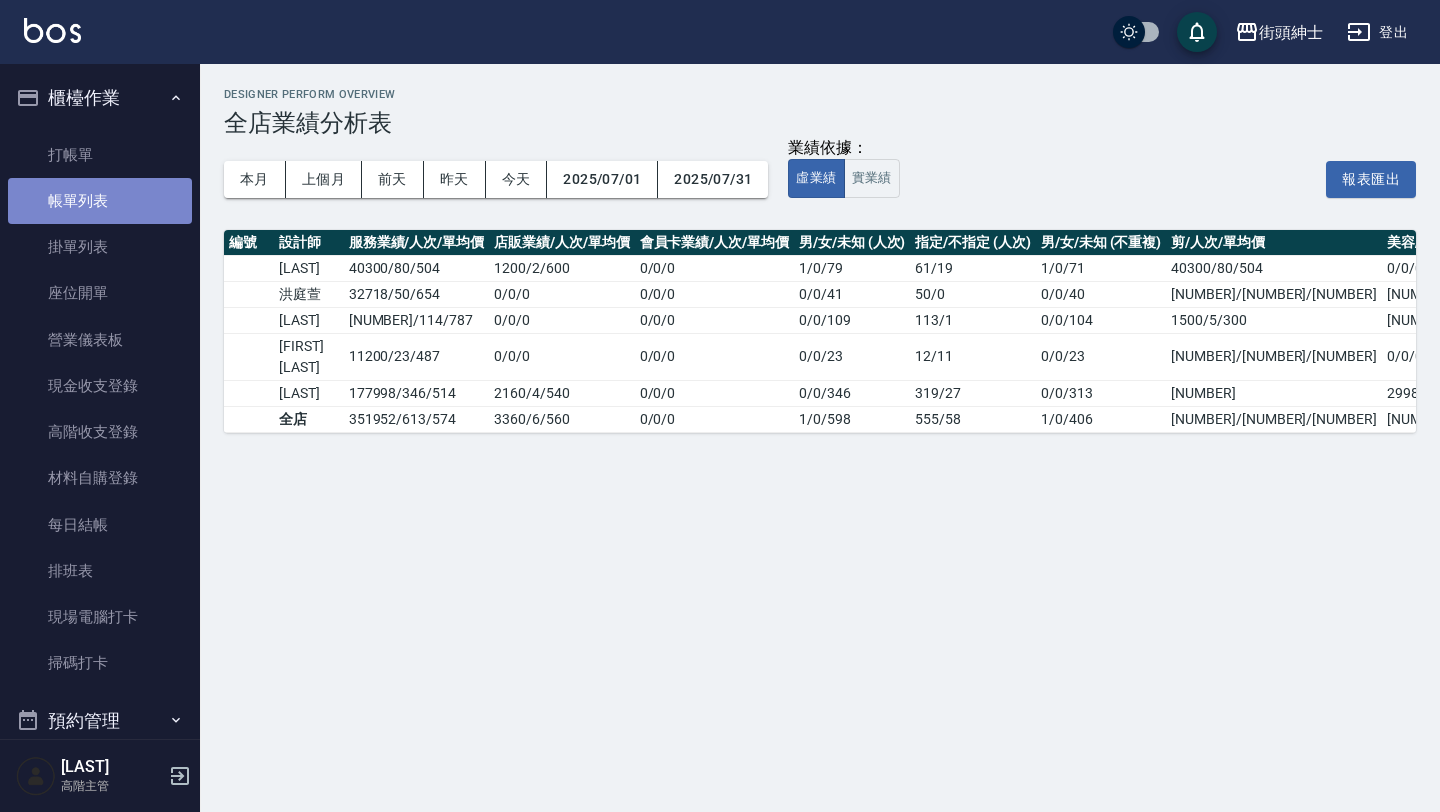 click on "帳單列表" at bounding box center (100, 201) 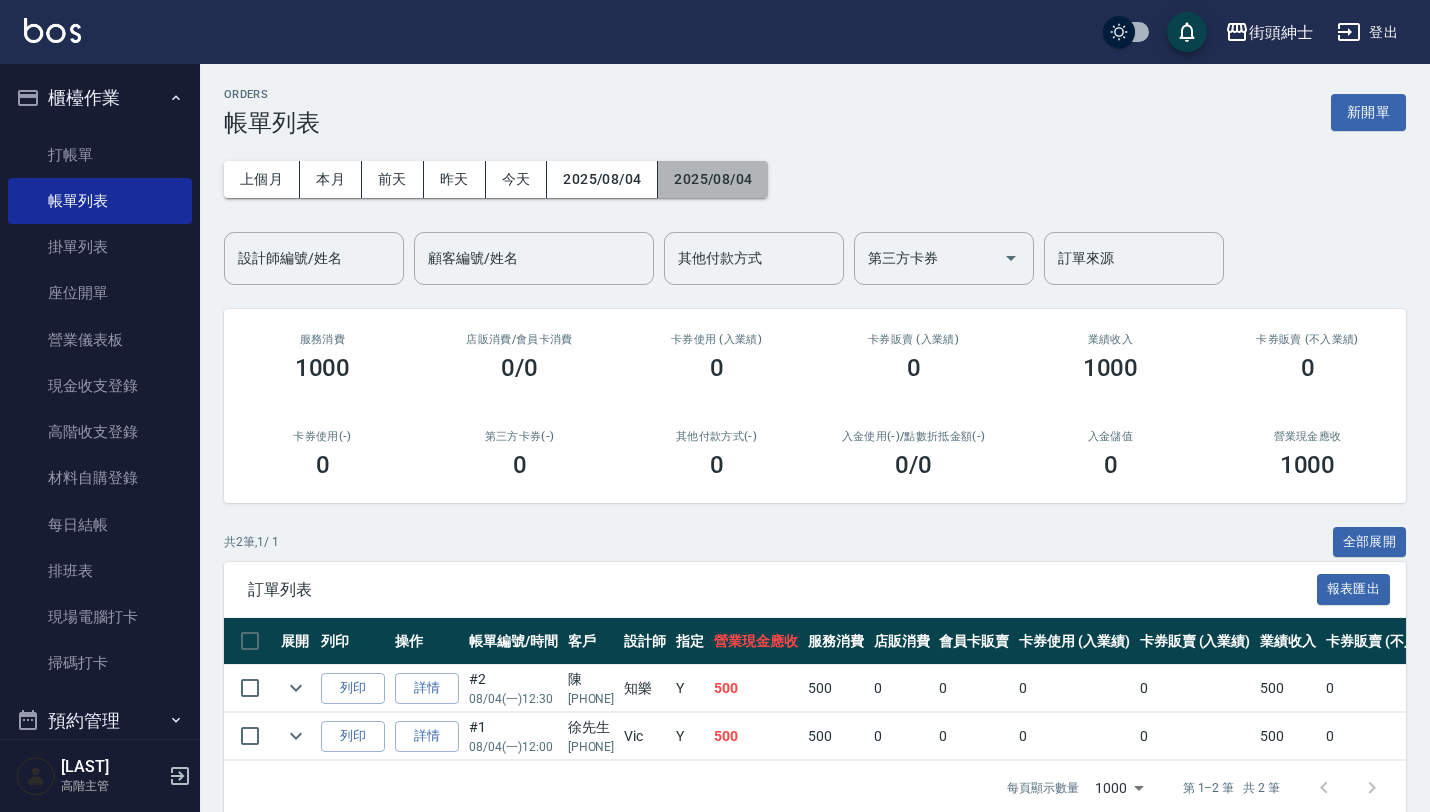 click on "2025/08/04" at bounding box center [713, 179] 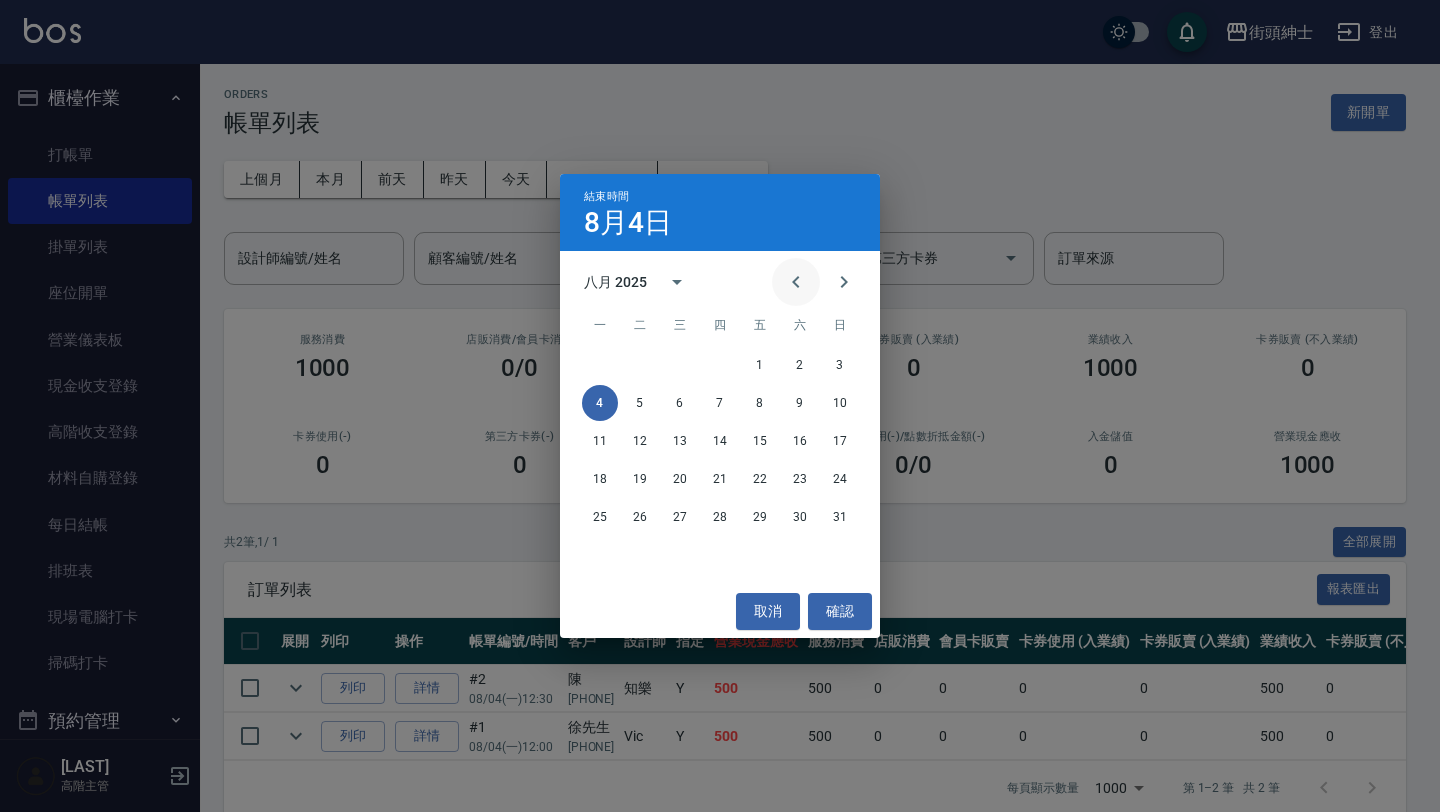 click 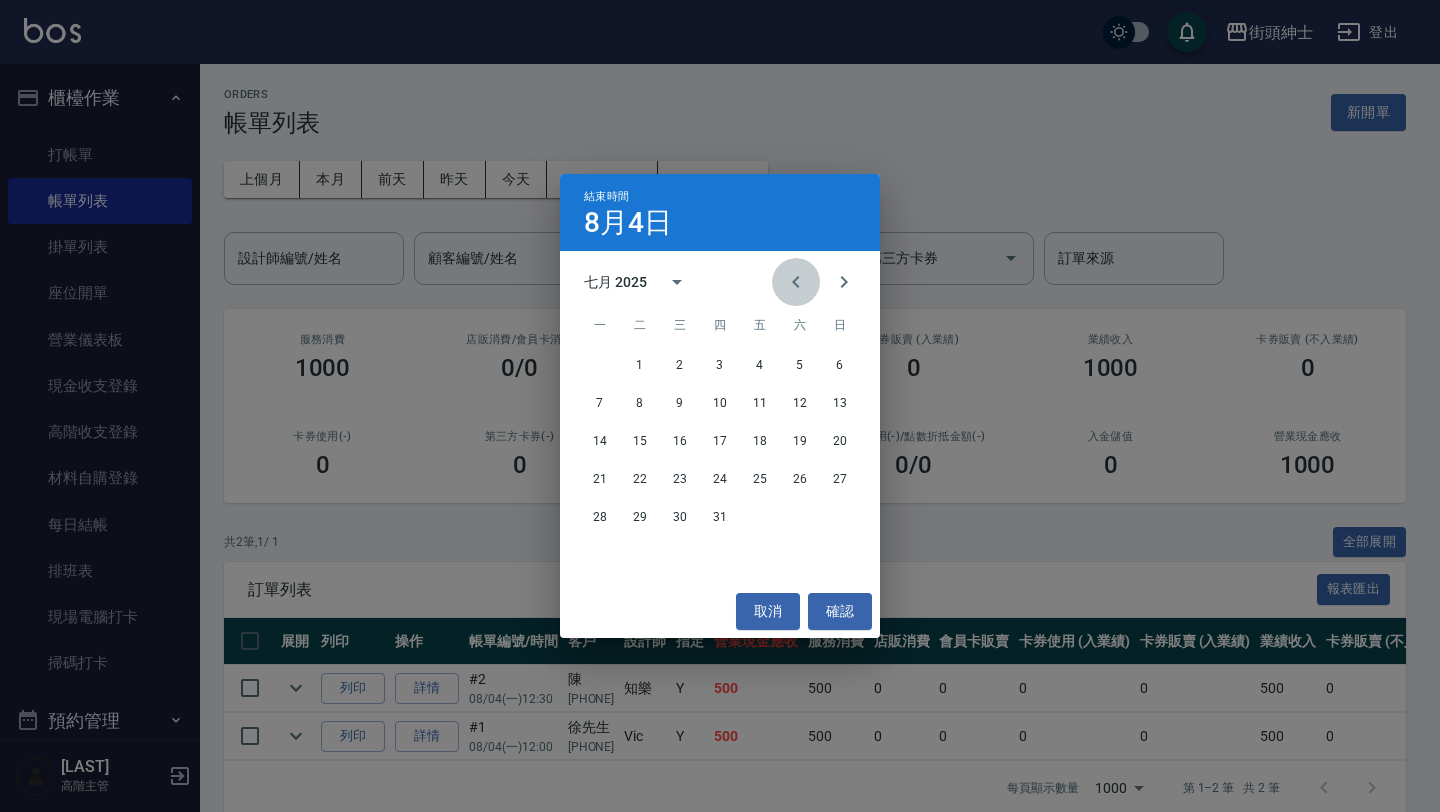 click 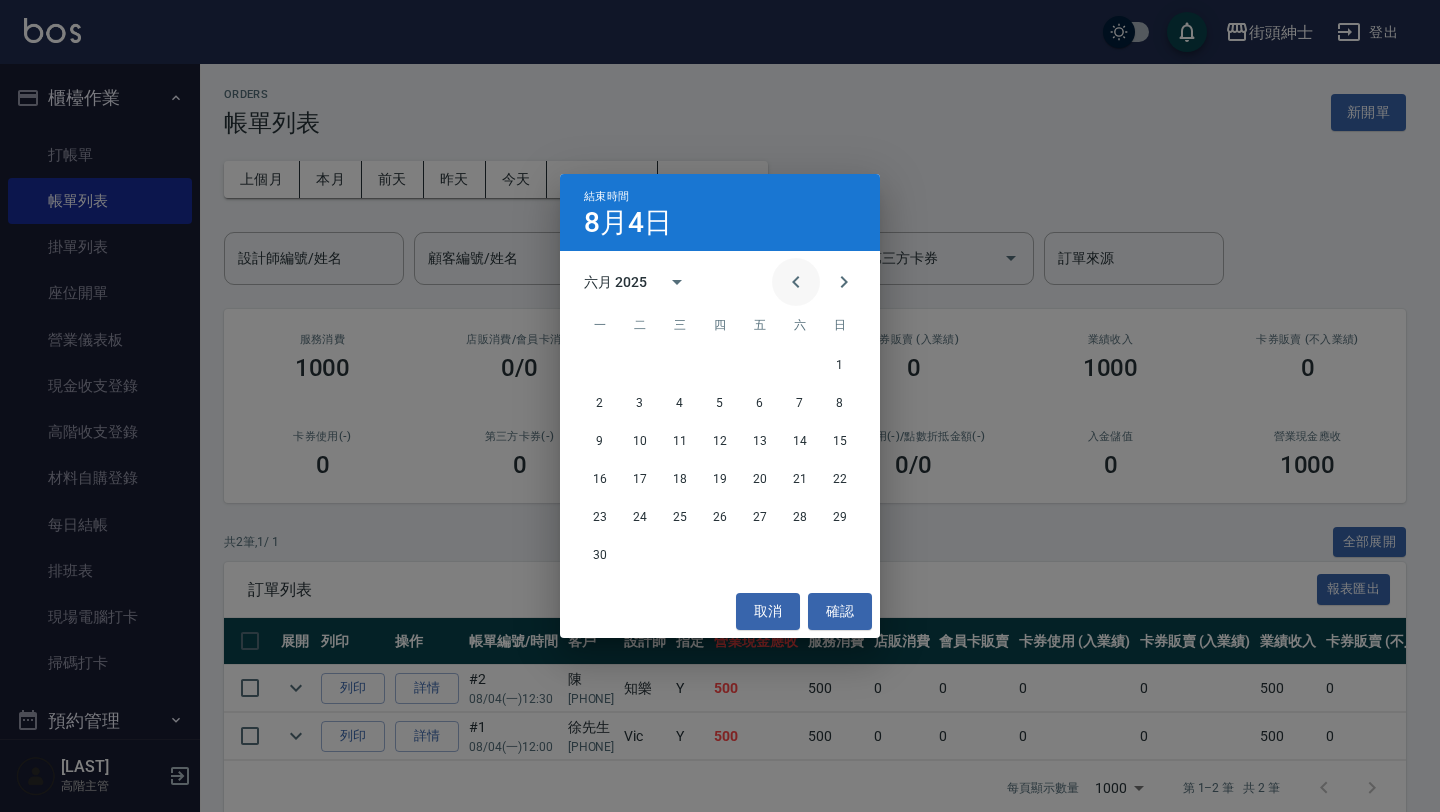 click 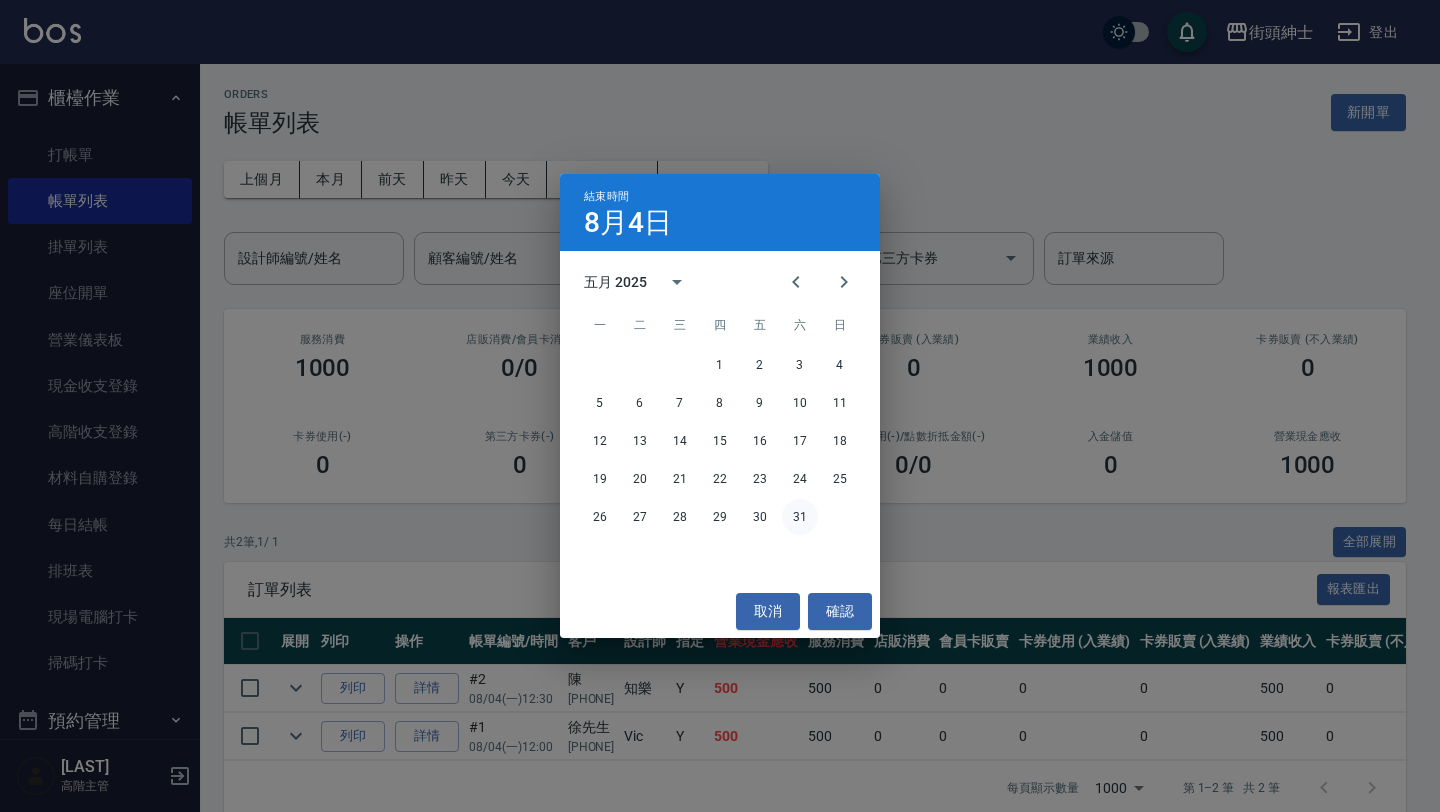 click on "31" at bounding box center [800, 517] 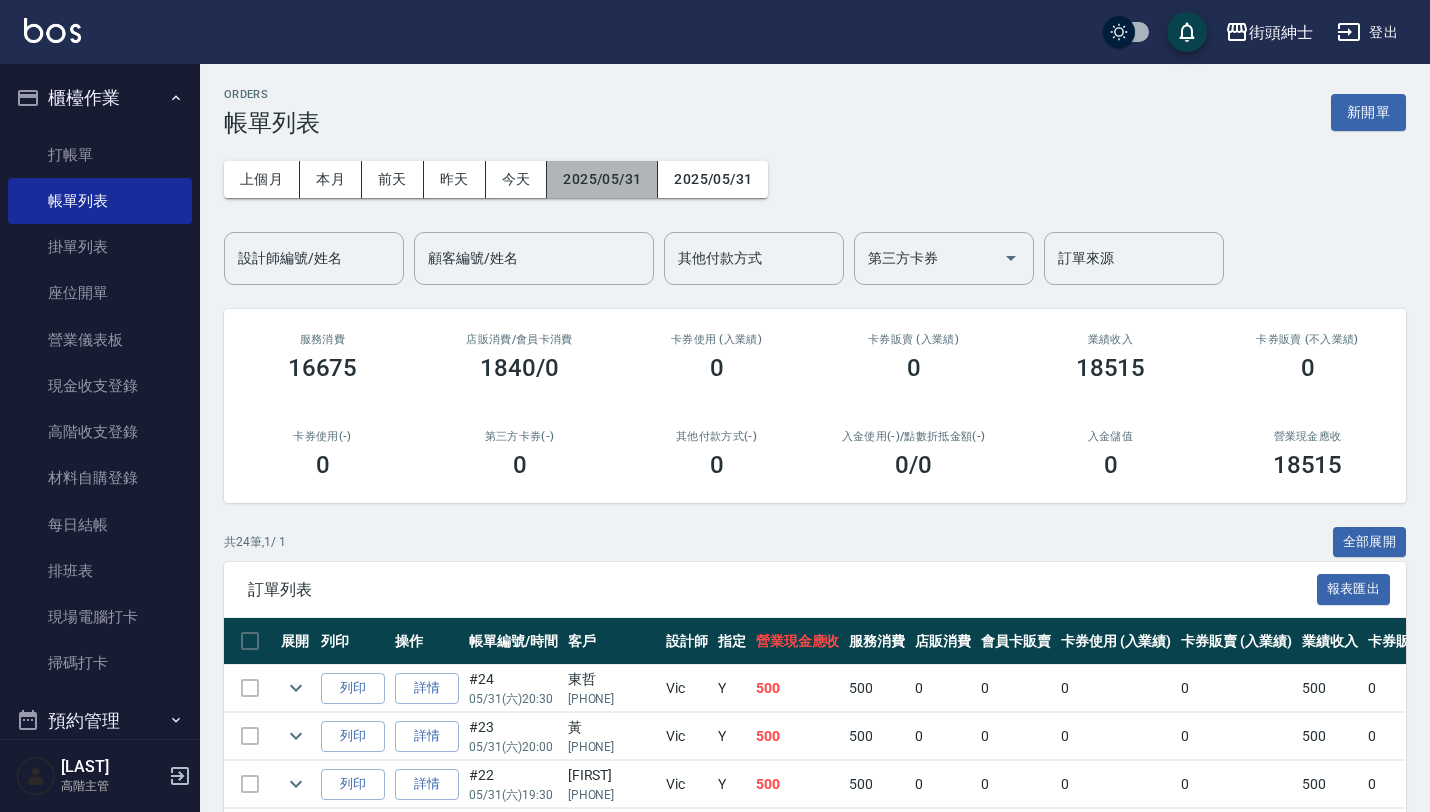 click on "2025/05/31" at bounding box center (602, 179) 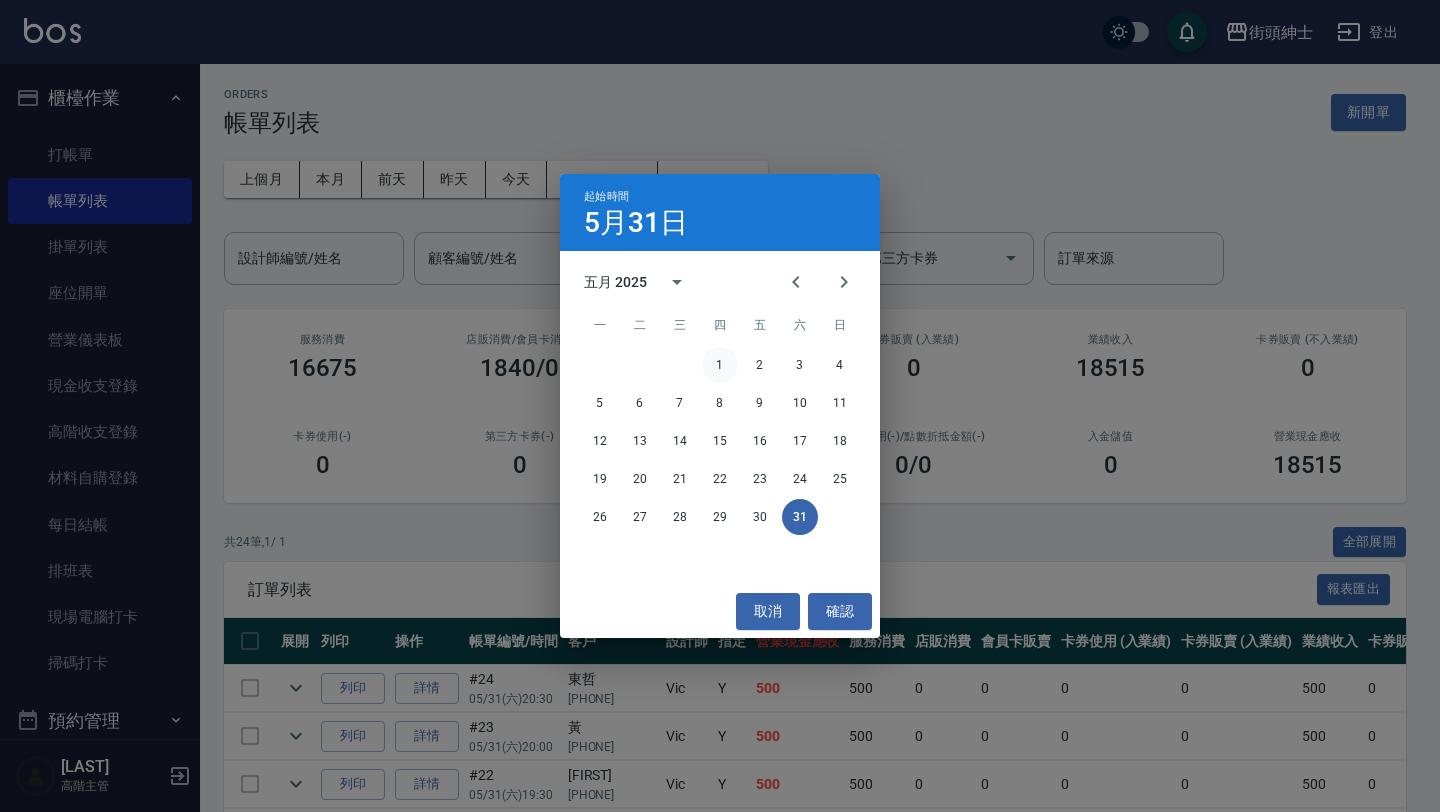 click on "1" at bounding box center [720, 365] 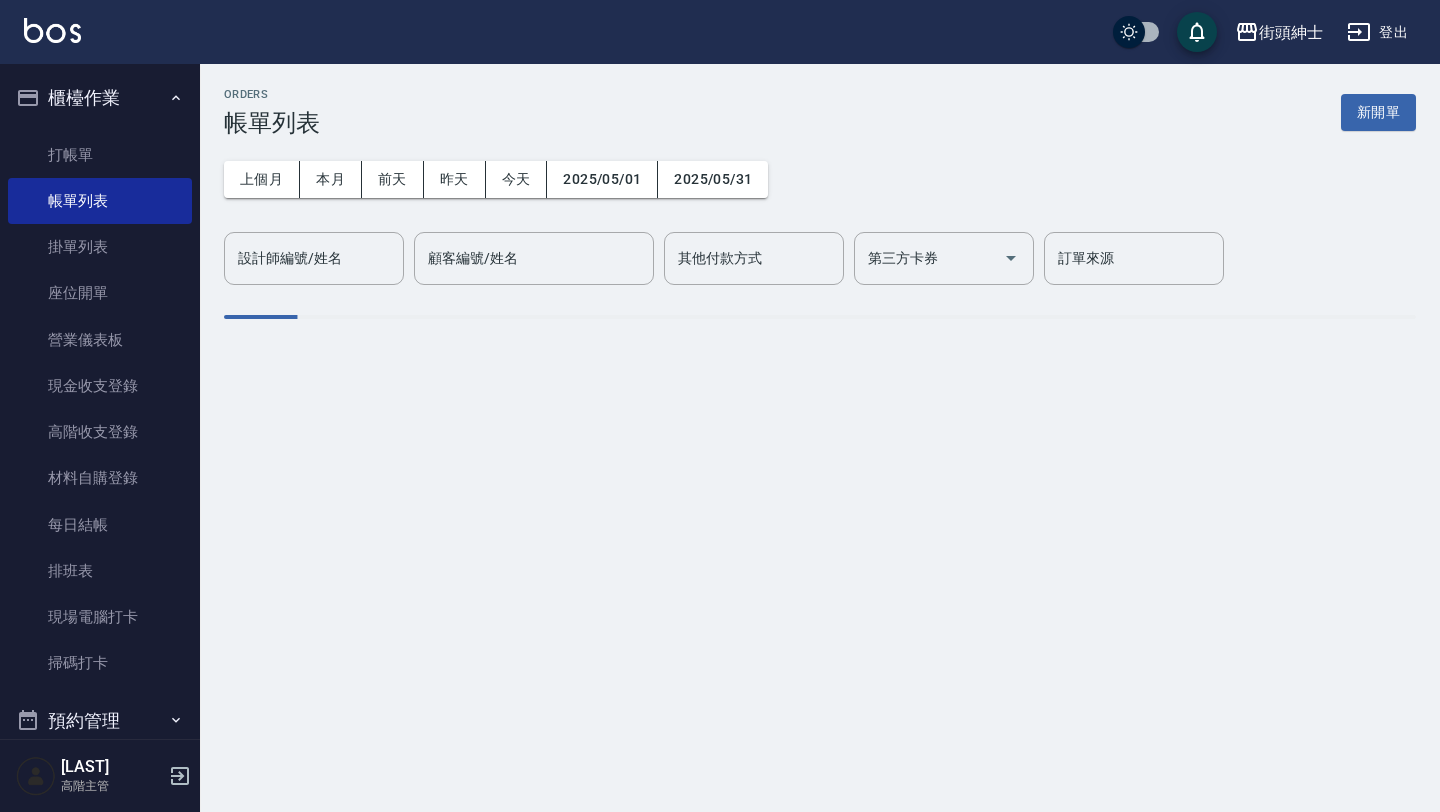click on "設計師編號/姓名 設計師編號/姓名" at bounding box center [314, 258] 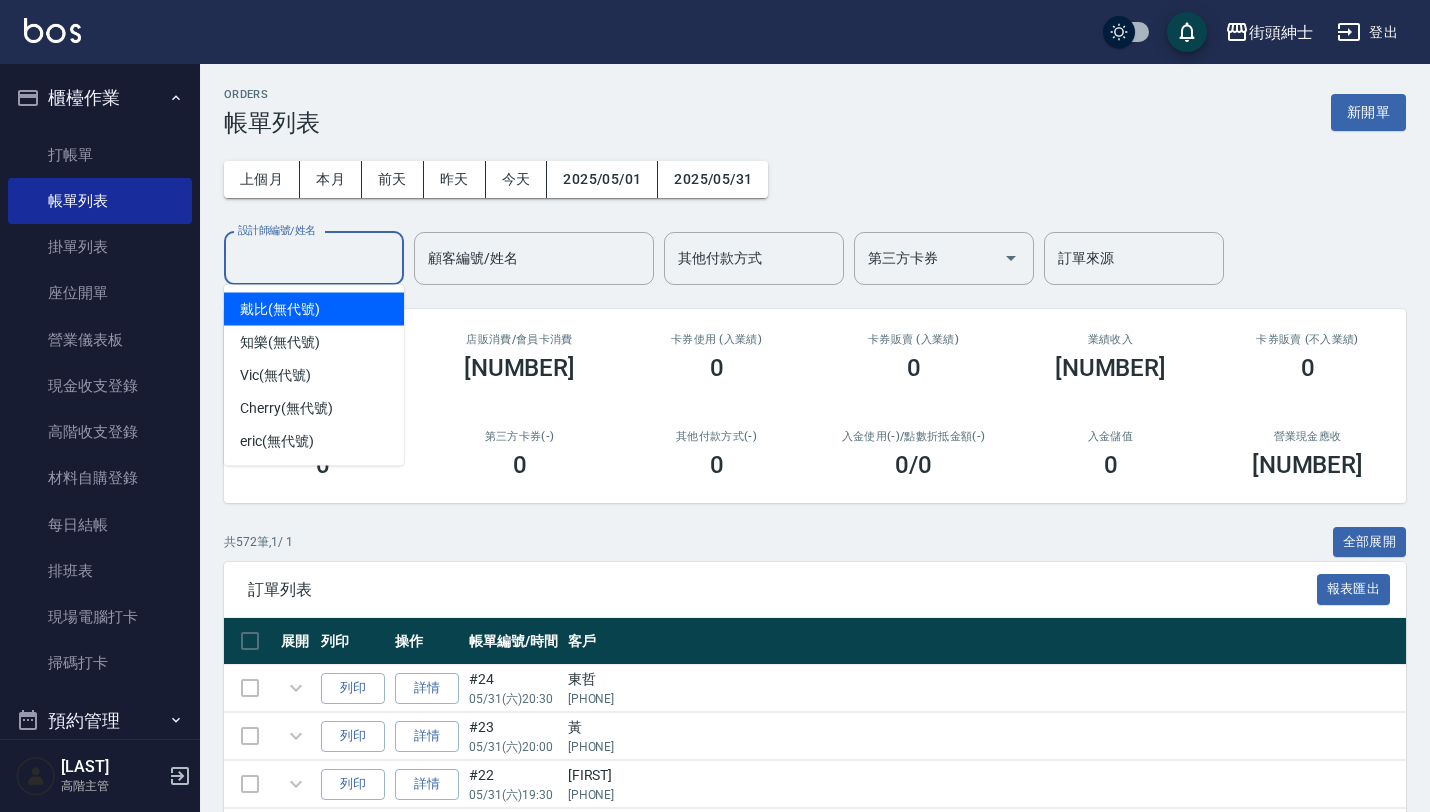 click on "設計師編號/姓名" at bounding box center [314, 258] 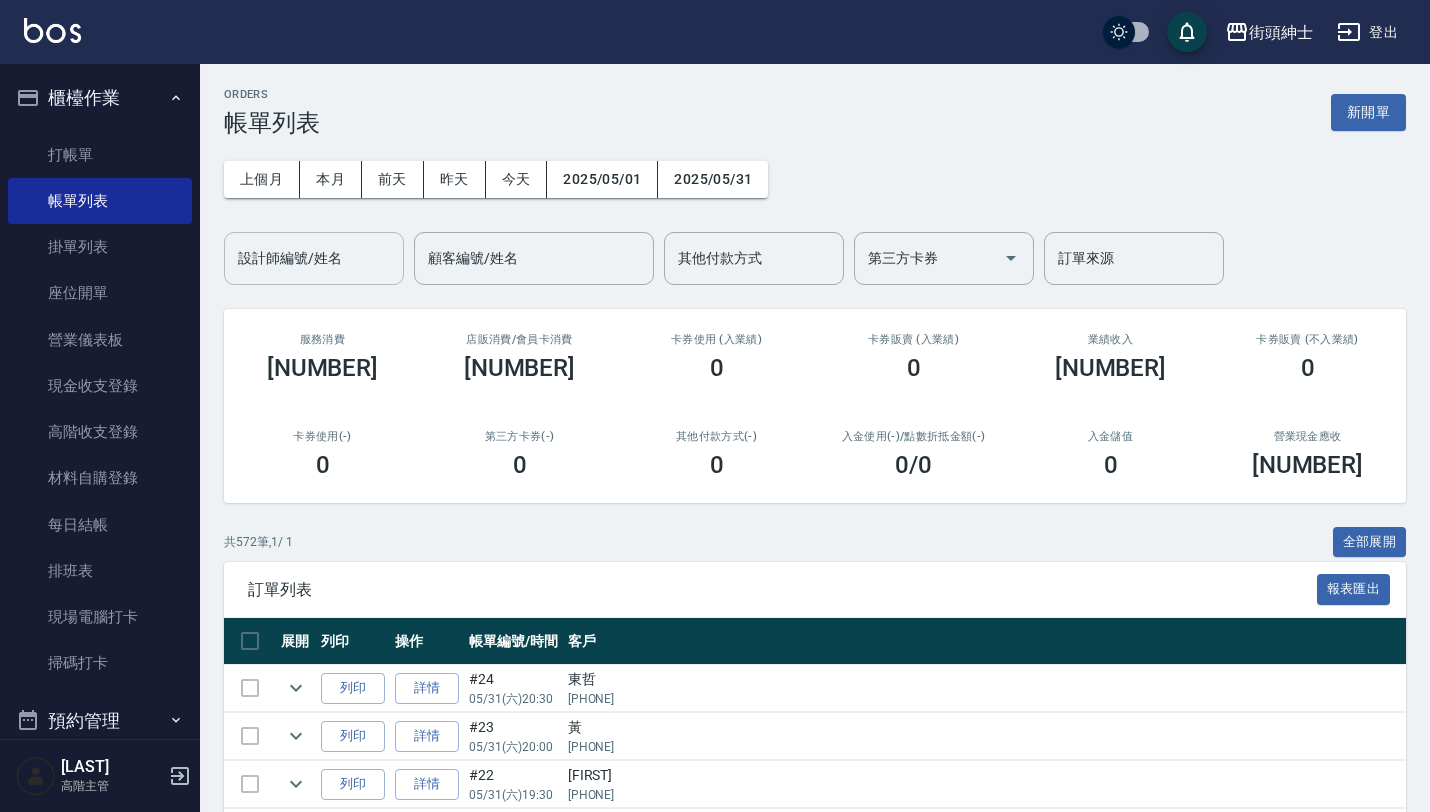 click on "設計師編號/姓名" at bounding box center [314, 258] 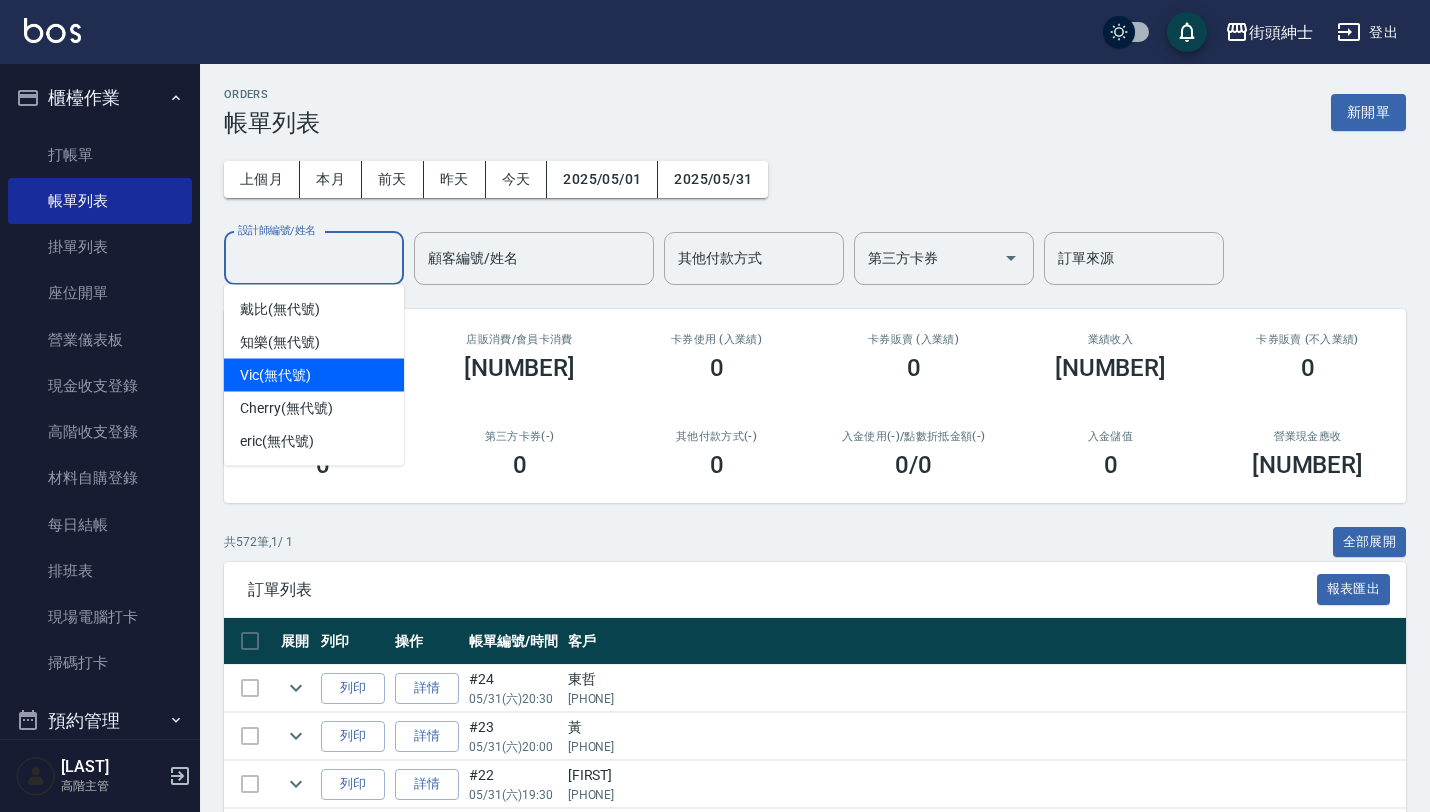 click on "Vic (無代號)" at bounding box center (314, 375) 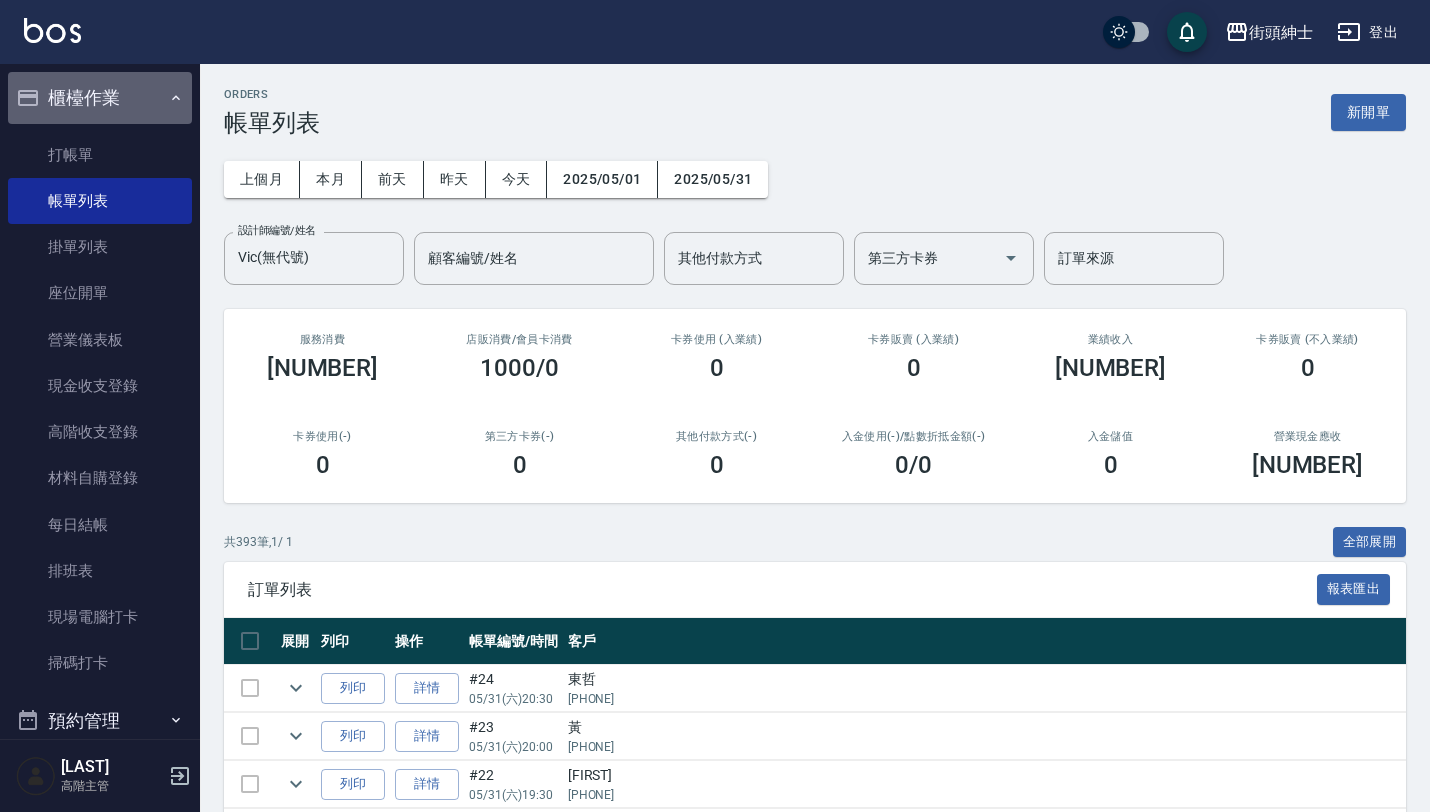 click 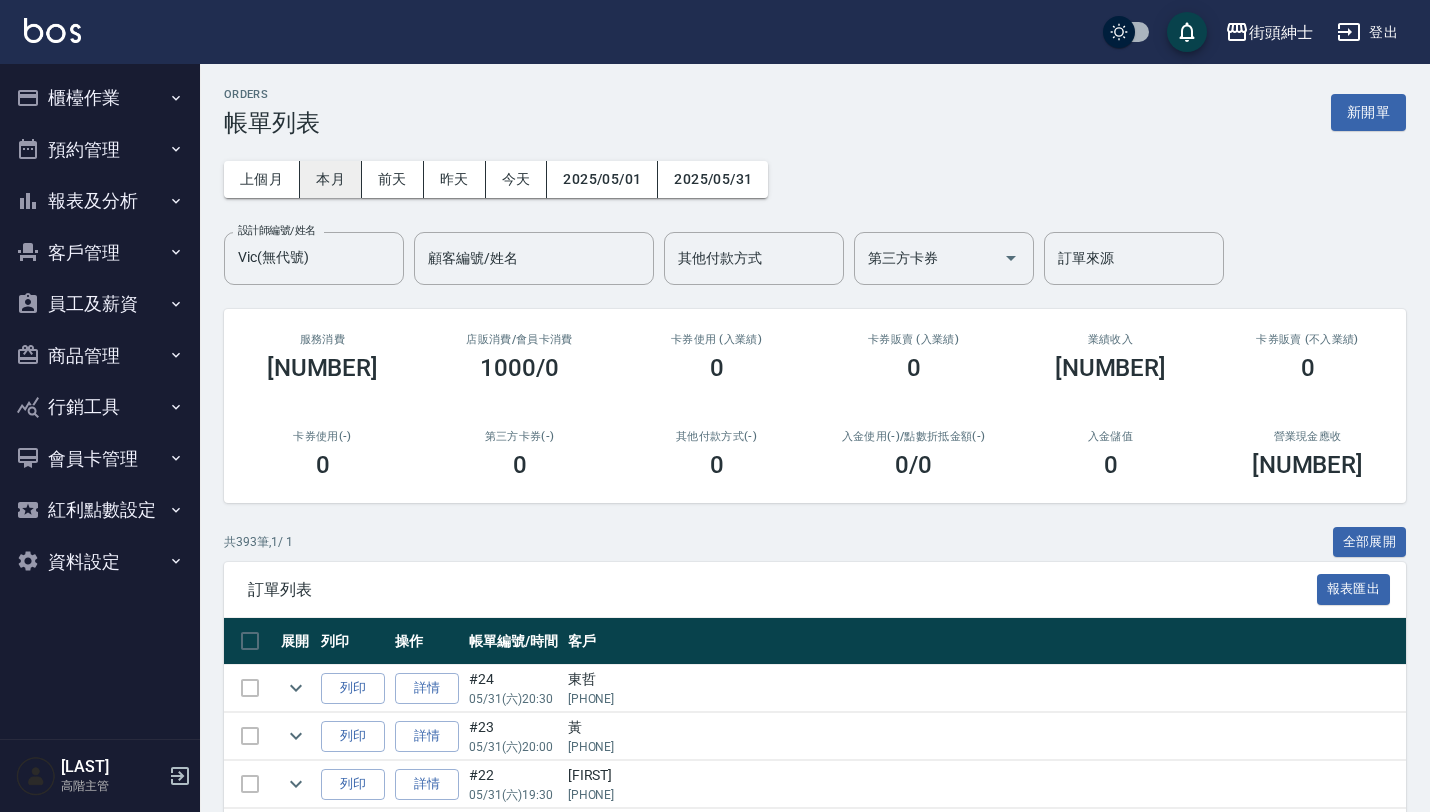click on "本月" at bounding box center [331, 179] 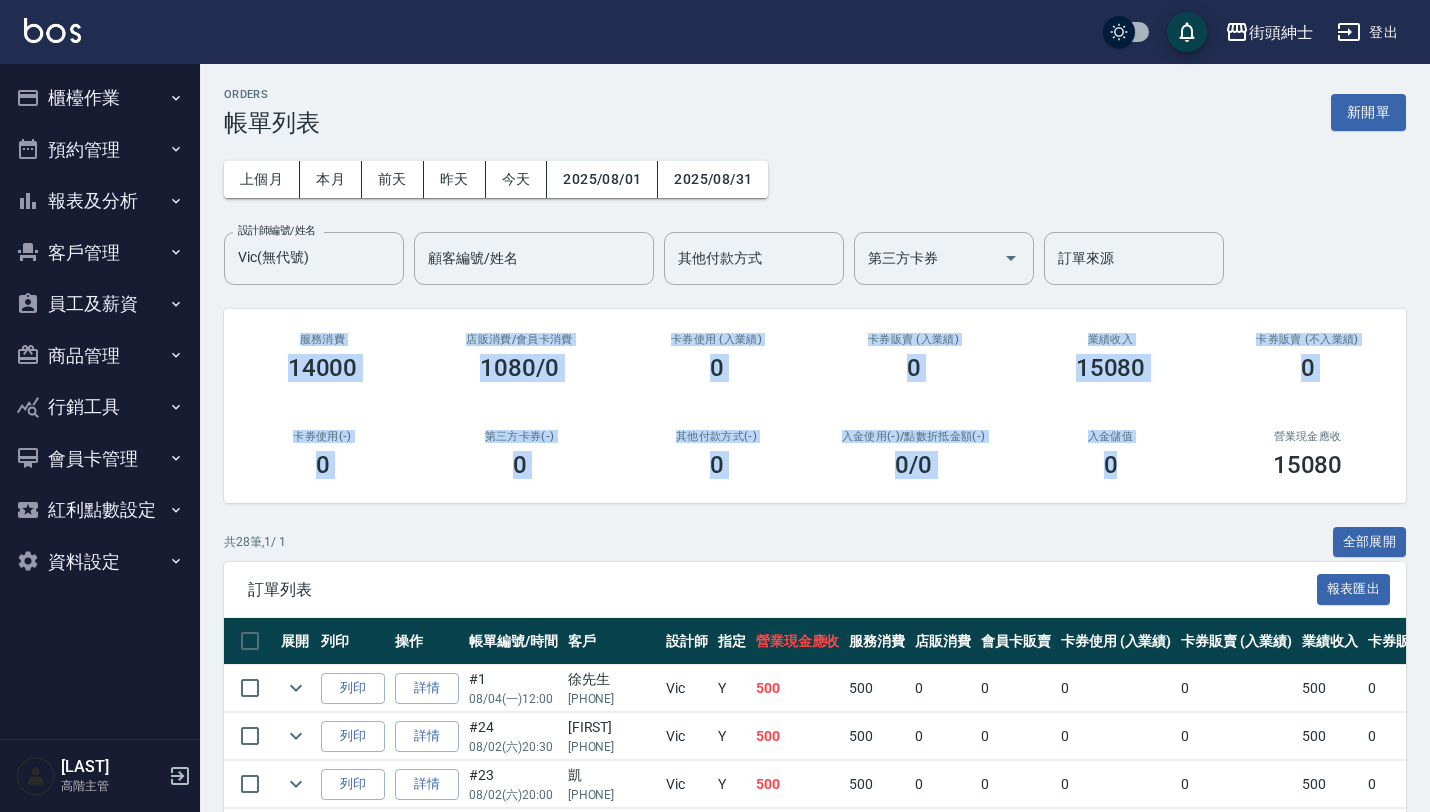 drag, startPoint x: 299, startPoint y: 338, endPoint x: 1178, endPoint y: 489, distance: 891.87555 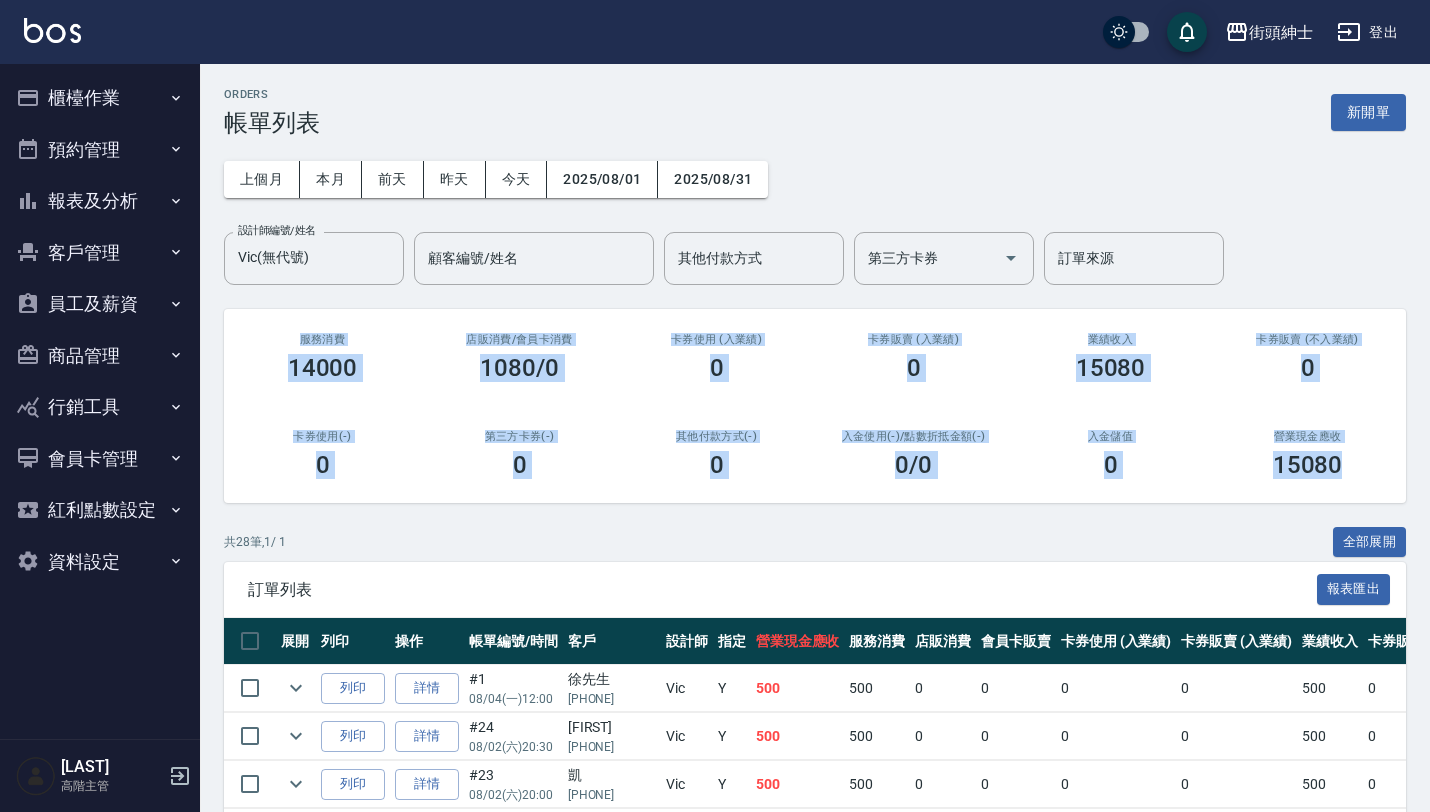 drag, startPoint x: 1364, startPoint y: 475, endPoint x: 319, endPoint y: 322, distance: 1056.1411 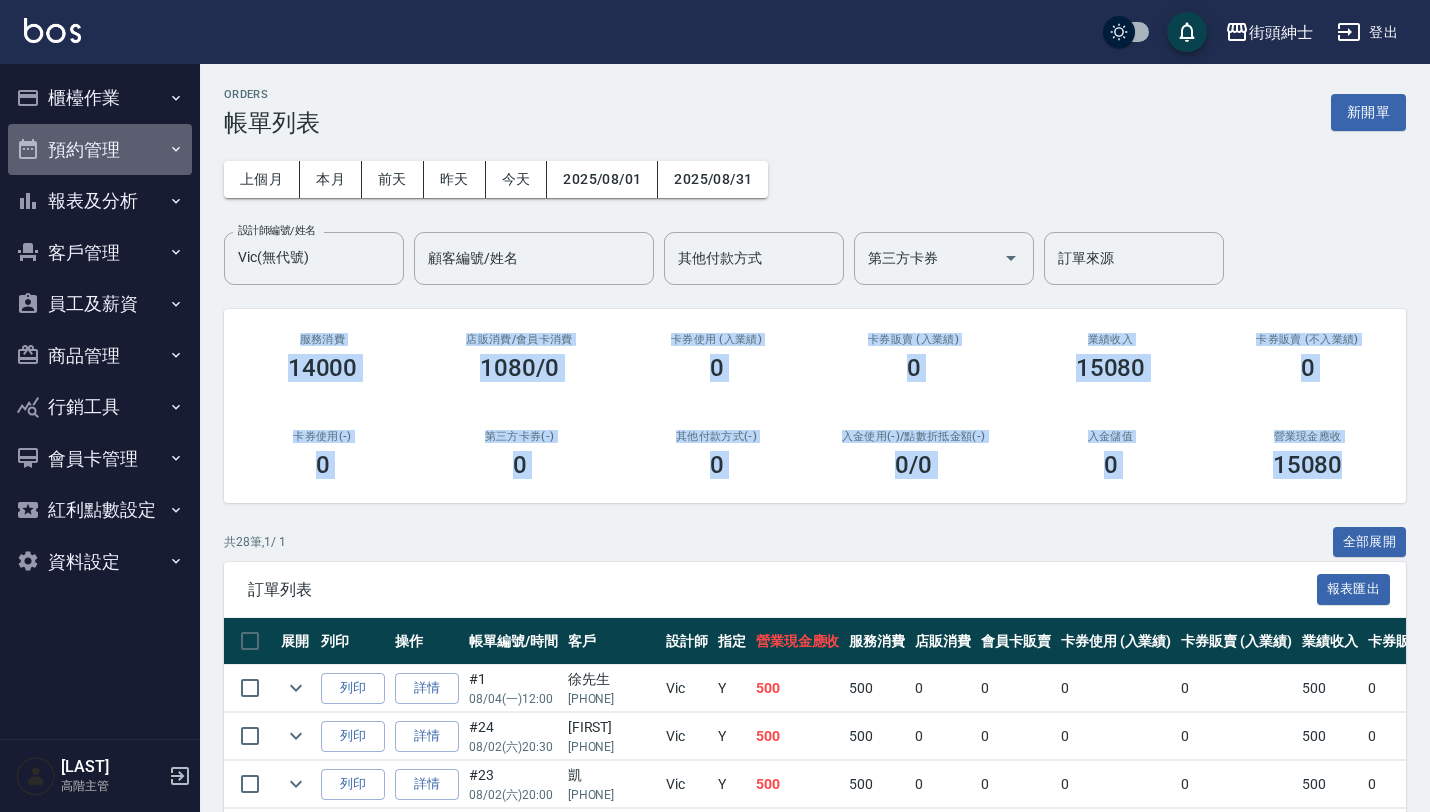 click on "預約管理" at bounding box center (100, 150) 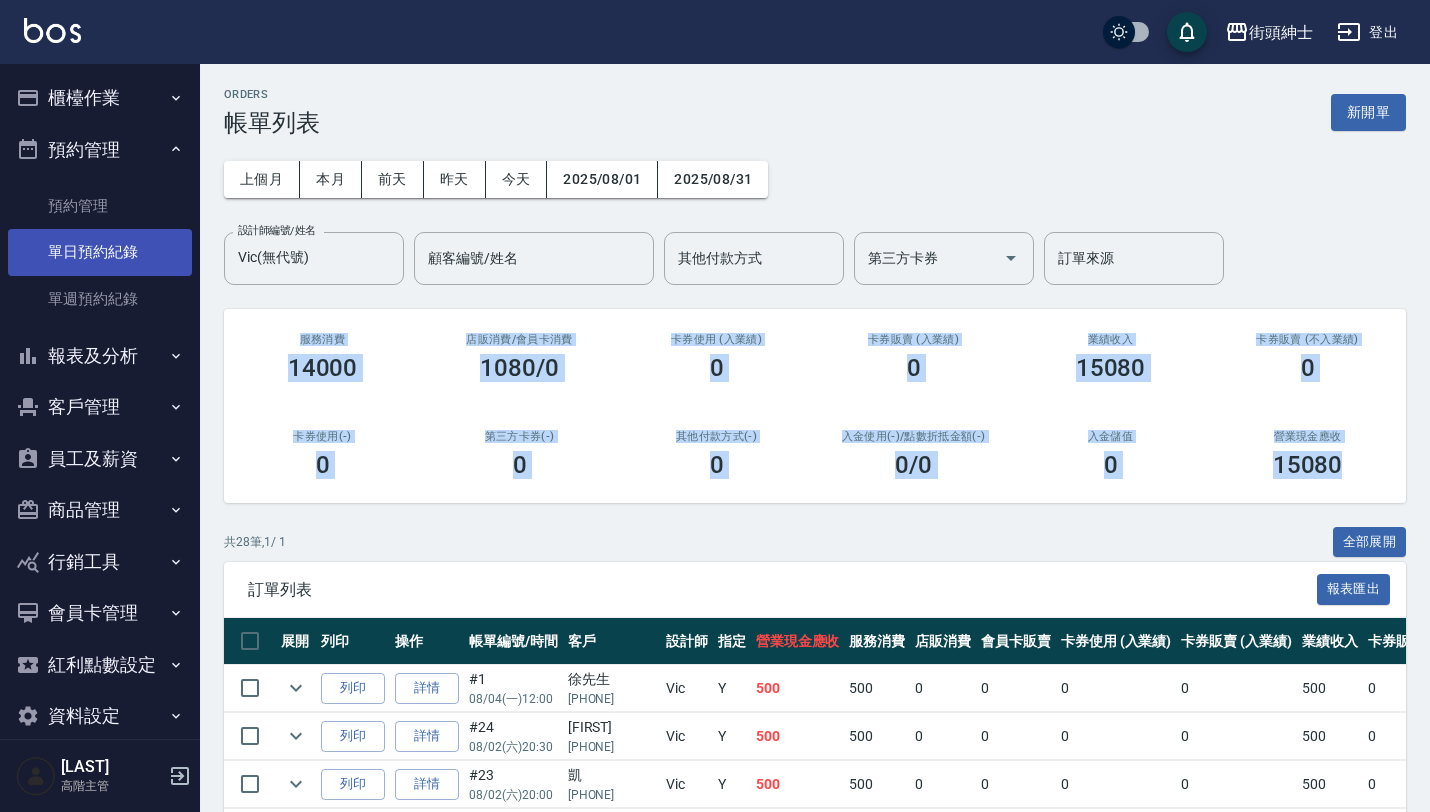 click on "單日預約紀錄" at bounding box center [100, 252] 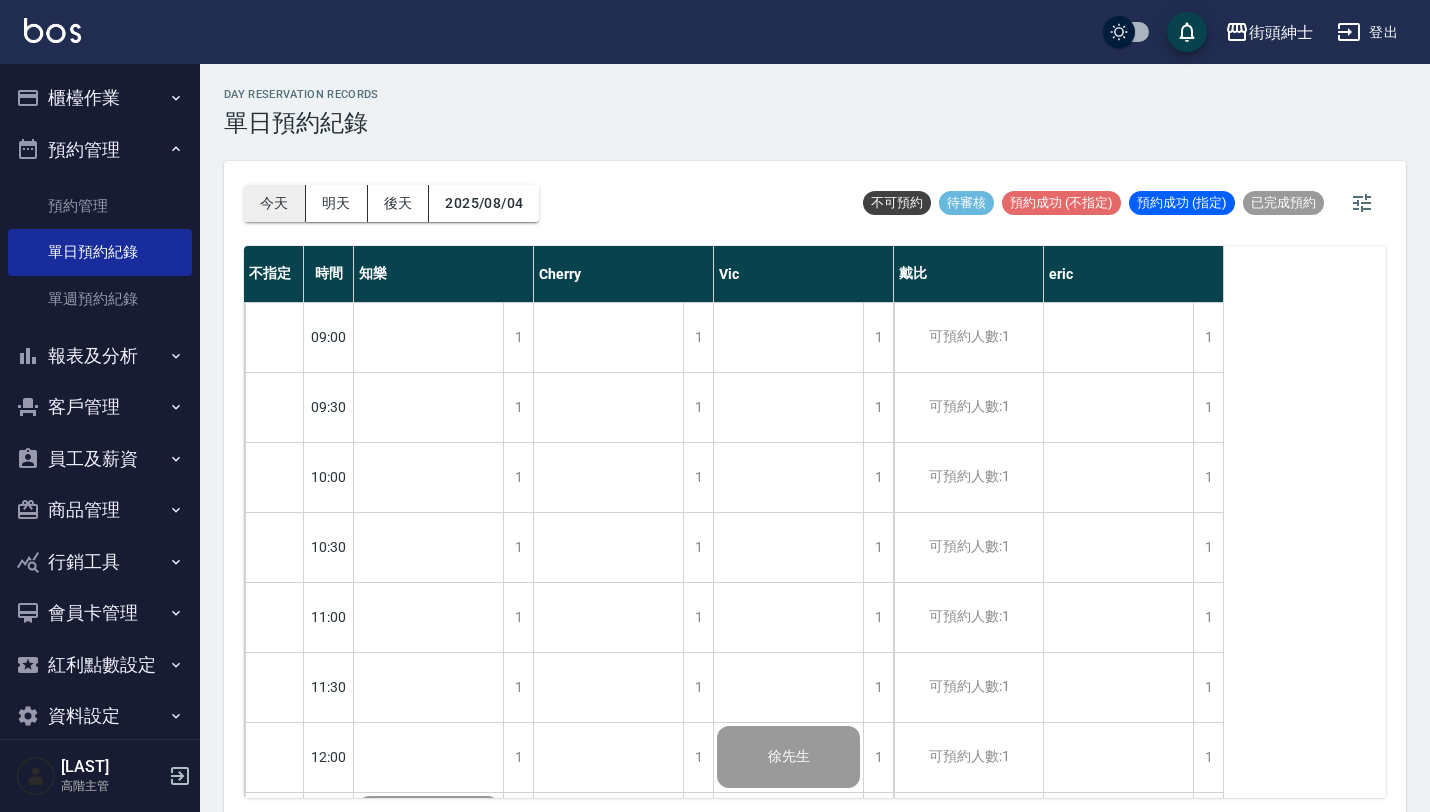 click on "今天" at bounding box center [275, 203] 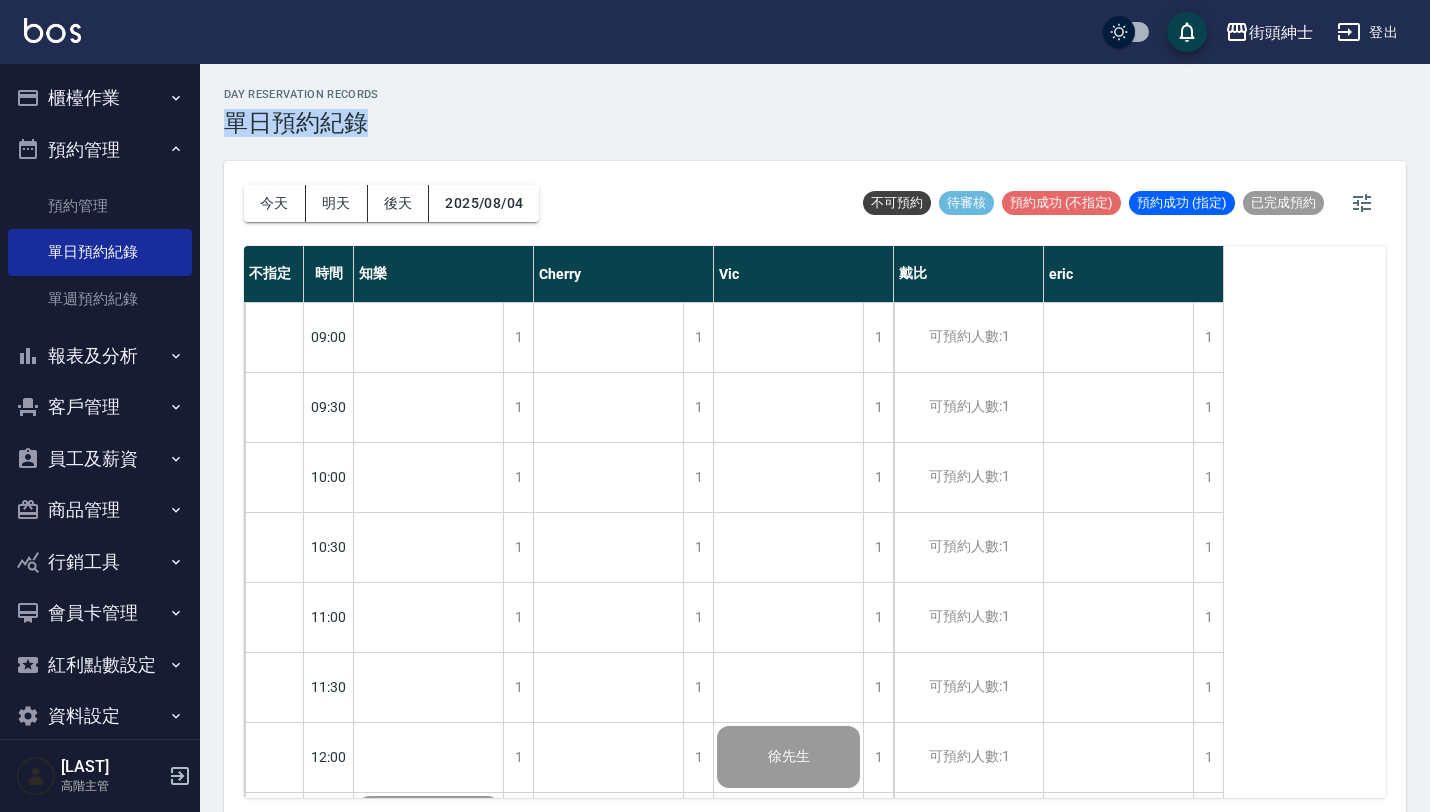 drag, startPoint x: 229, startPoint y: 121, endPoint x: 399, endPoint y: 121, distance: 170 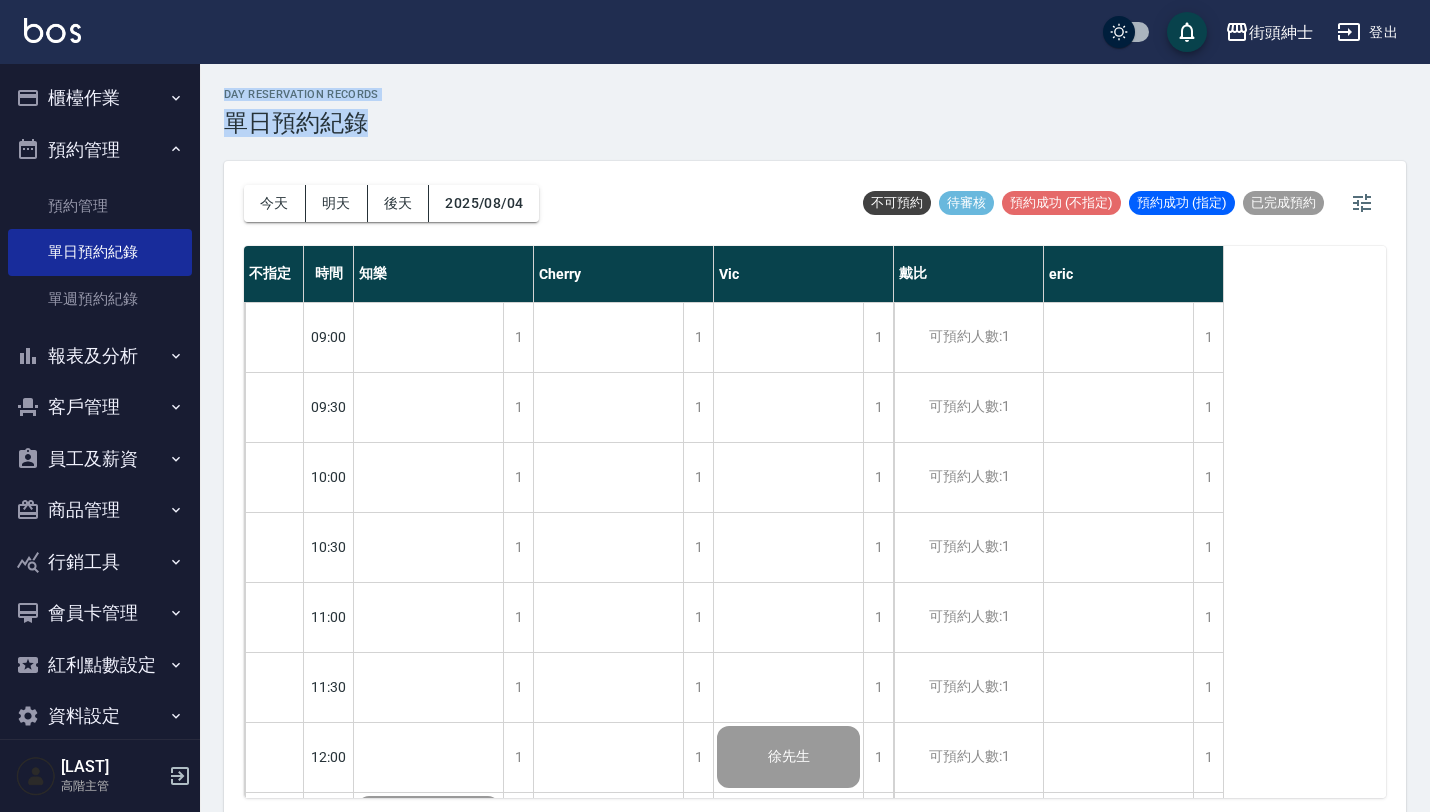 drag, startPoint x: 224, startPoint y: 91, endPoint x: 416, endPoint y: 117, distance: 193.75243 